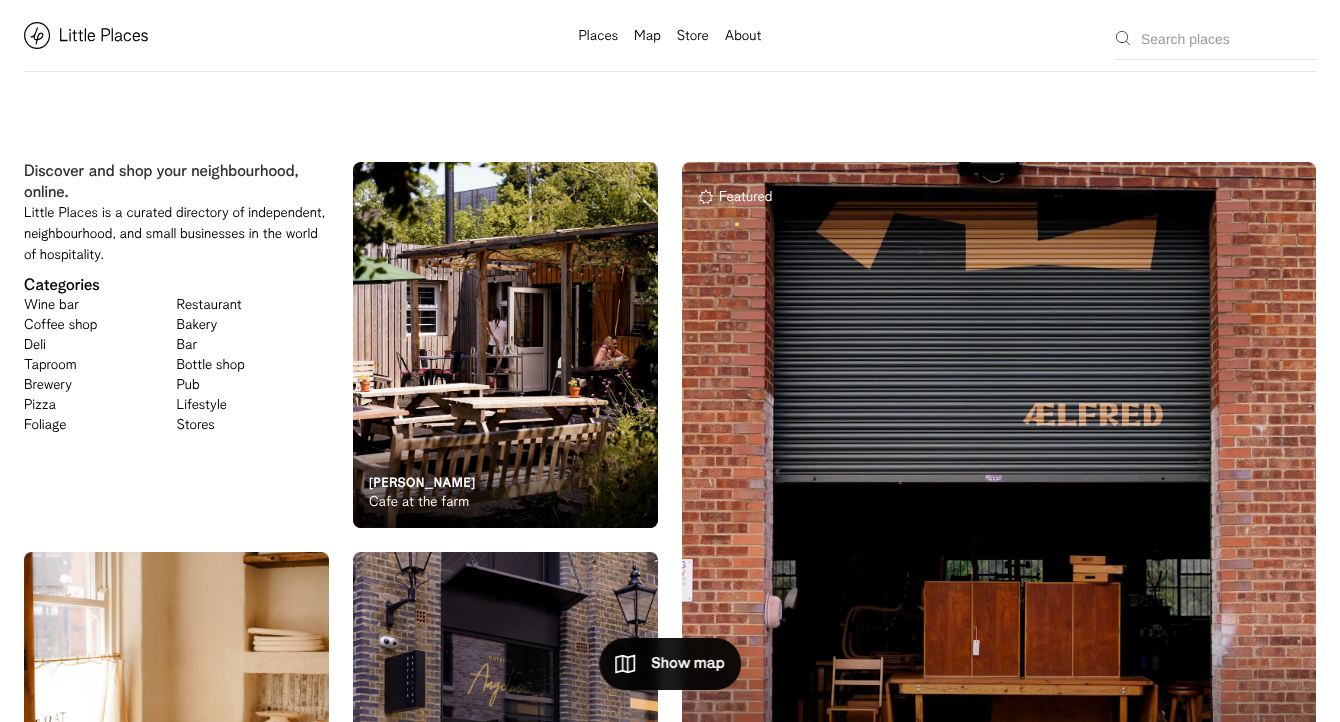 scroll, scrollTop: 0, scrollLeft: 0, axis: both 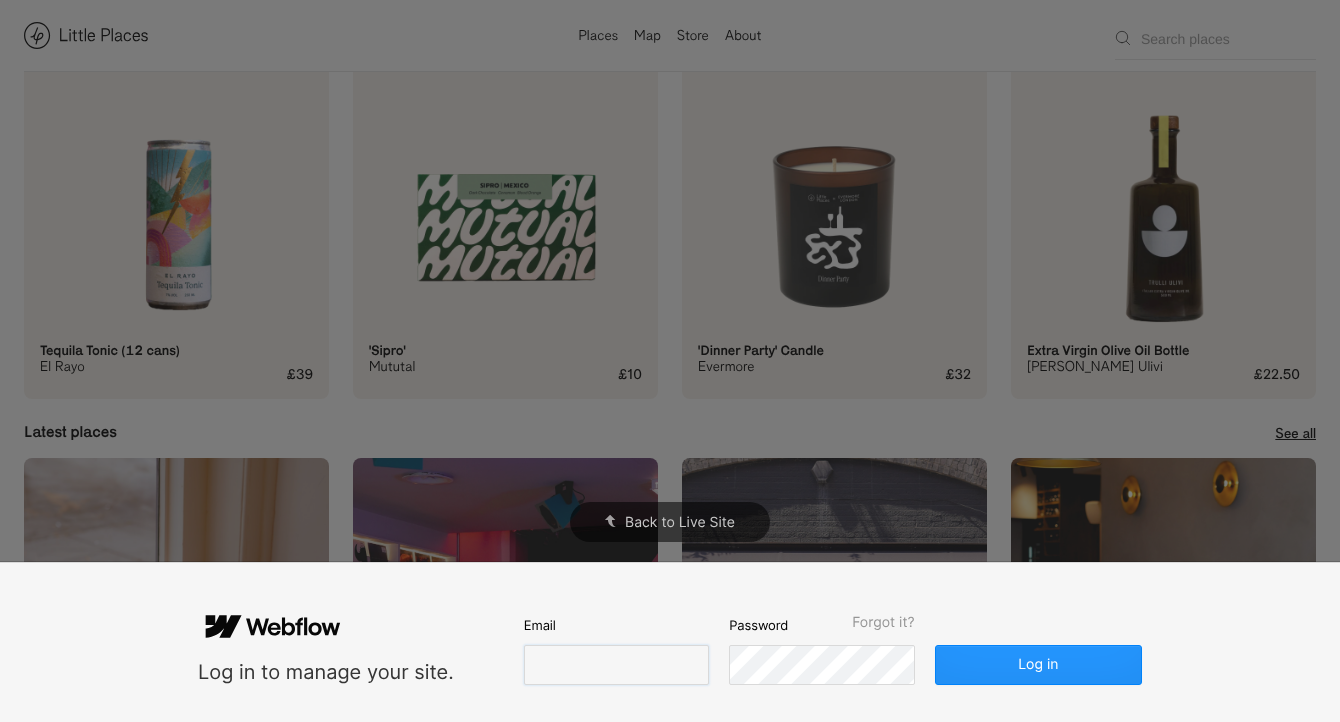 click at bounding box center [616, 665] 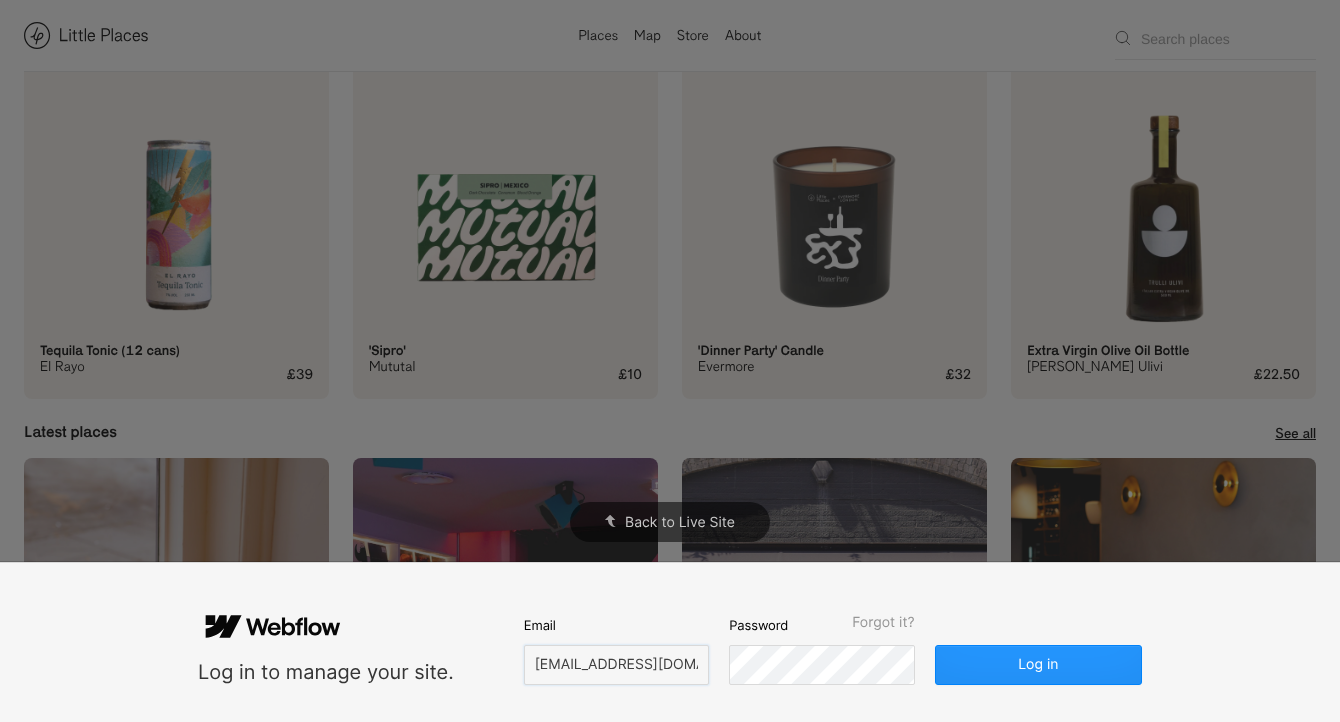 type on "[EMAIL_ADDRESS][DOMAIN_NAME]" 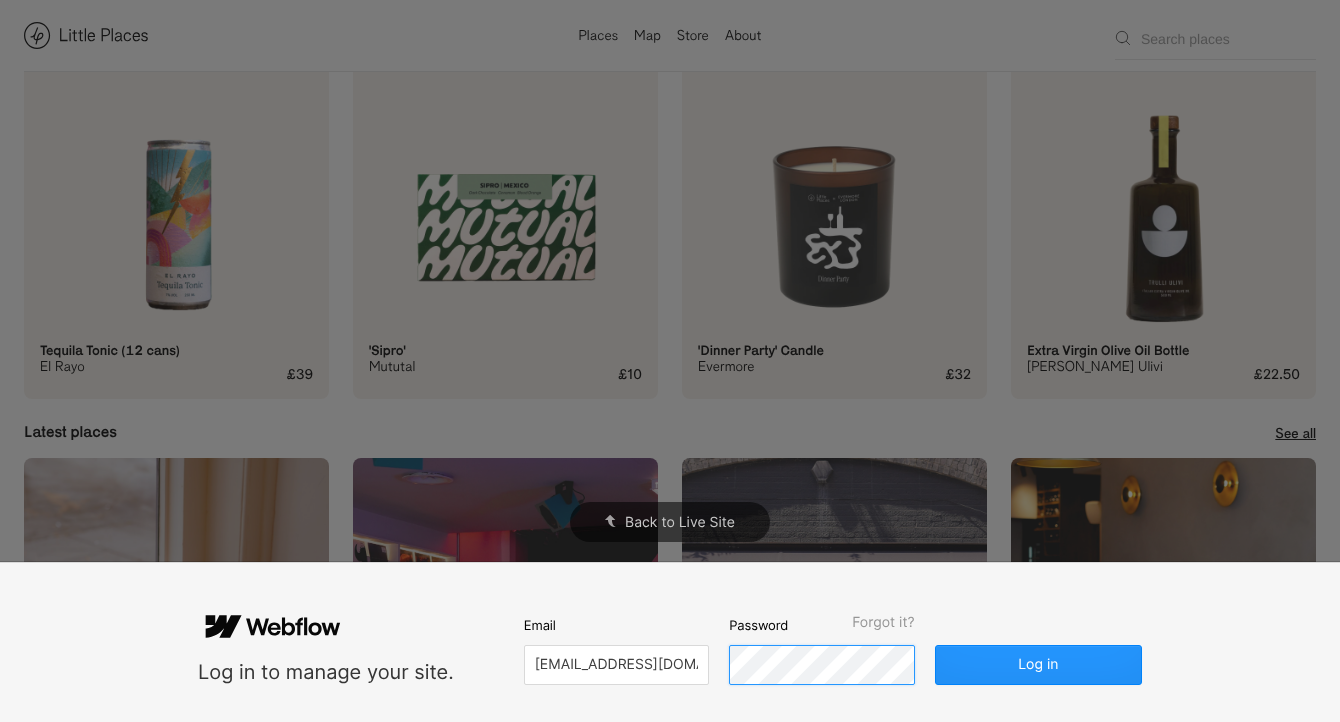 click on "Log in" at bounding box center [1038, 665] 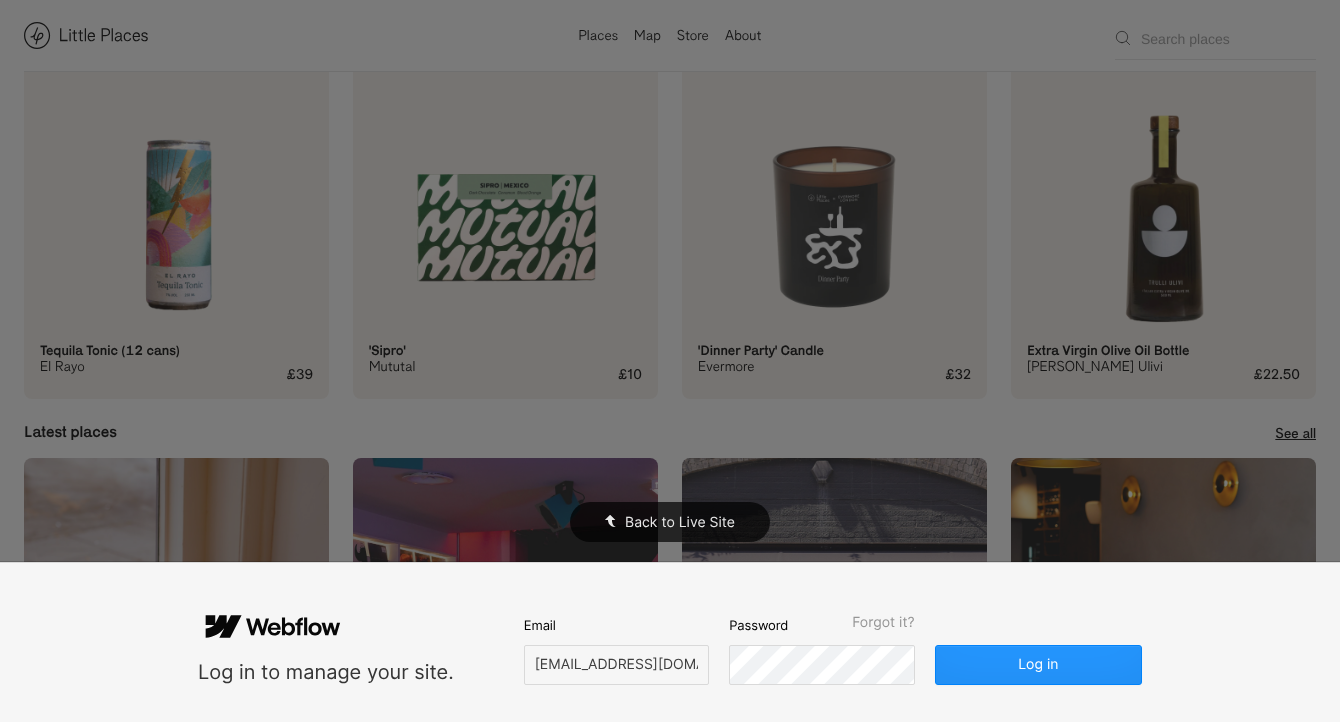 scroll, scrollTop: 0, scrollLeft: 0, axis: both 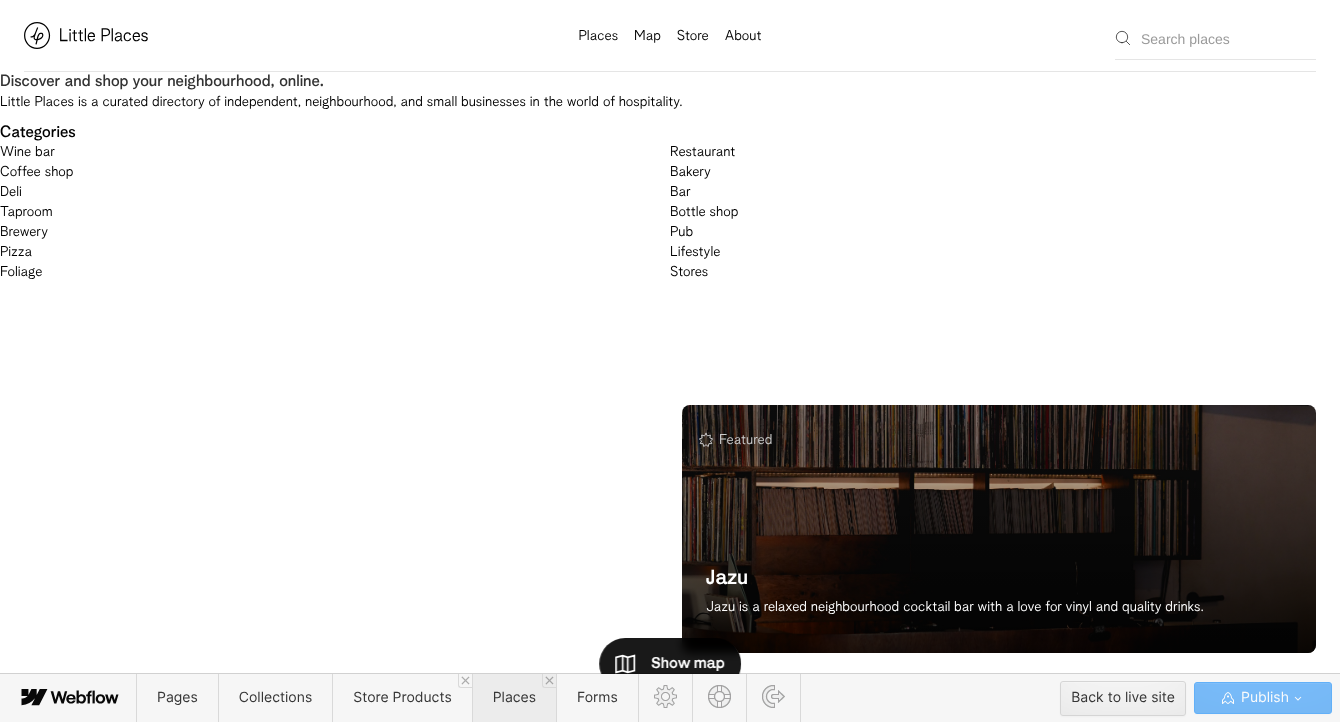 click on "Places" at bounding box center (514, 698) 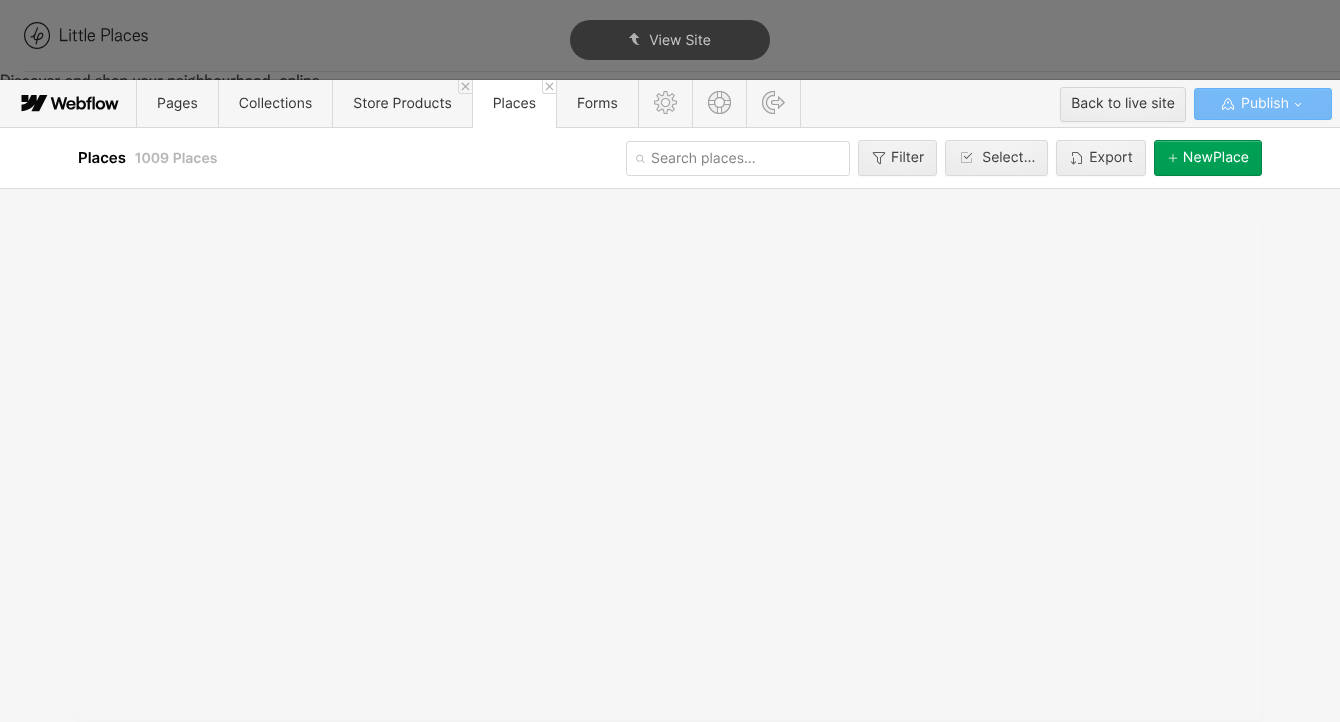 click at bounding box center (738, 158) 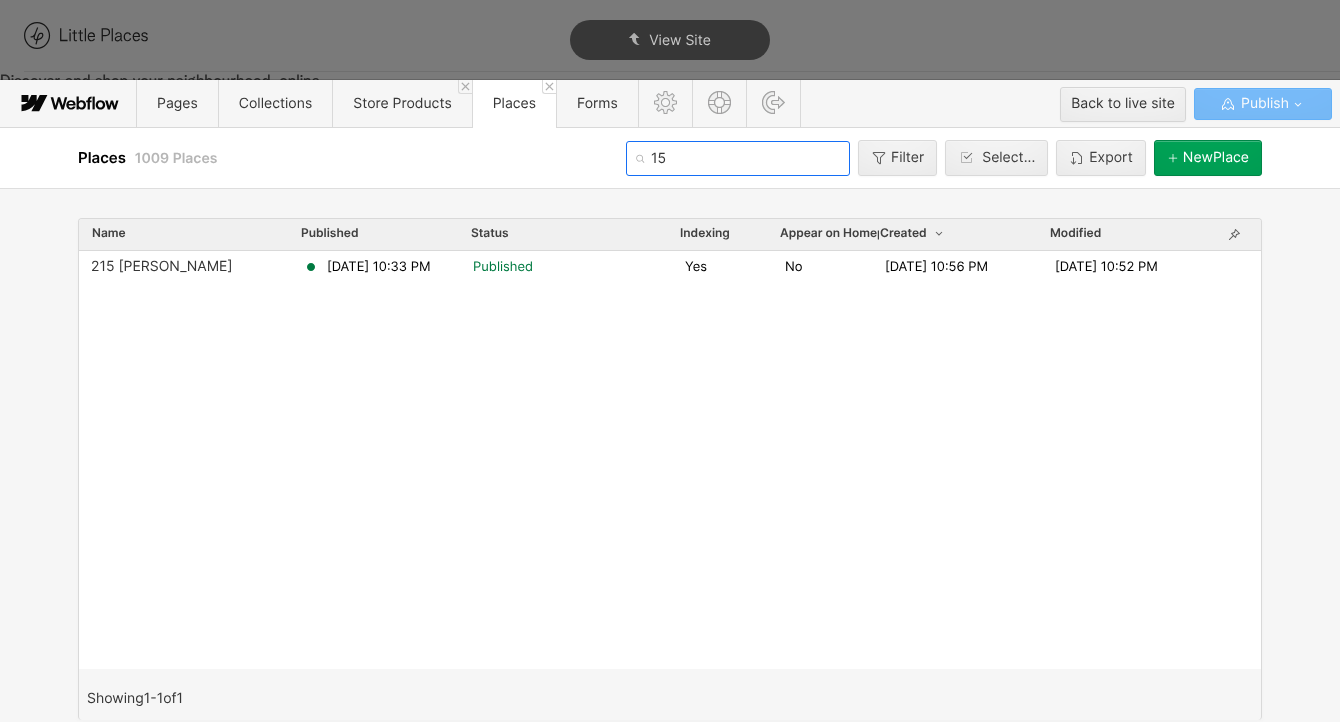 type on "1" 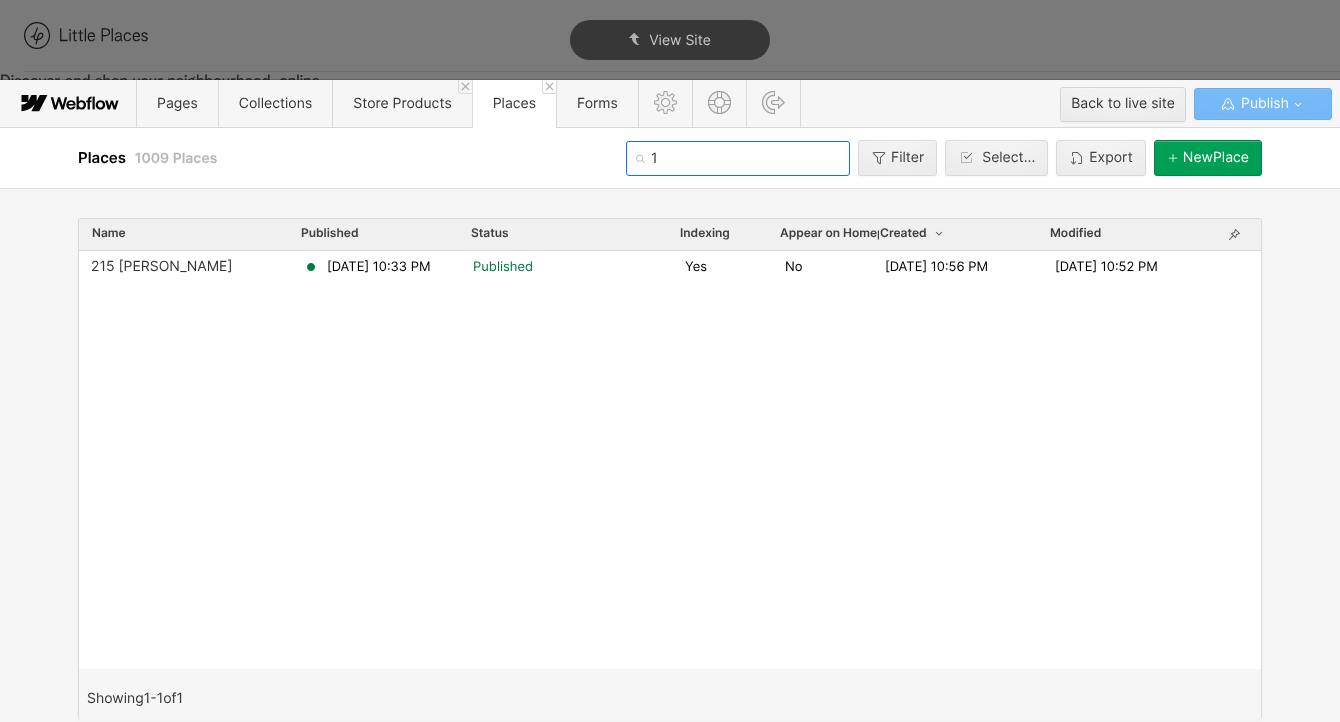 type 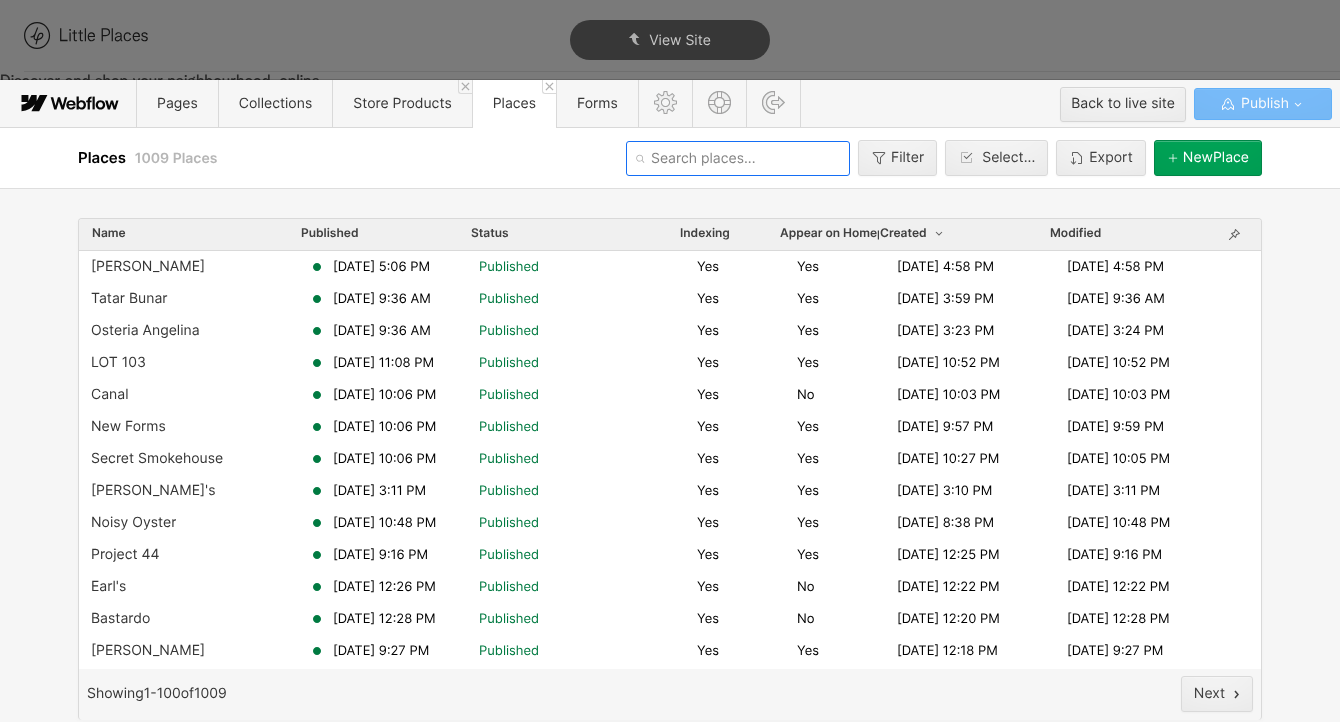 click on "[GEOGRAPHIC_DATA]" at bounding box center (1216, 158) 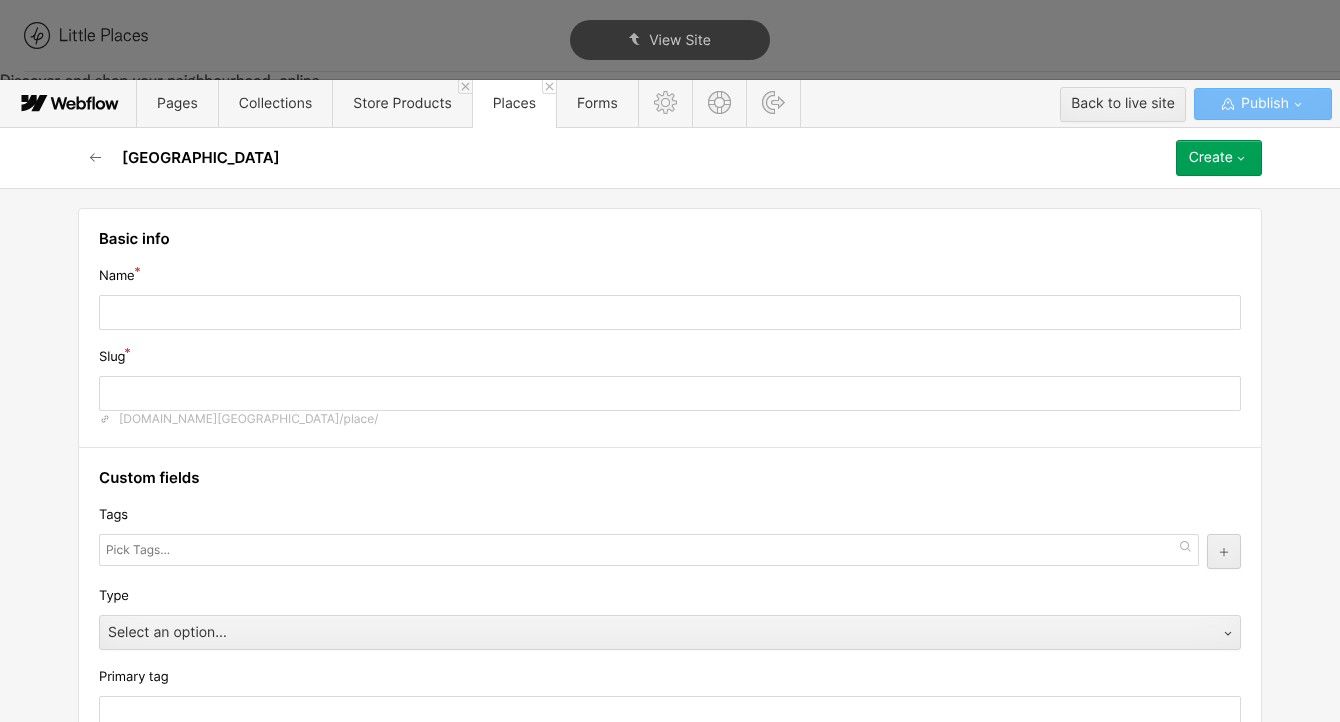 click on "Name" at bounding box center (670, 297) 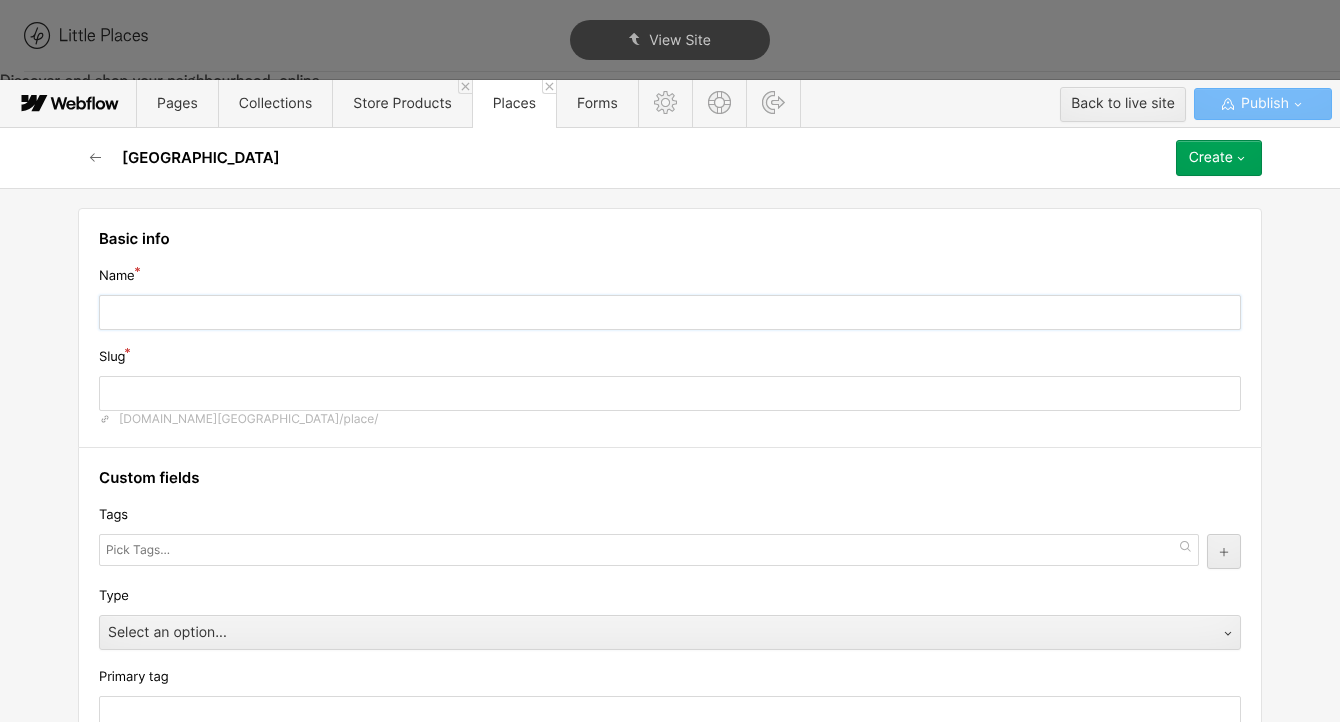 click at bounding box center [670, 312] 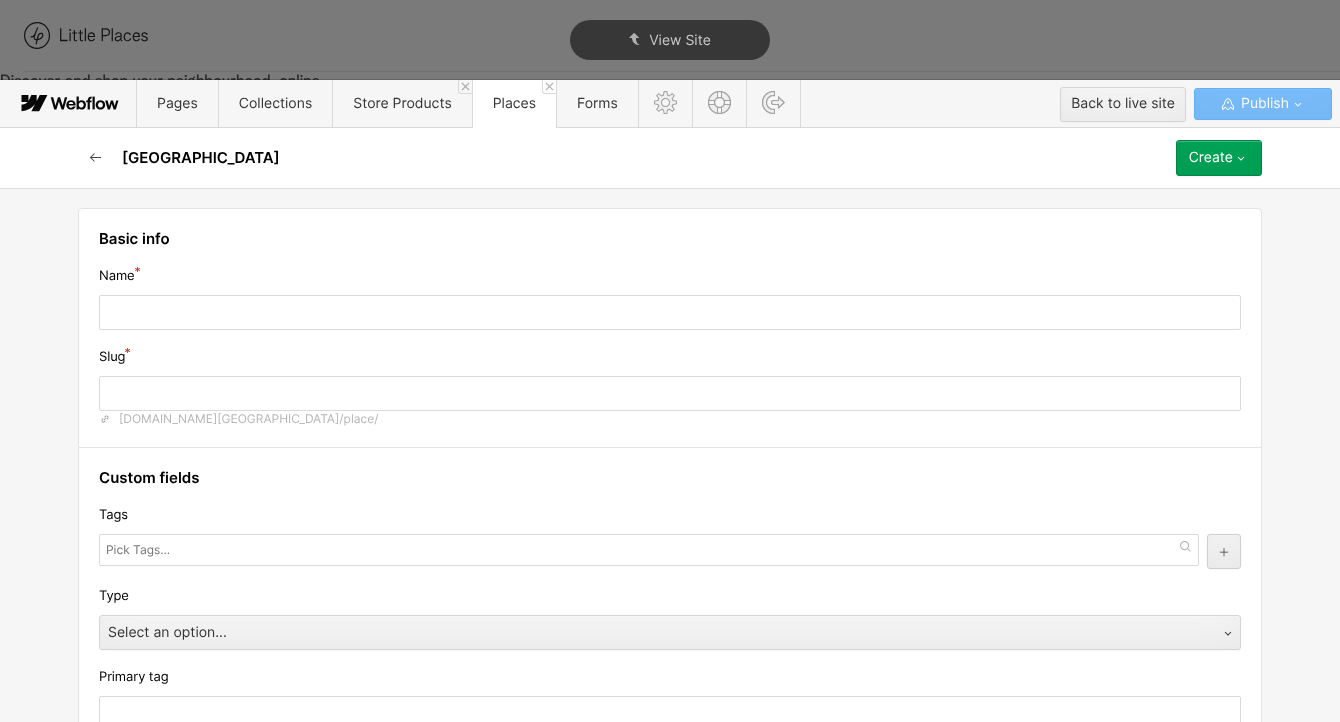 click 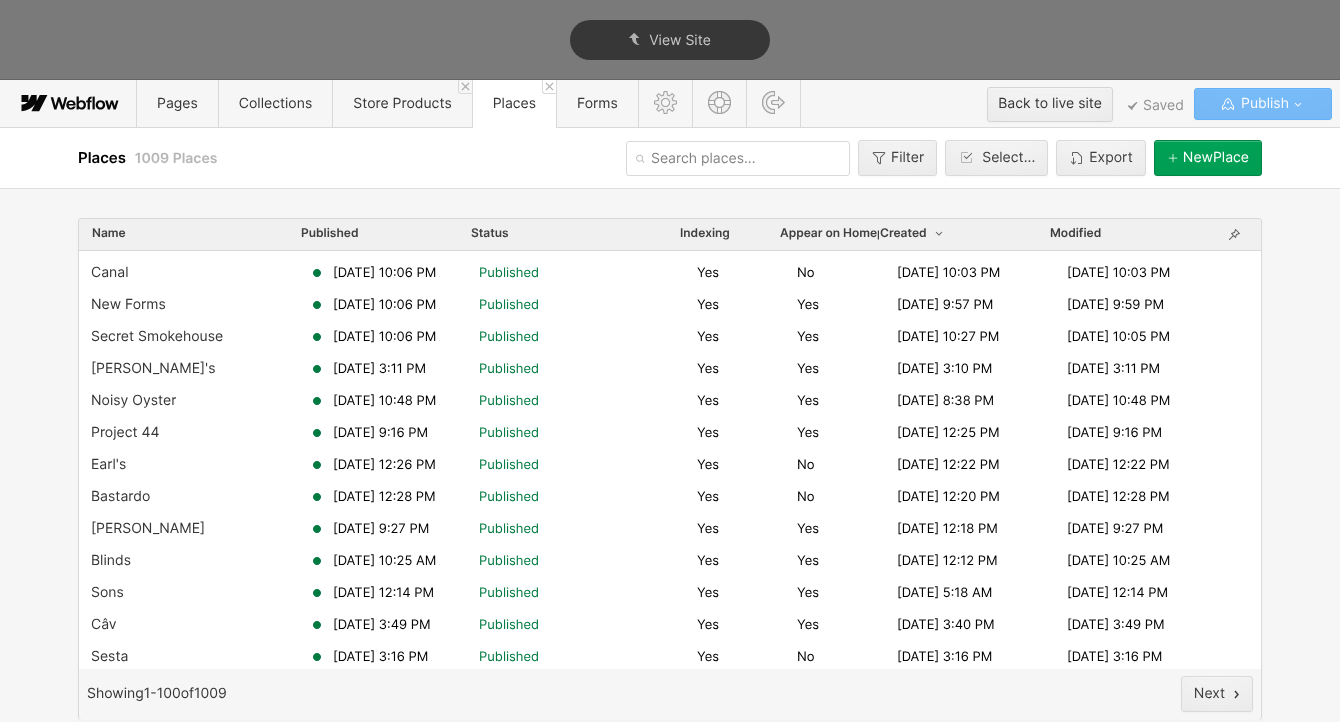 scroll, scrollTop: 0, scrollLeft: 0, axis: both 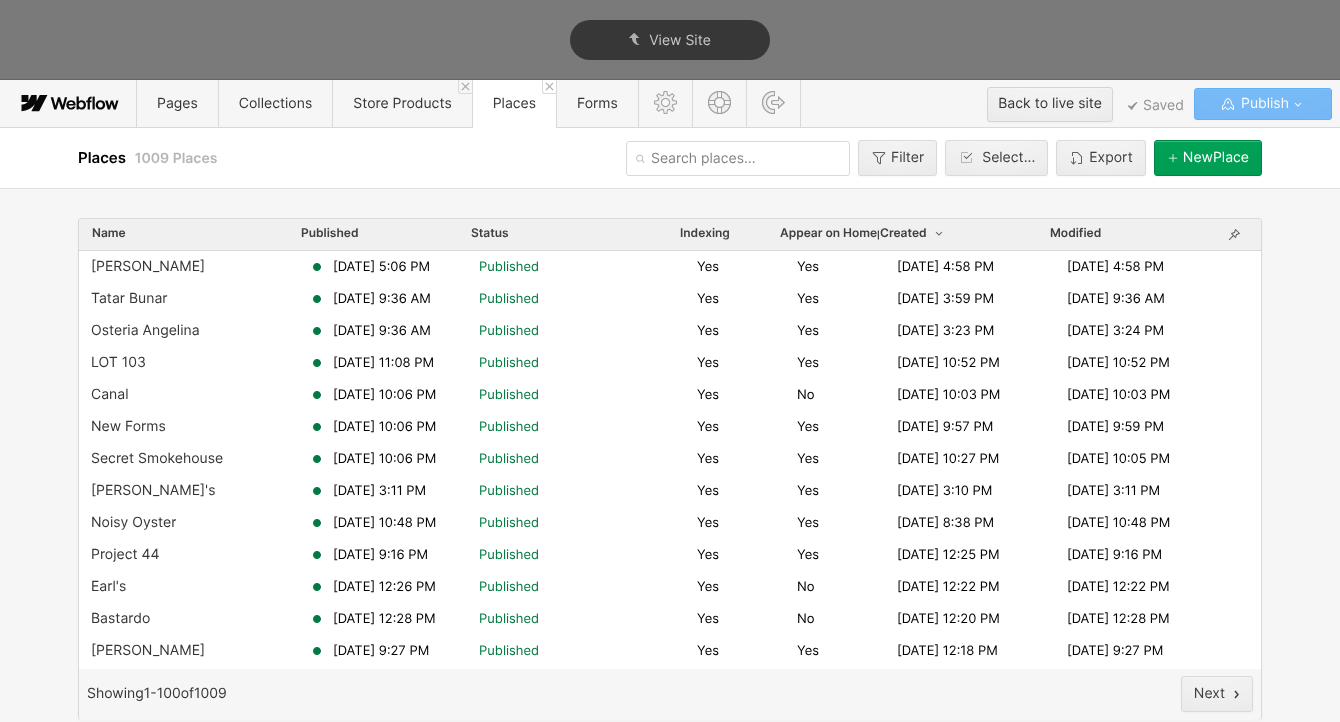 click on "[GEOGRAPHIC_DATA]" at bounding box center (1208, 158) 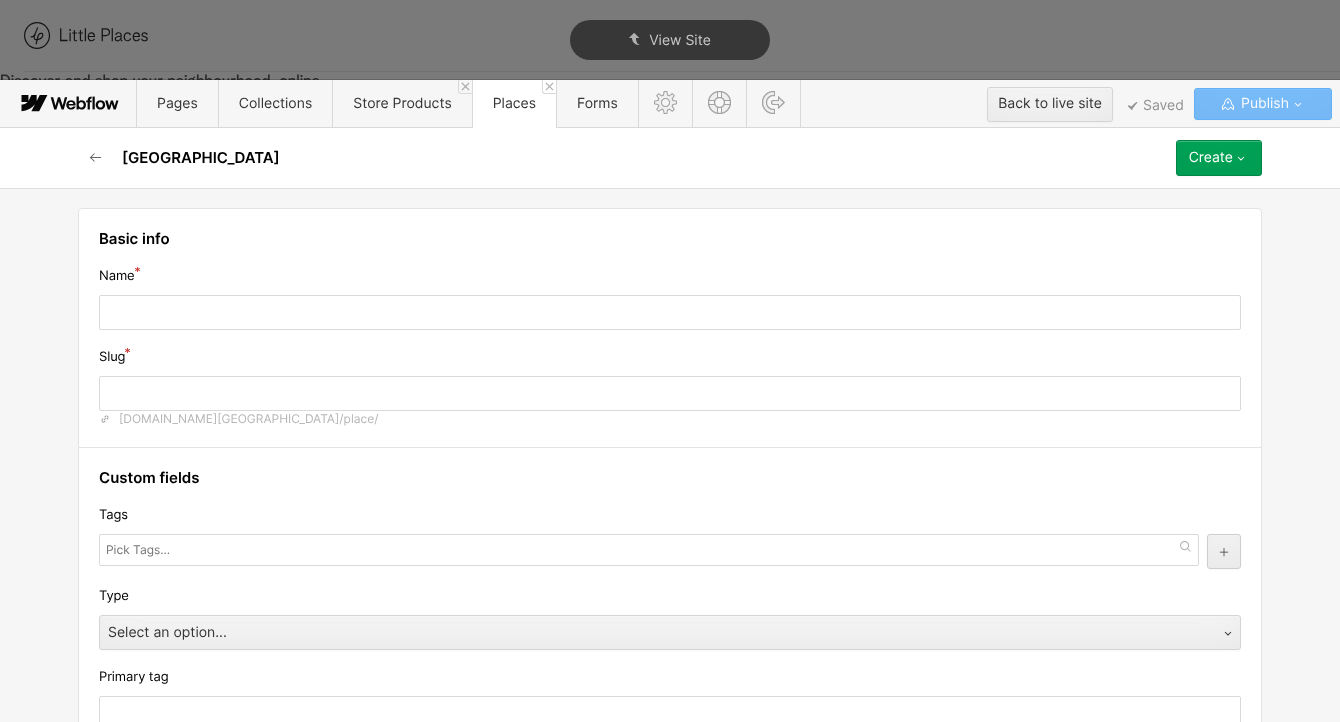 click on "Name" at bounding box center (670, 276) 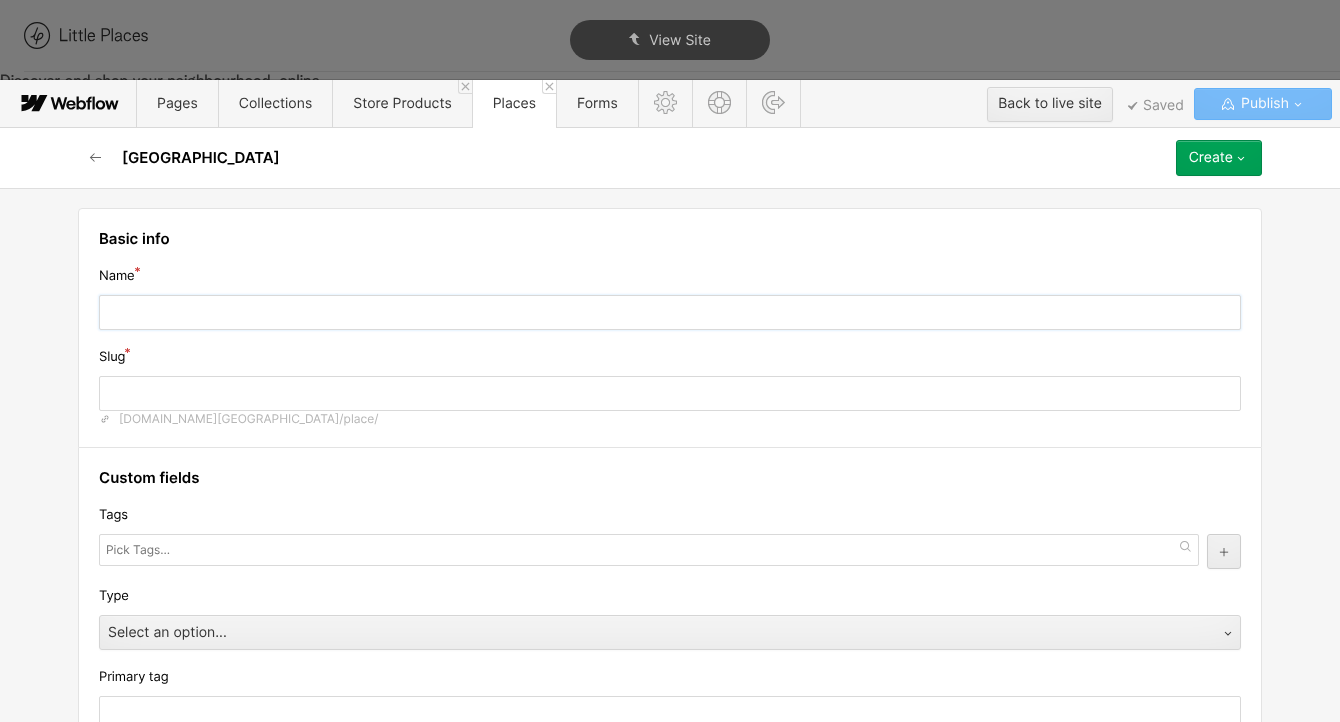 click at bounding box center (670, 312) 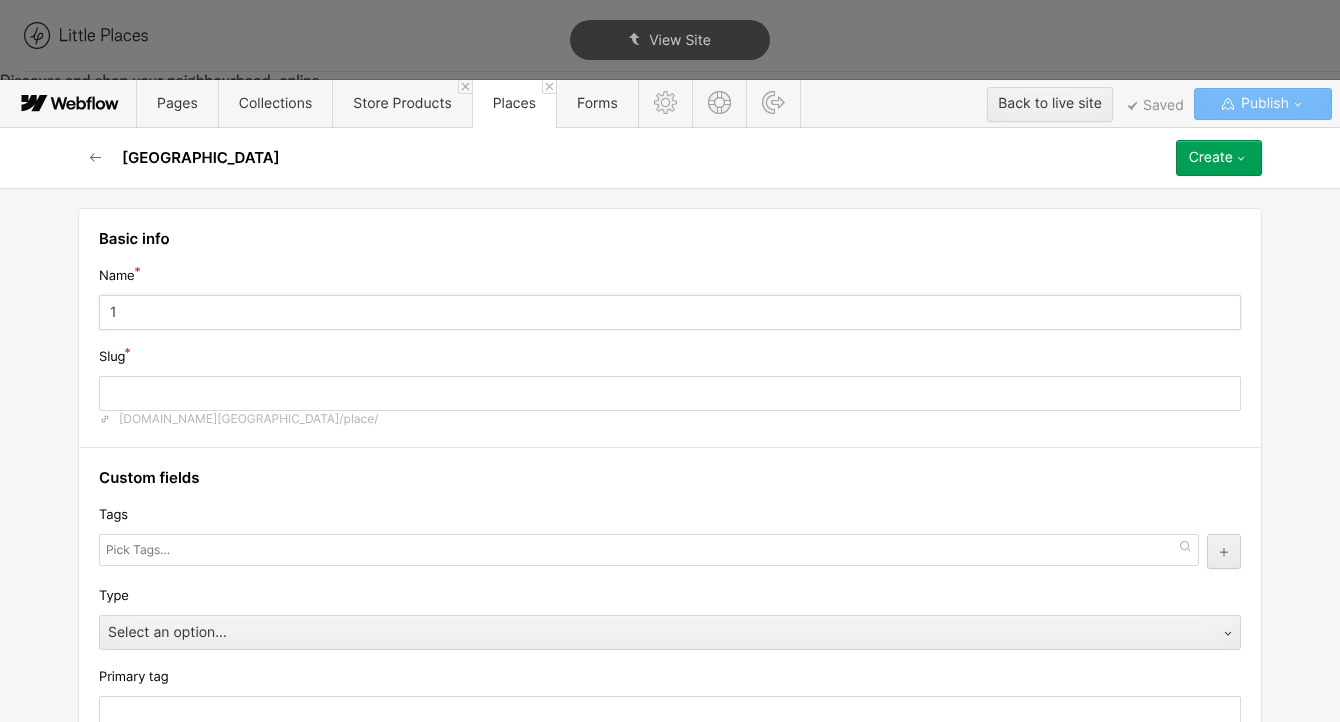 type on "1" 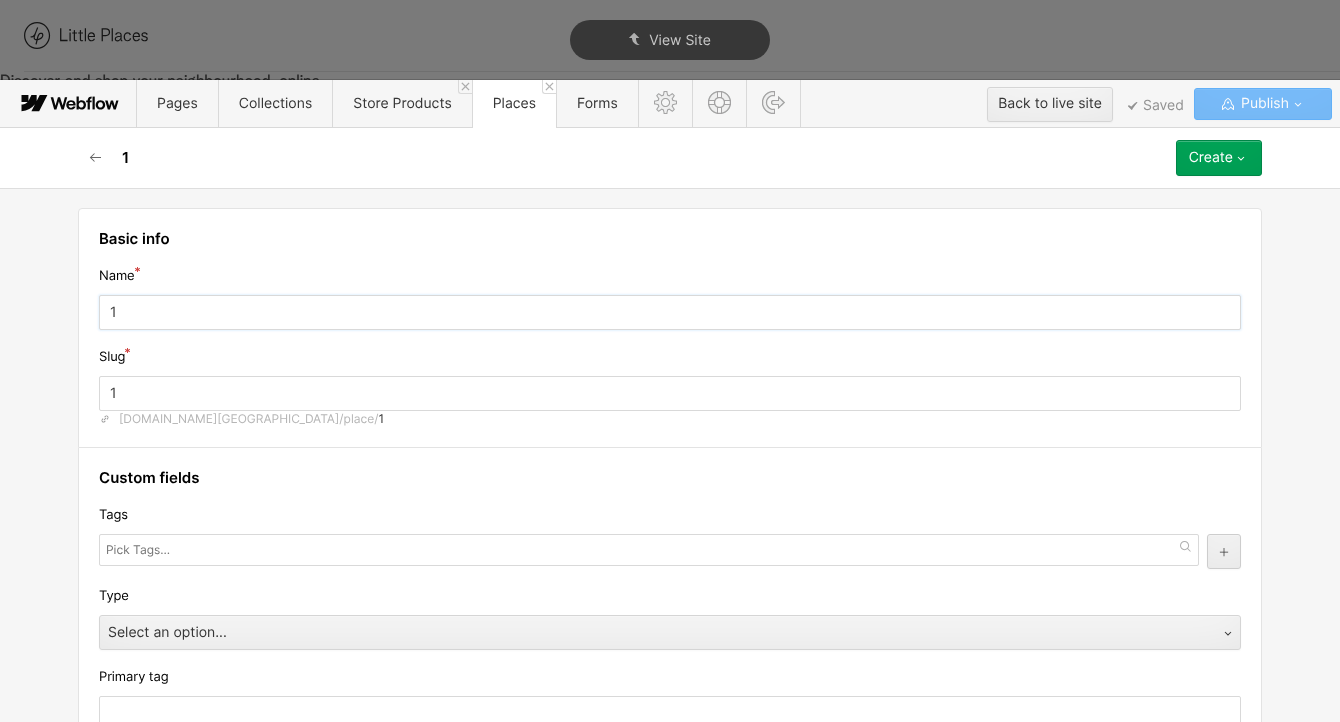type on "15" 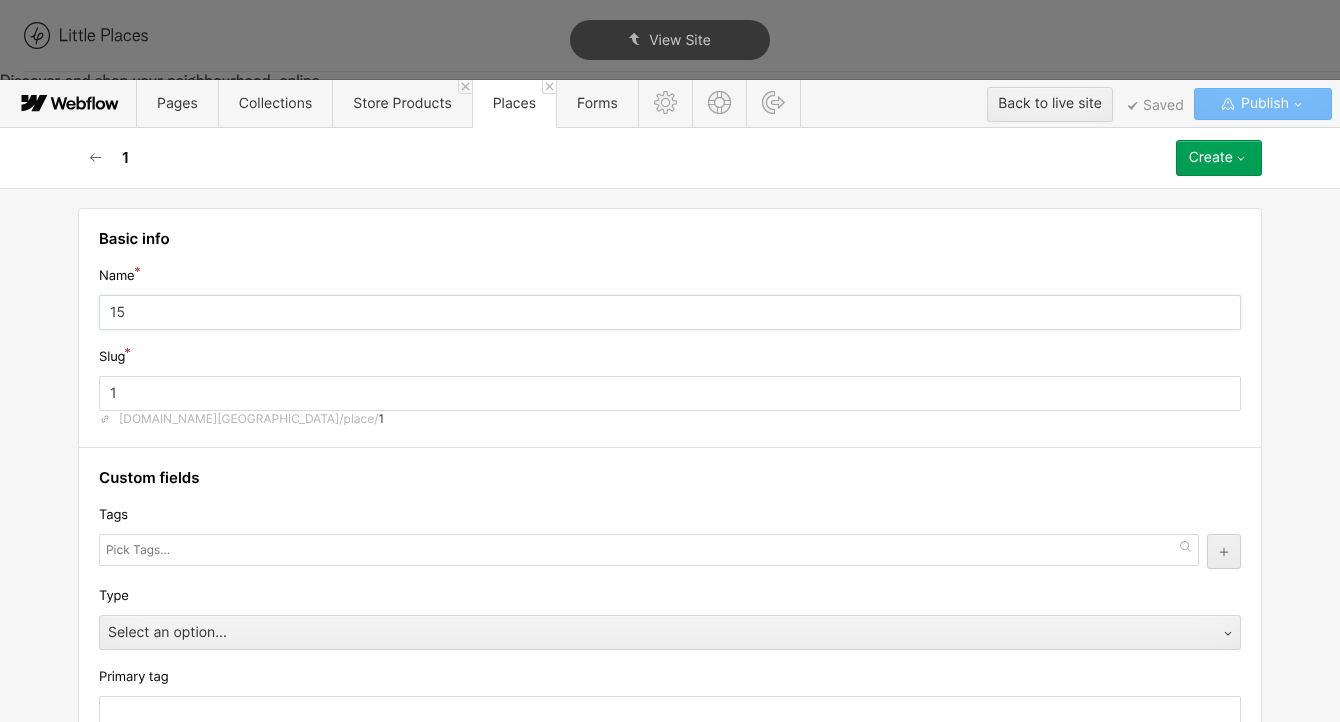 type on "15" 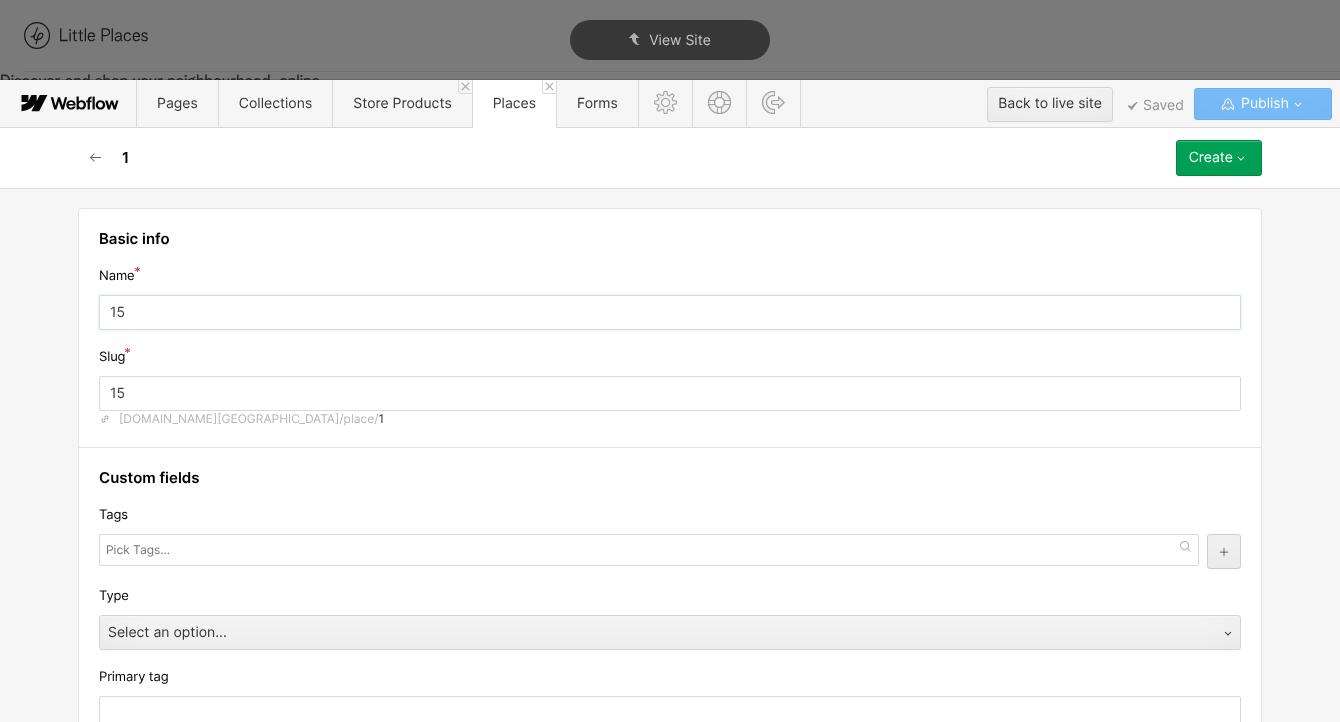 type on "15g" 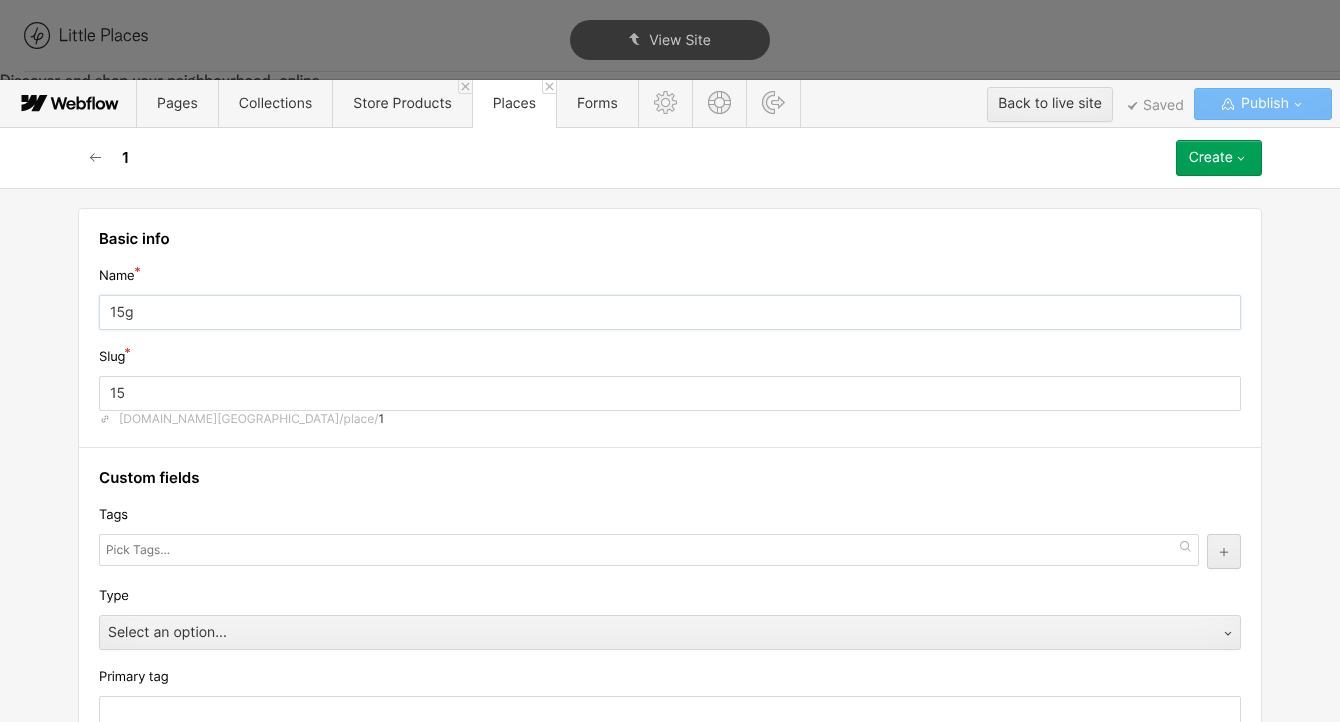 type on "15g" 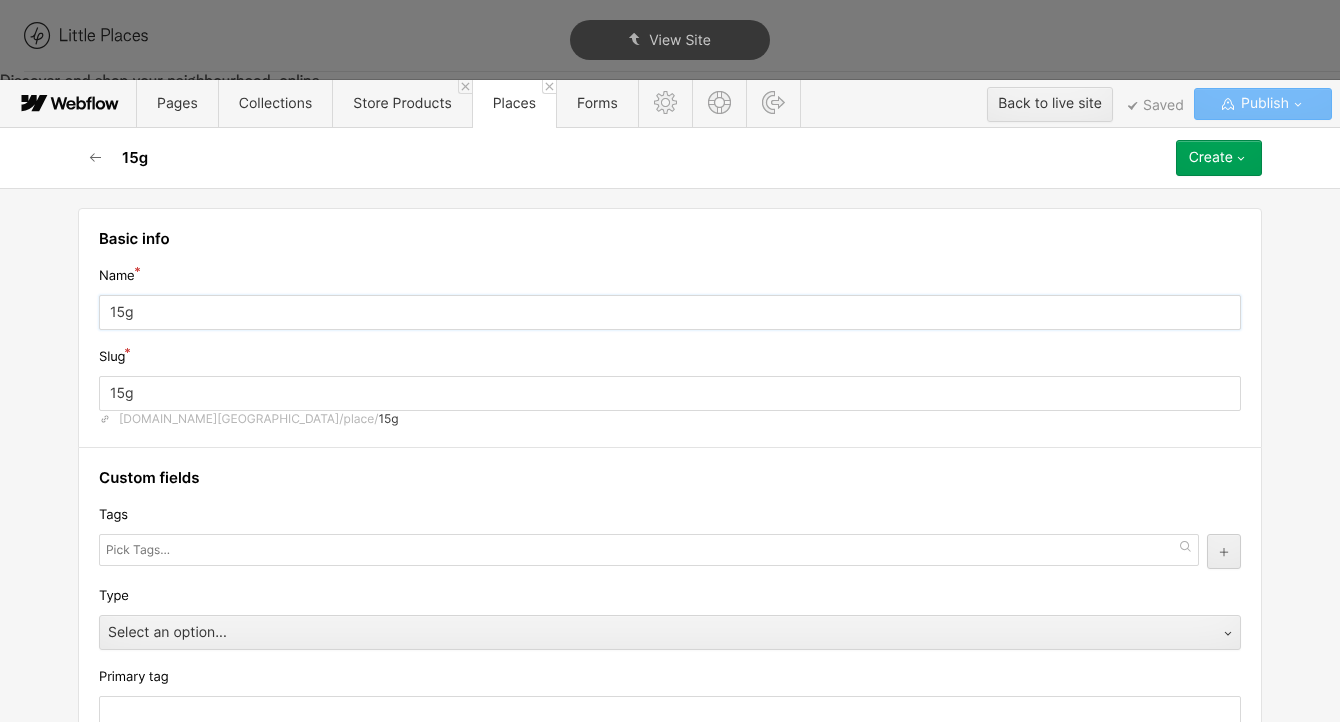 type on "15gr" 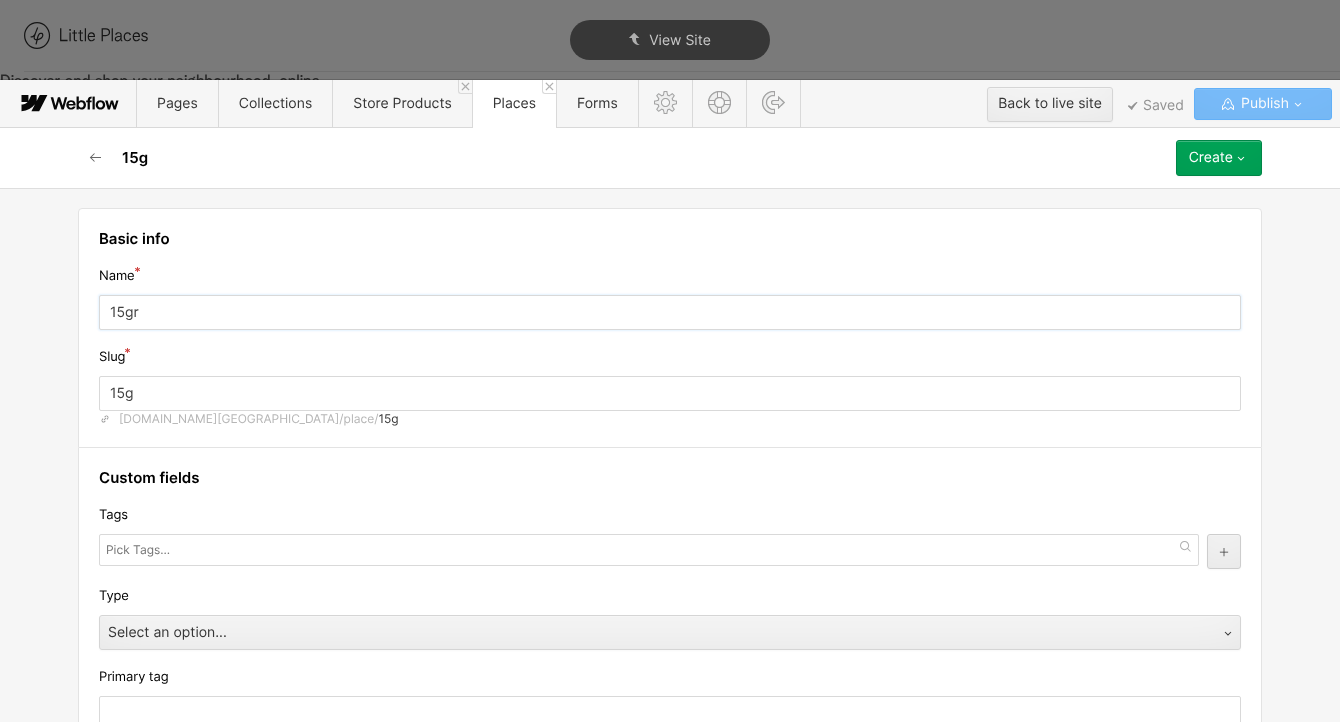 type on "15gr" 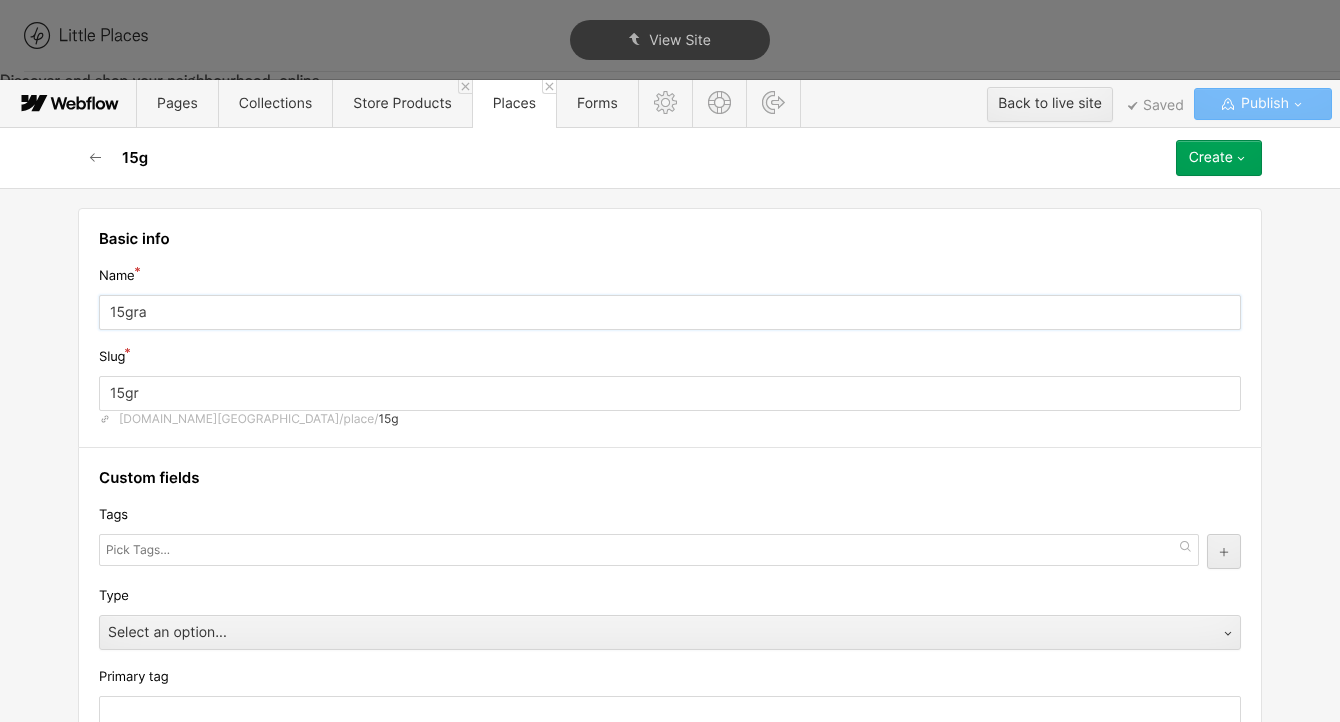 type on "15gram" 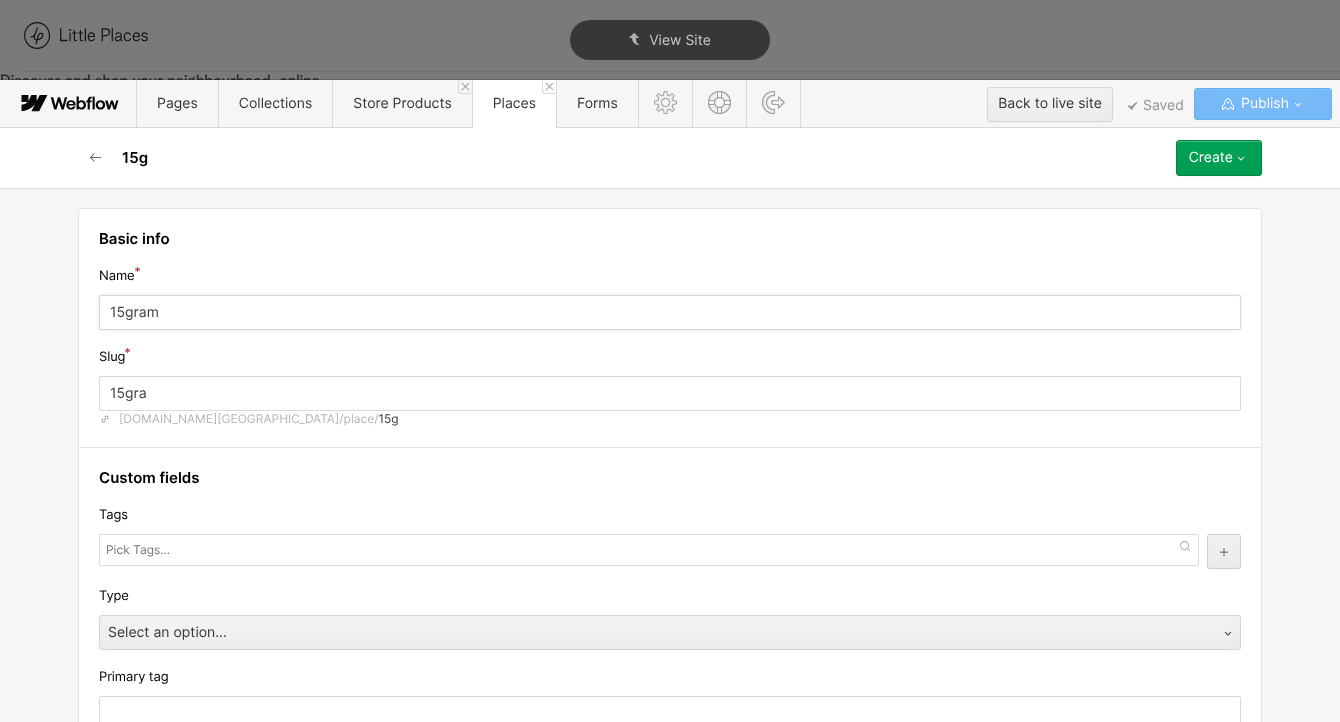 type on "15gram" 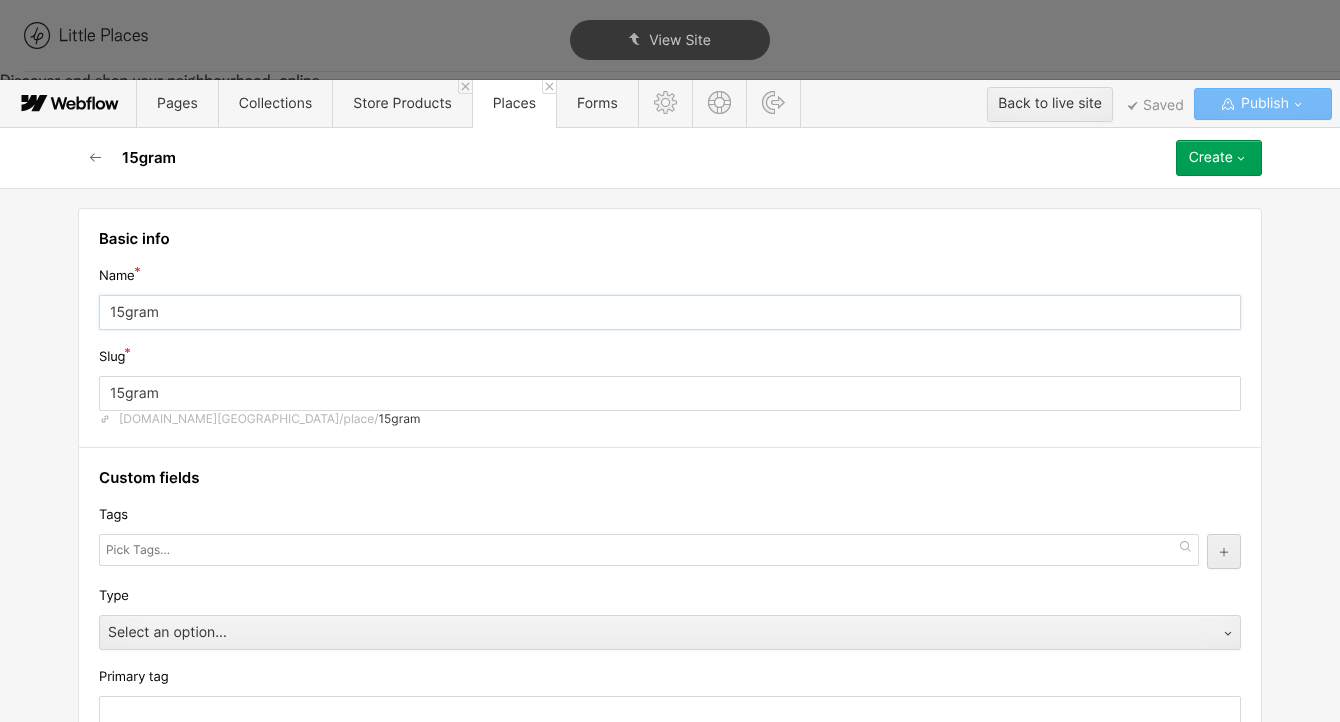type on "15grams" 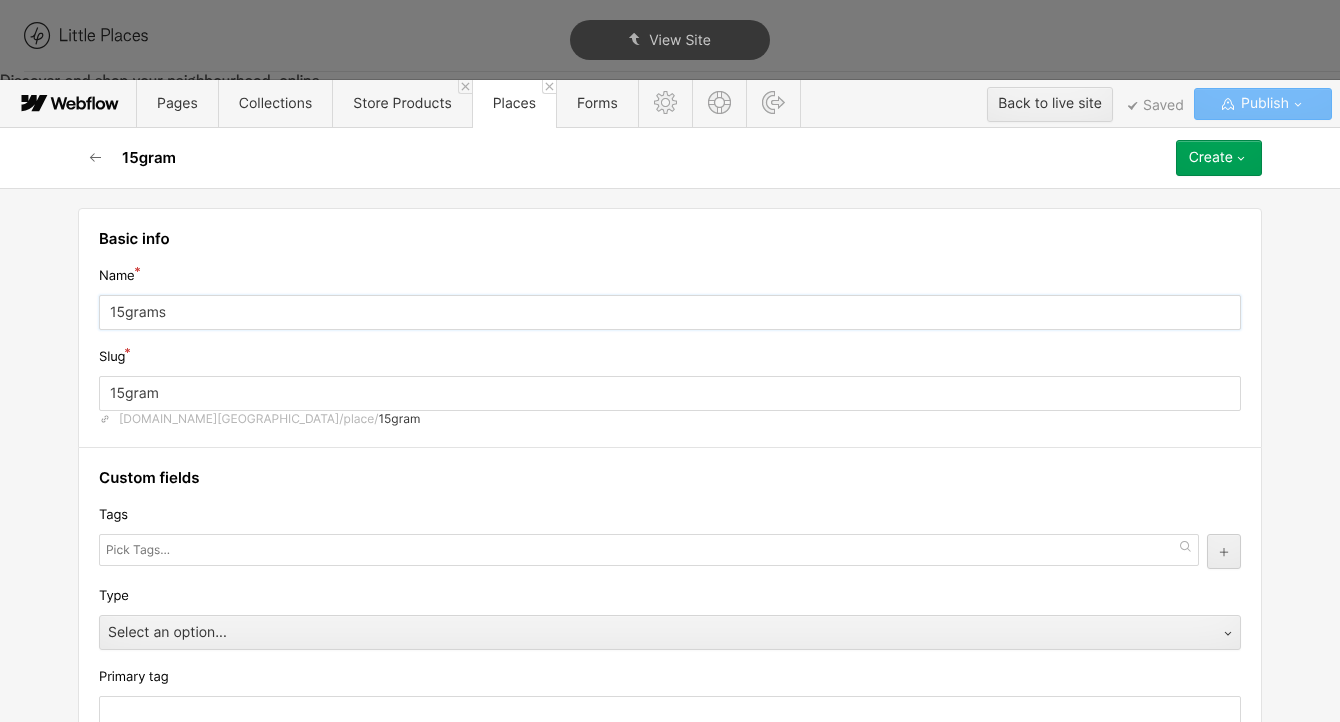 type on "15grams" 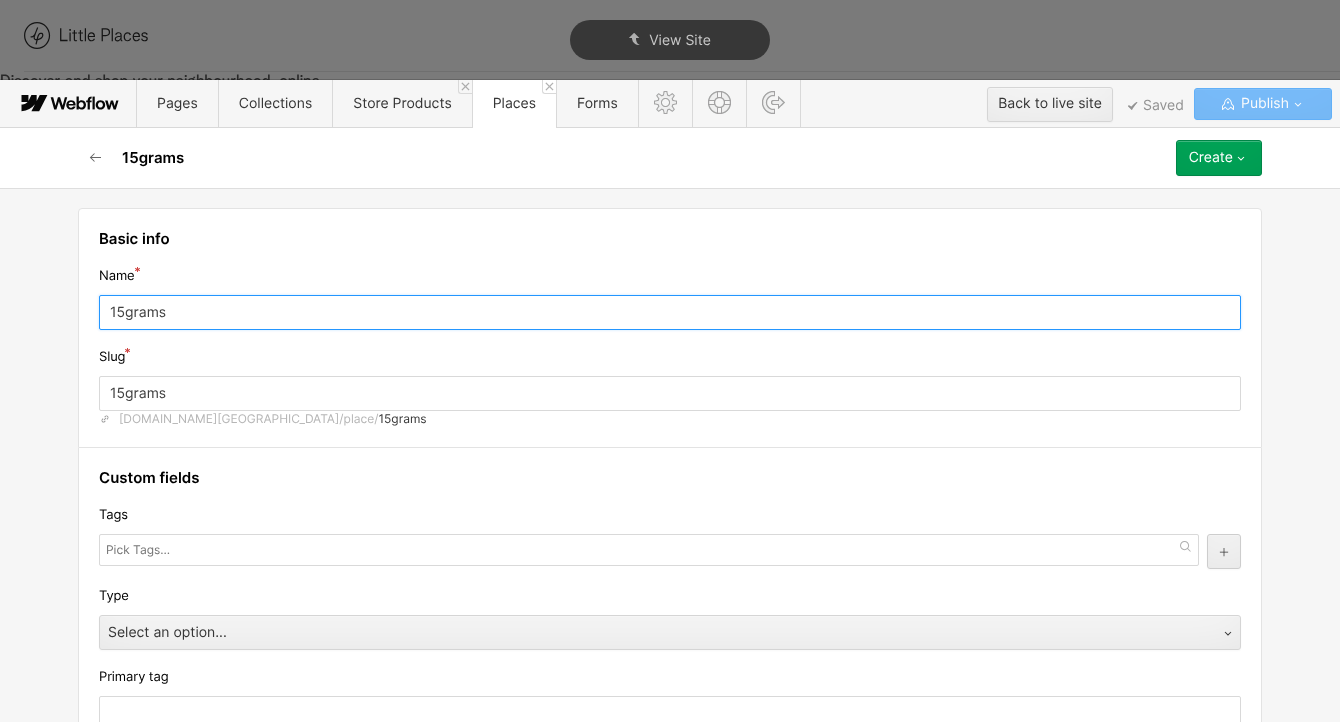 scroll, scrollTop: 124, scrollLeft: 0, axis: vertical 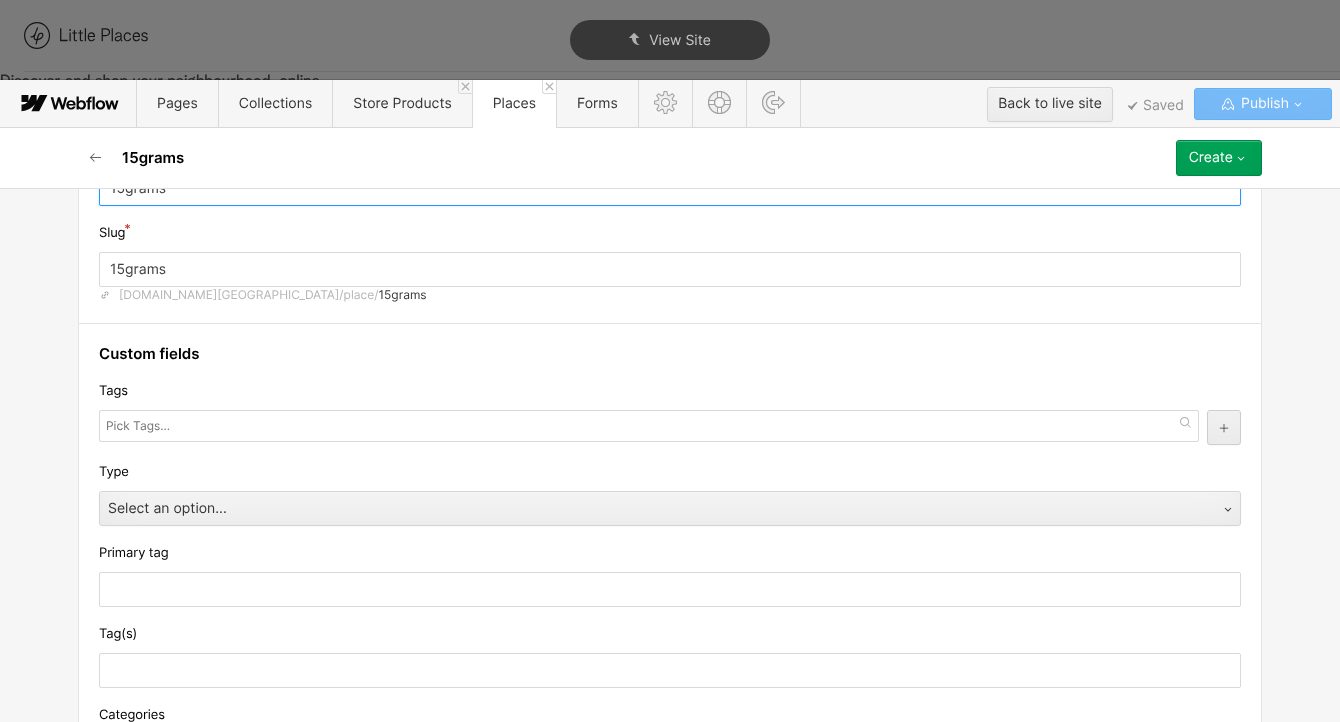 type on "15grams" 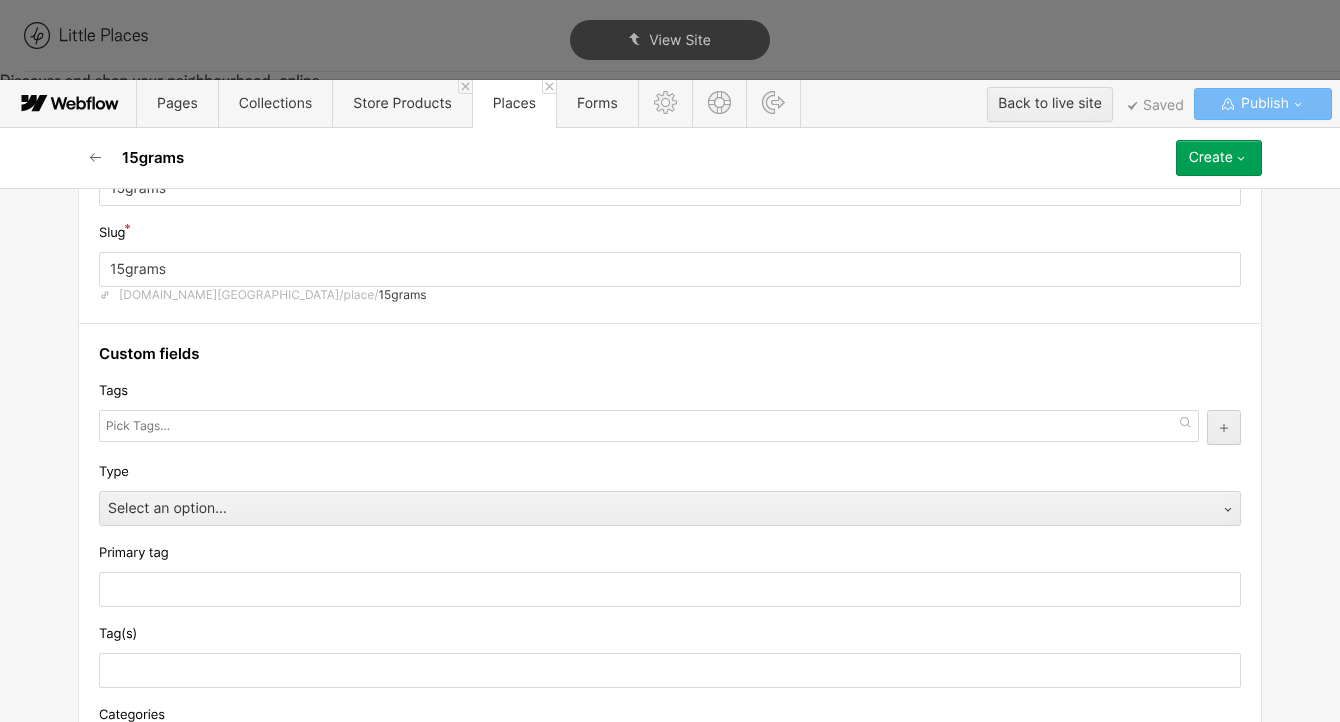 click at bounding box center (649, 427) 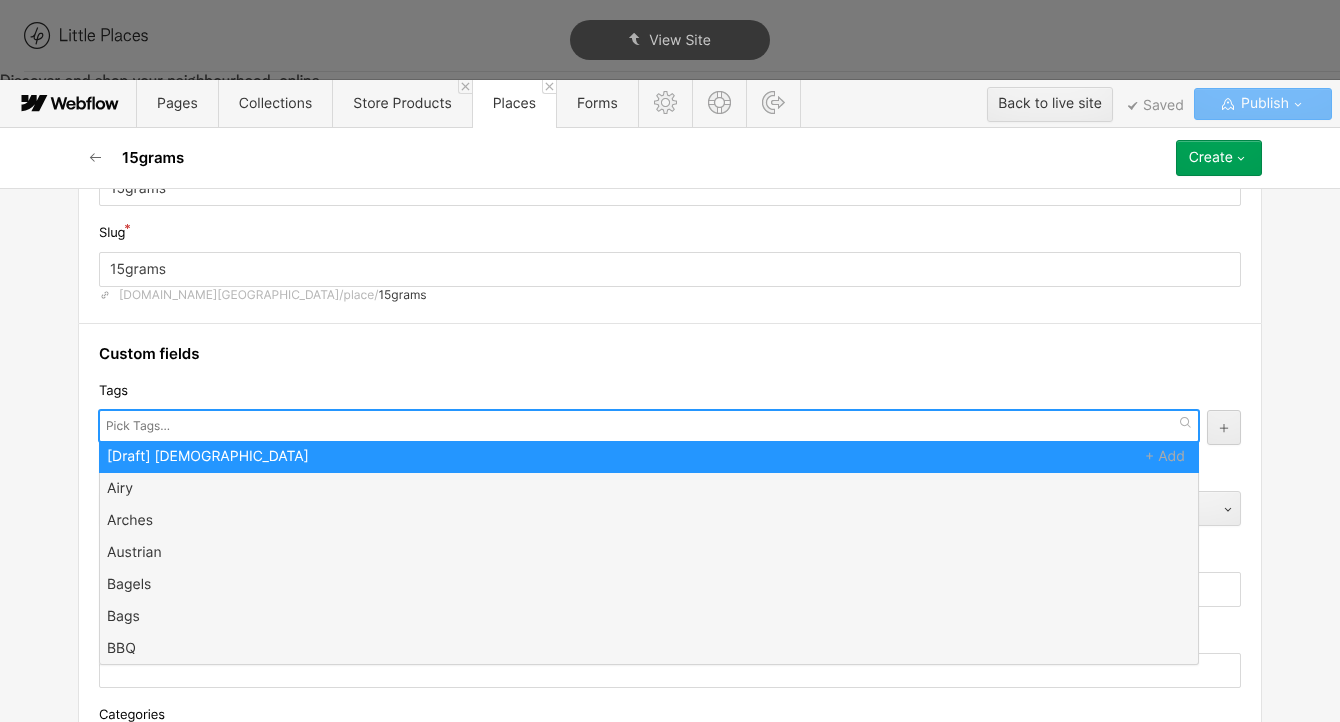 click at bounding box center [140, 426] 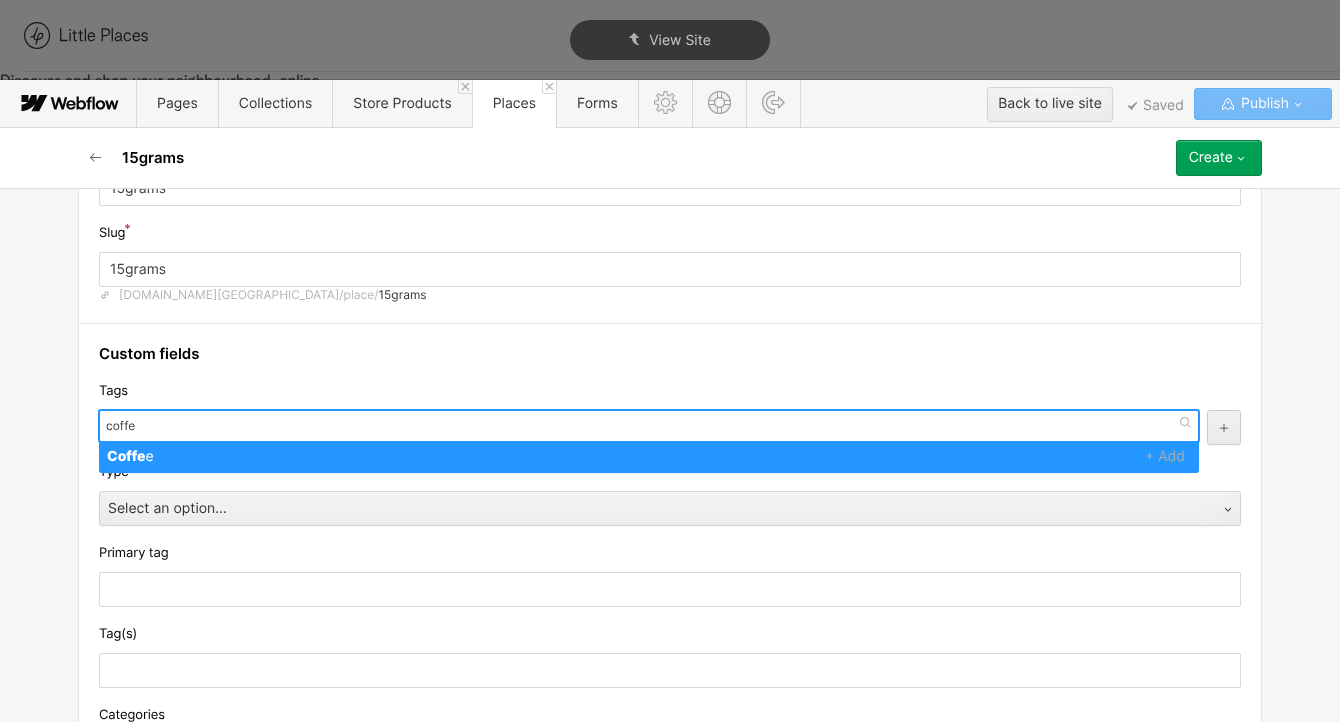 type on "coff" 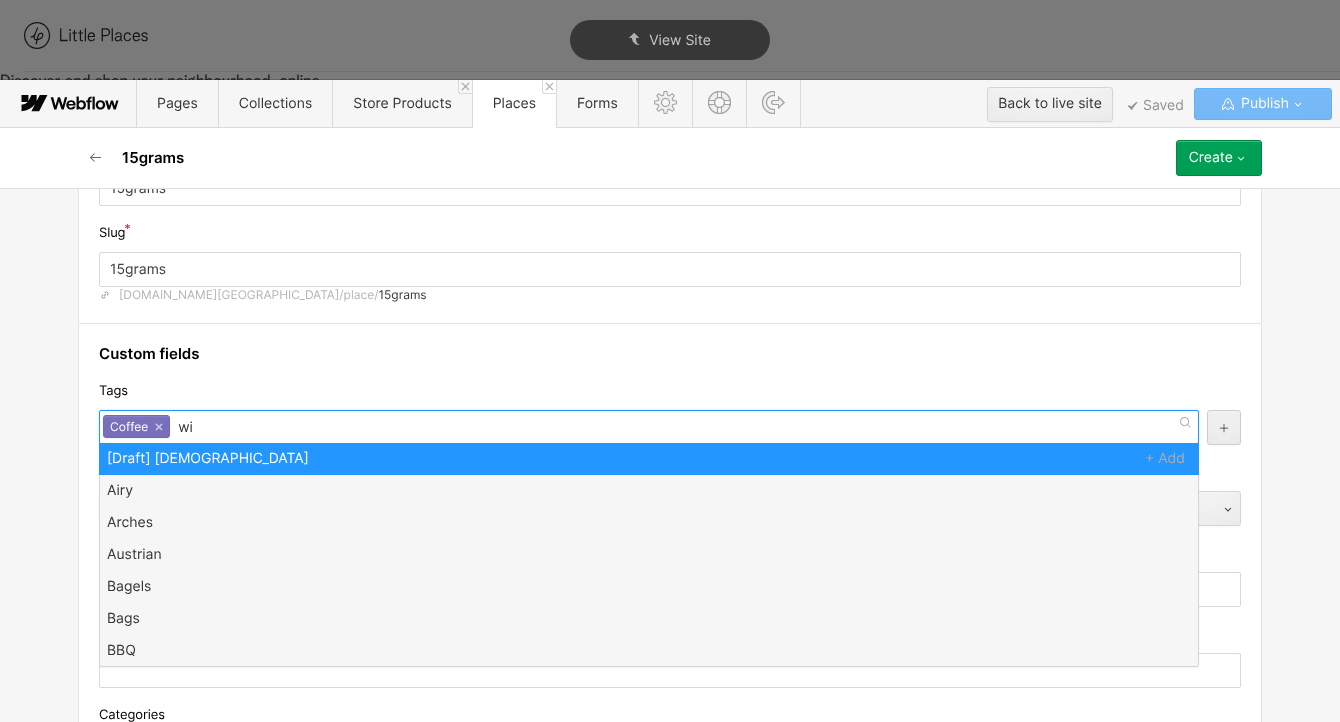 type on "wine" 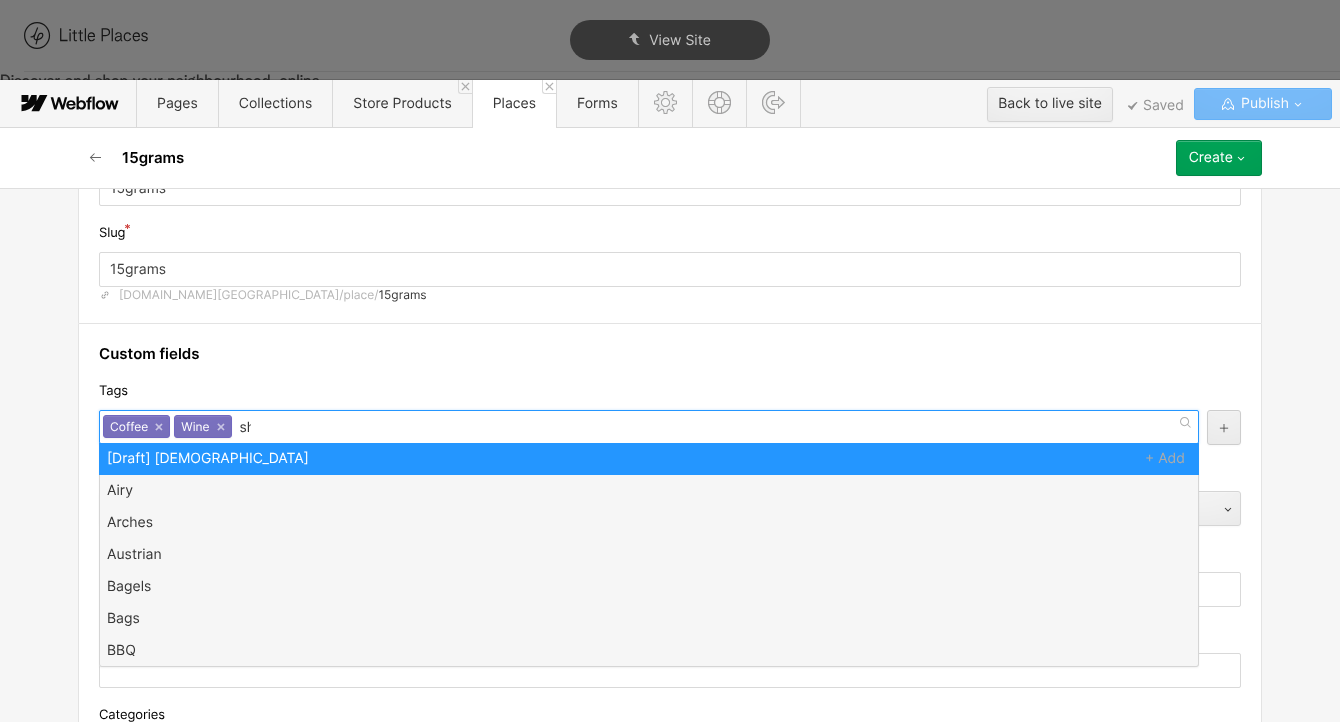 scroll, scrollTop: 0, scrollLeft: 0, axis: both 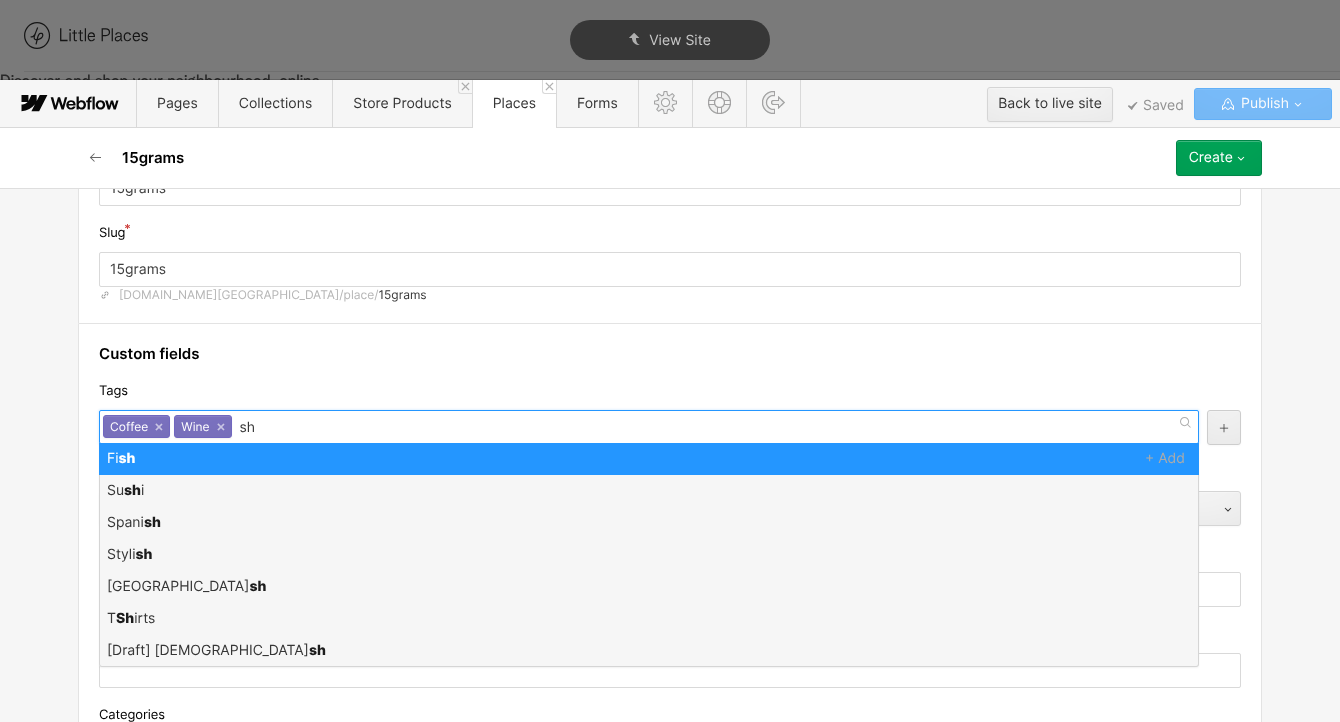 type on "s" 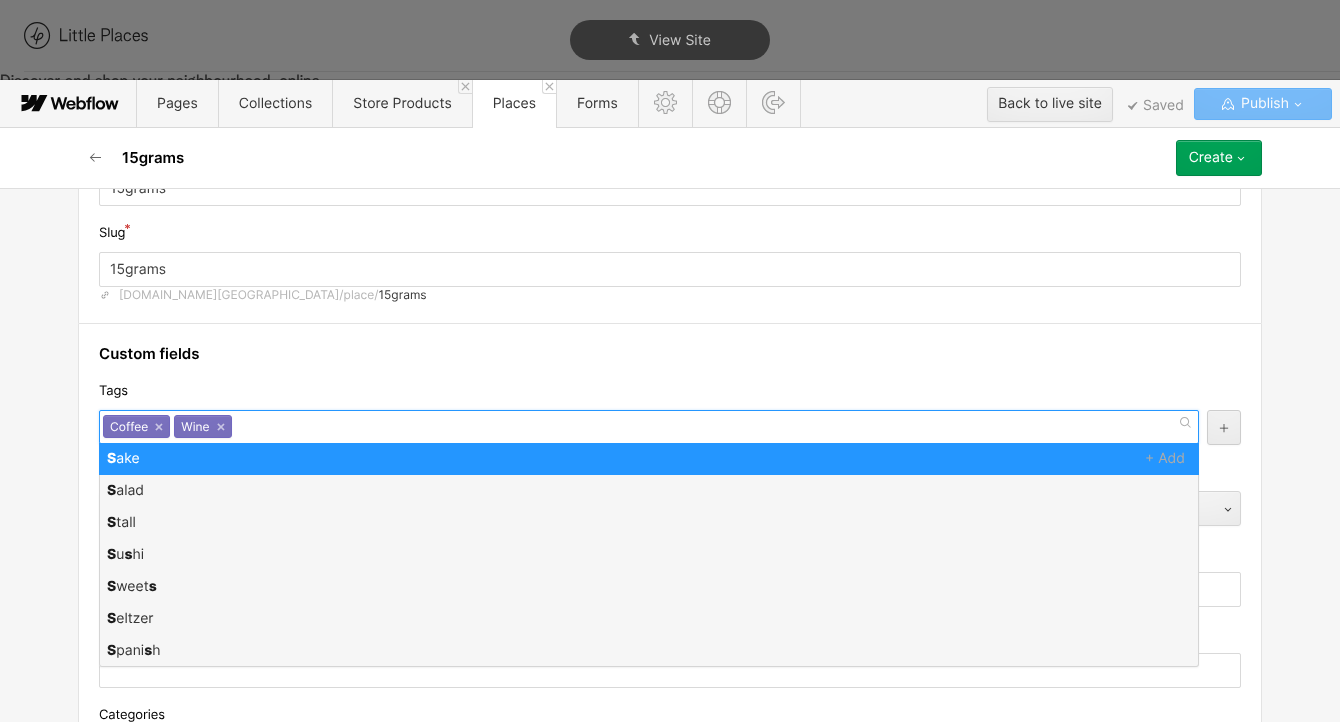 scroll, scrollTop: 0, scrollLeft: 0, axis: both 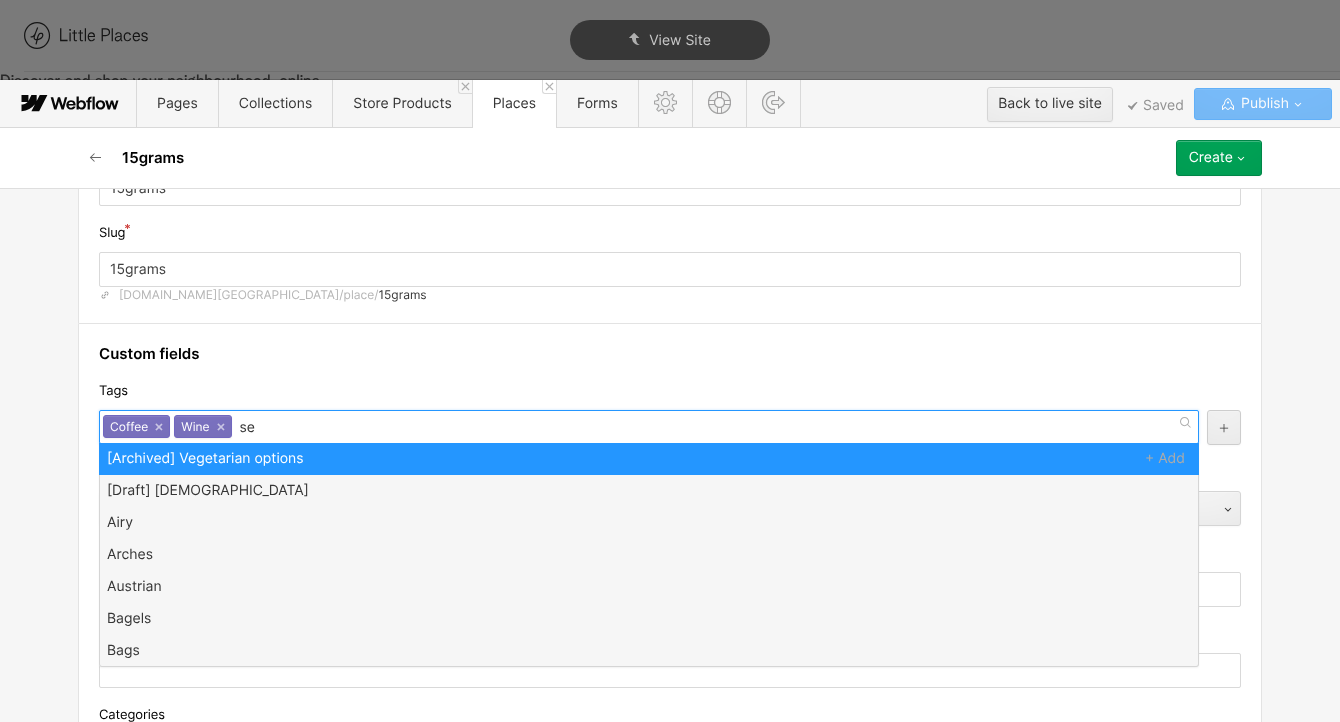type on "sea" 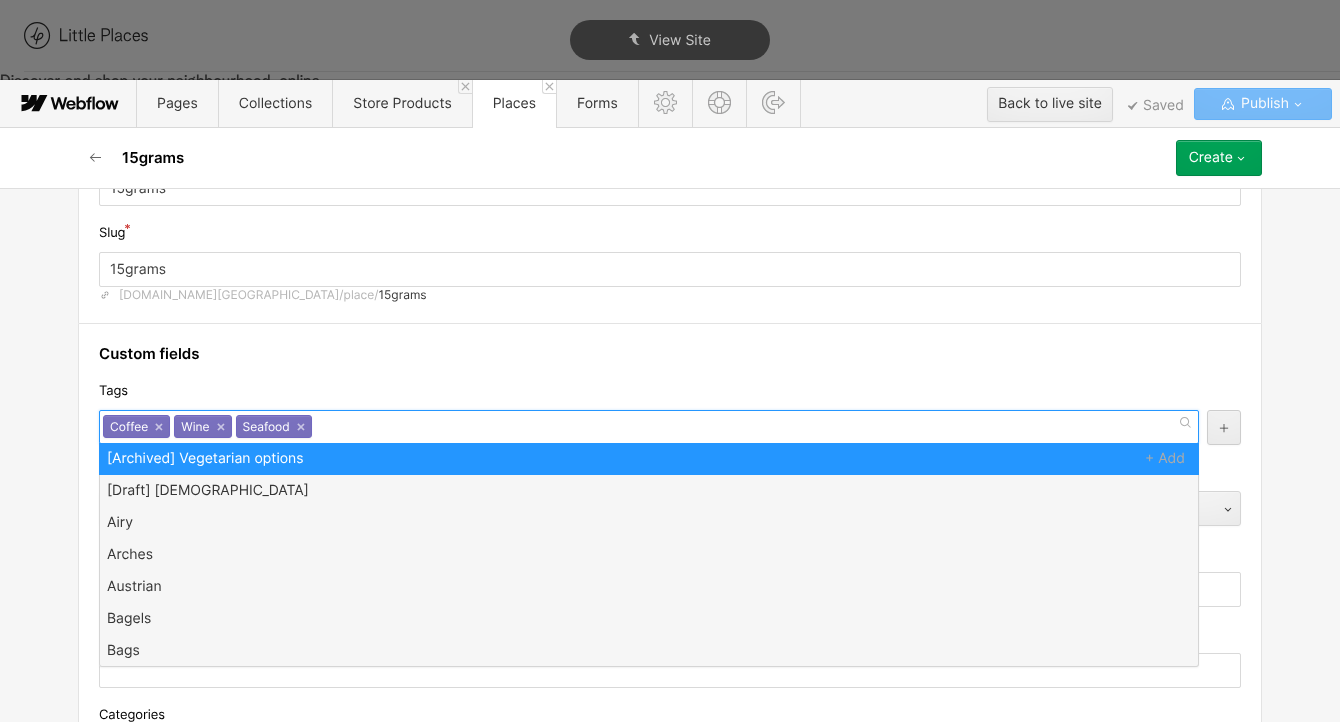 scroll, scrollTop: 0, scrollLeft: 0, axis: both 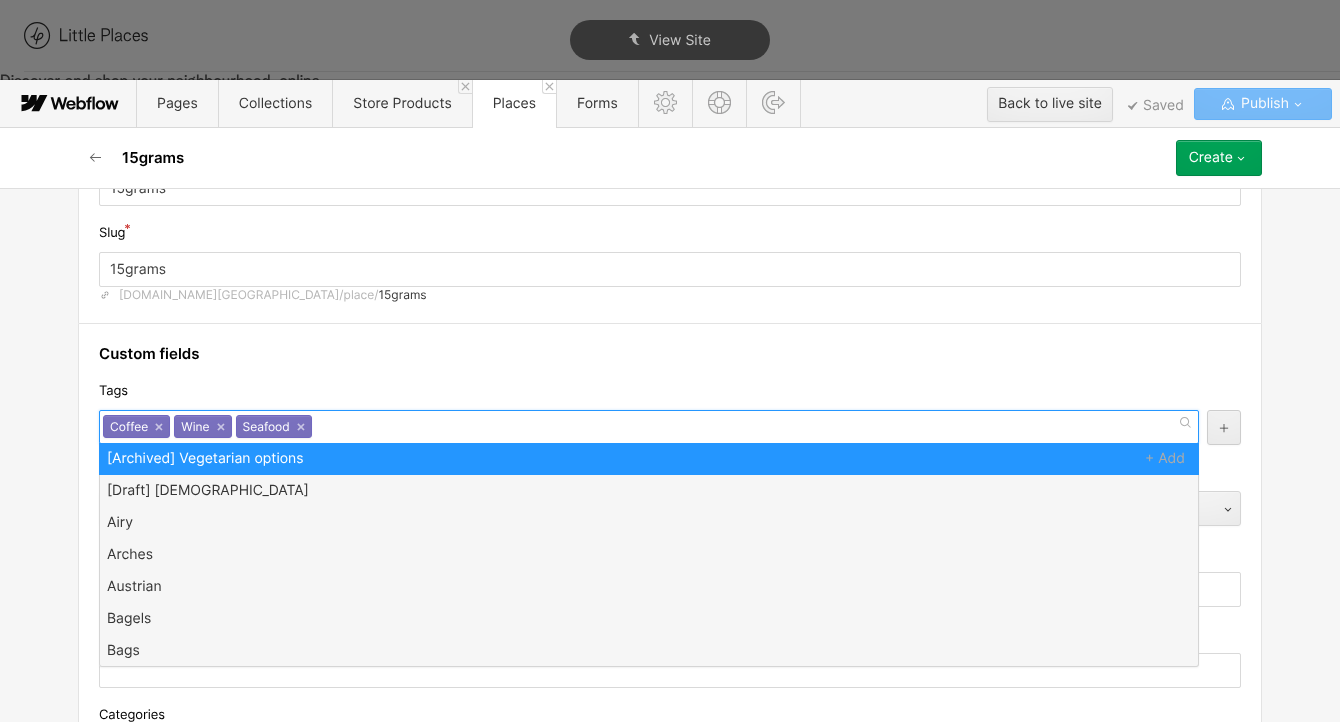 click on "Tags" at bounding box center (670, 391) 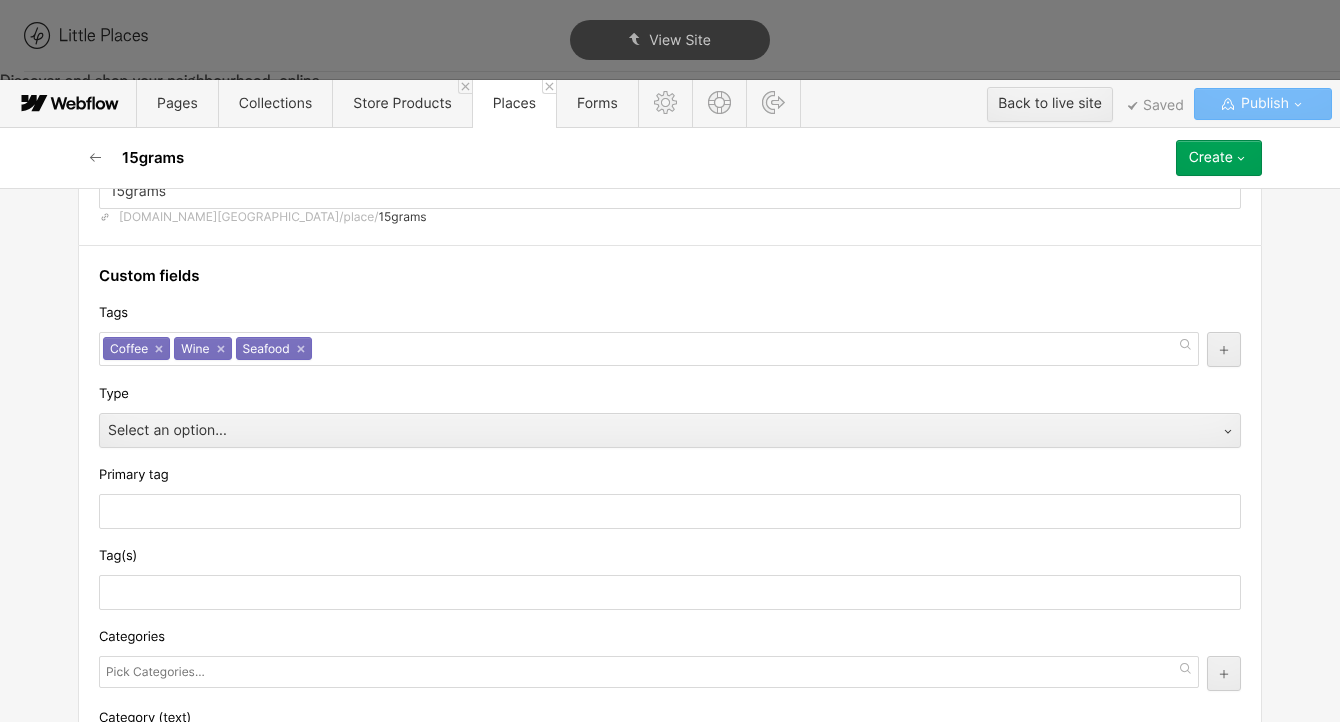 scroll, scrollTop: 203, scrollLeft: 0, axis: vertical 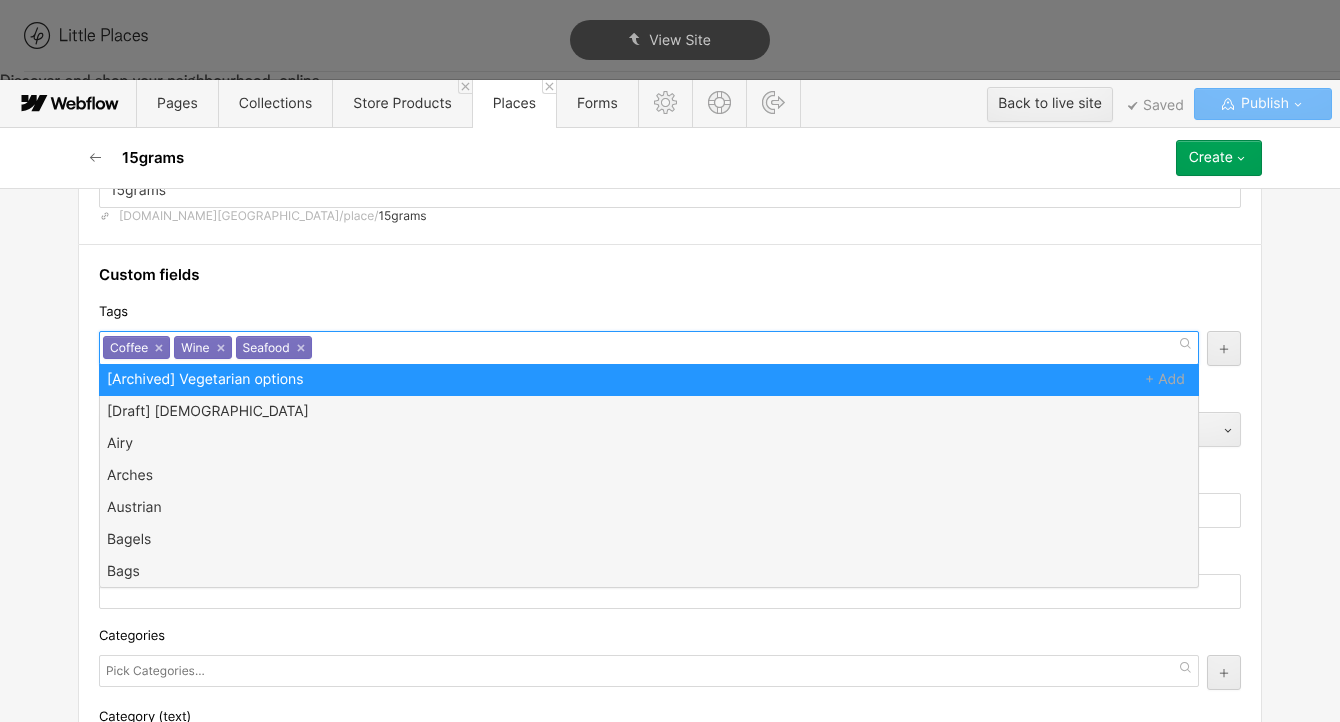click on "Coffee × Wine × Seafood ×" at bounding box center [649, 348] 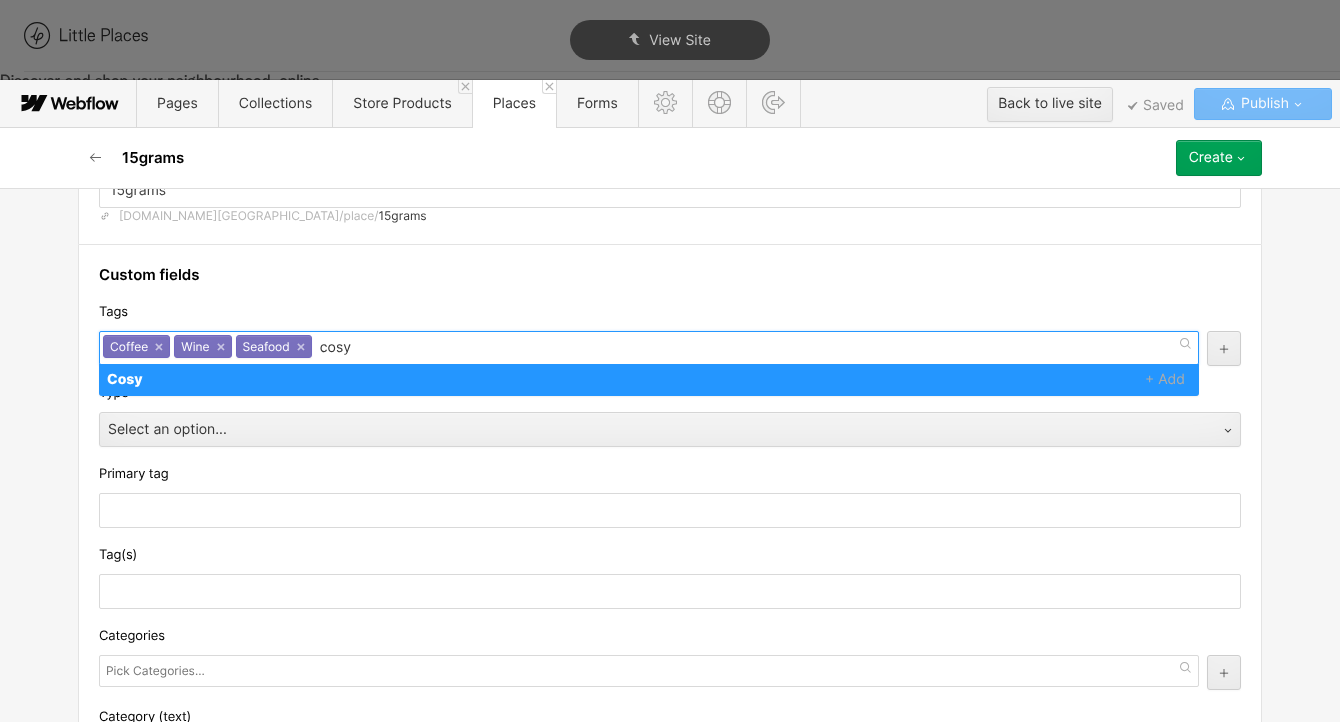 scroll, scrollTop: 0, scrollLeft: 0, axis: both 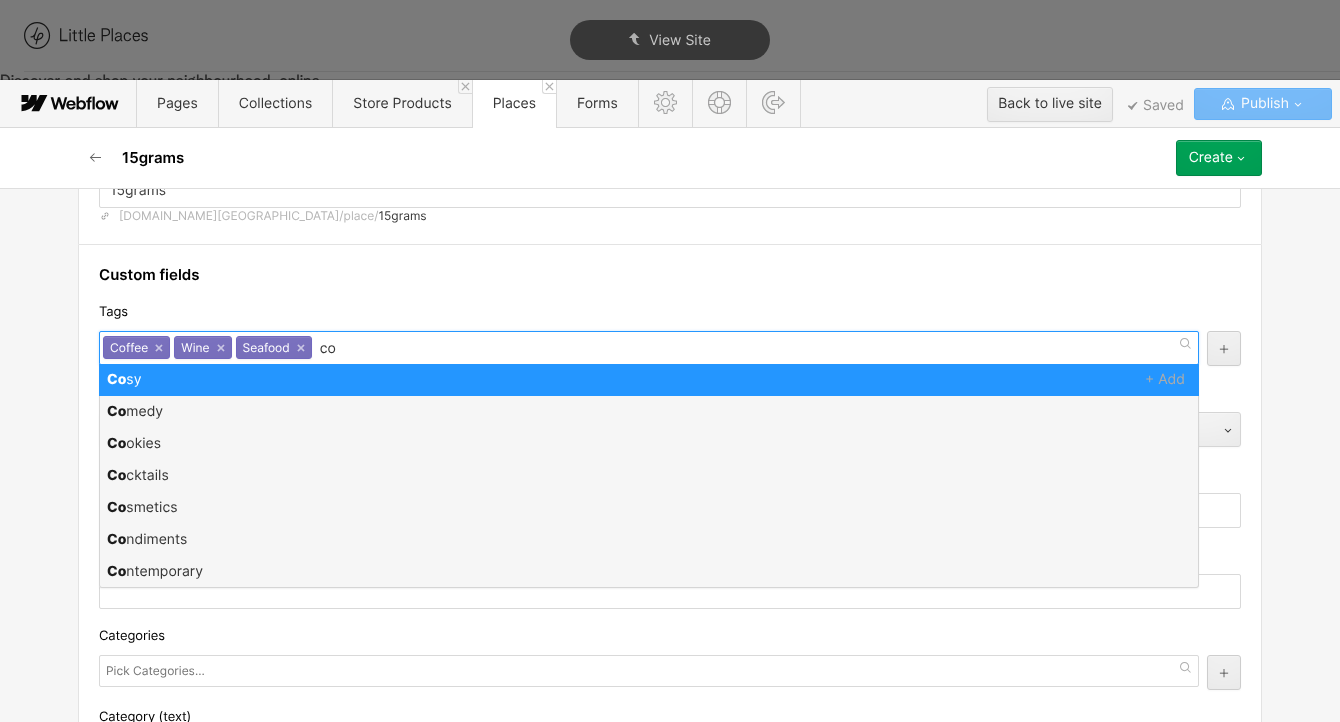 type on "c" 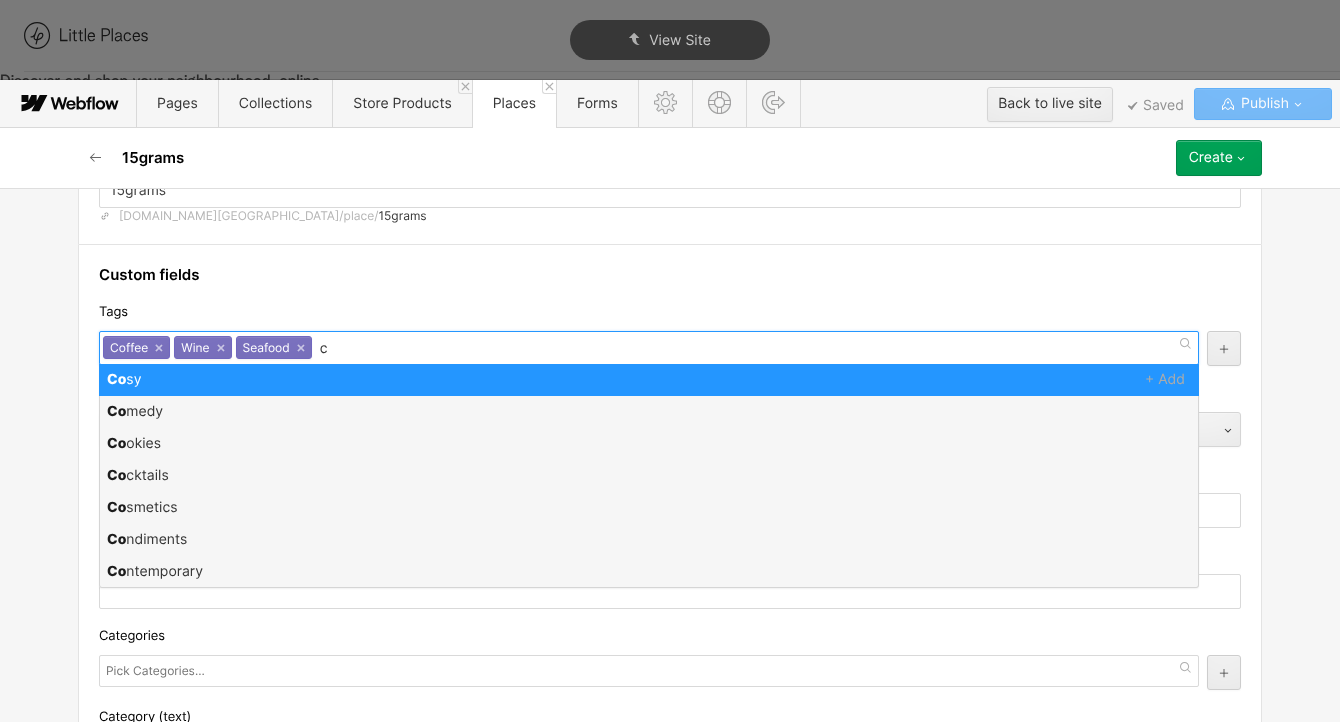 type 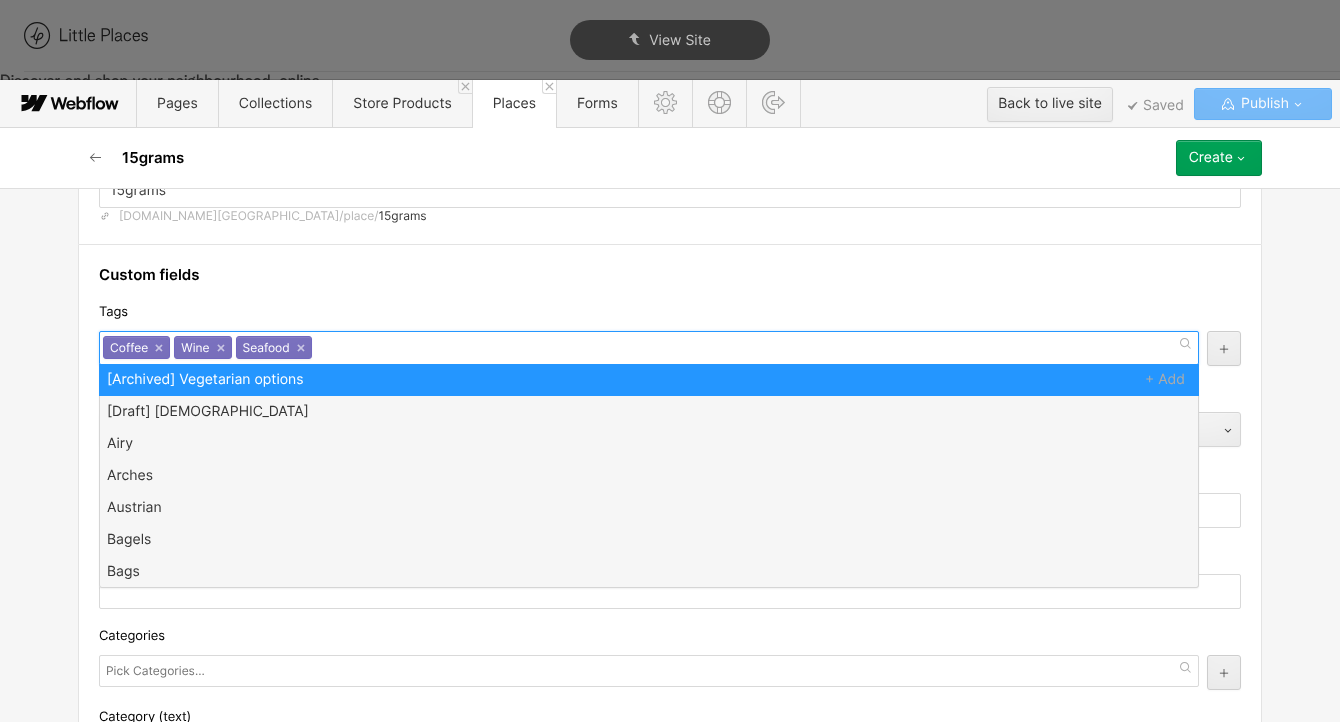scroll, scrollTop: 0, scrollLeft: 0, axis: both 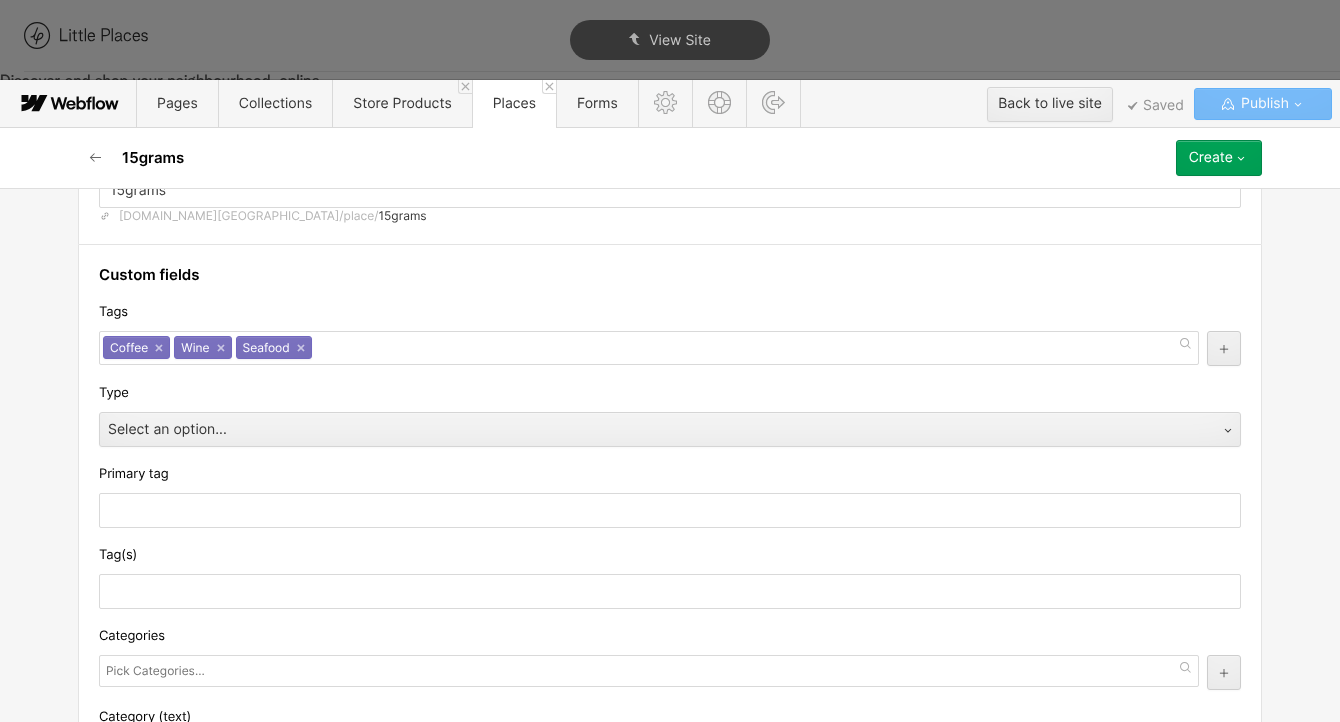 click on "Custom fields Tags Coffee Wine Seafood Coffee × Wine × Seafood × [Archived] Vegetarian options [Draft] British Airy Arches Austrian Bagels Bags BBQ Bicycle repairs Bicycles Bike accessories Biscuits Black Owned Business Black-owned Body care Books Boxed wine Bright Brownies Brunch Burgers Cacti Cakes Canalside Candles Cap Cards Caribbean Casual CDs Ceramics Ceviche Charcuterie Cheese Chinese Chocolate Cider Clothing Cocktails Comedy Condiments Contemporary Cookies Cosmetics Cosy Cupcakes [PERSON_NAME] Date night Dog friendly Dried flowers Dumplings Electric bicycles Ethiopian Exercise Fish Fitness French Fruits Gifts Glasses Gluten free options Granola Hair cut Haircare Hand sanitiser Helmets Hip Hole-in-the-wall Household Ice cream Indonesian Industrial Intimate Juice Kimchi Kitchenware Knife Kombucha Korean Leafy Lebanese Live music Mac & cheese Macarons Magazines Malaysian Masks Massage Matches Mauritian Meal kit Mediterranean Menswear Mexican Mezze Middle Eastern Modern Movies Nepalese NHS Nigerian Outdoors" at bounding box center (670, 1509) 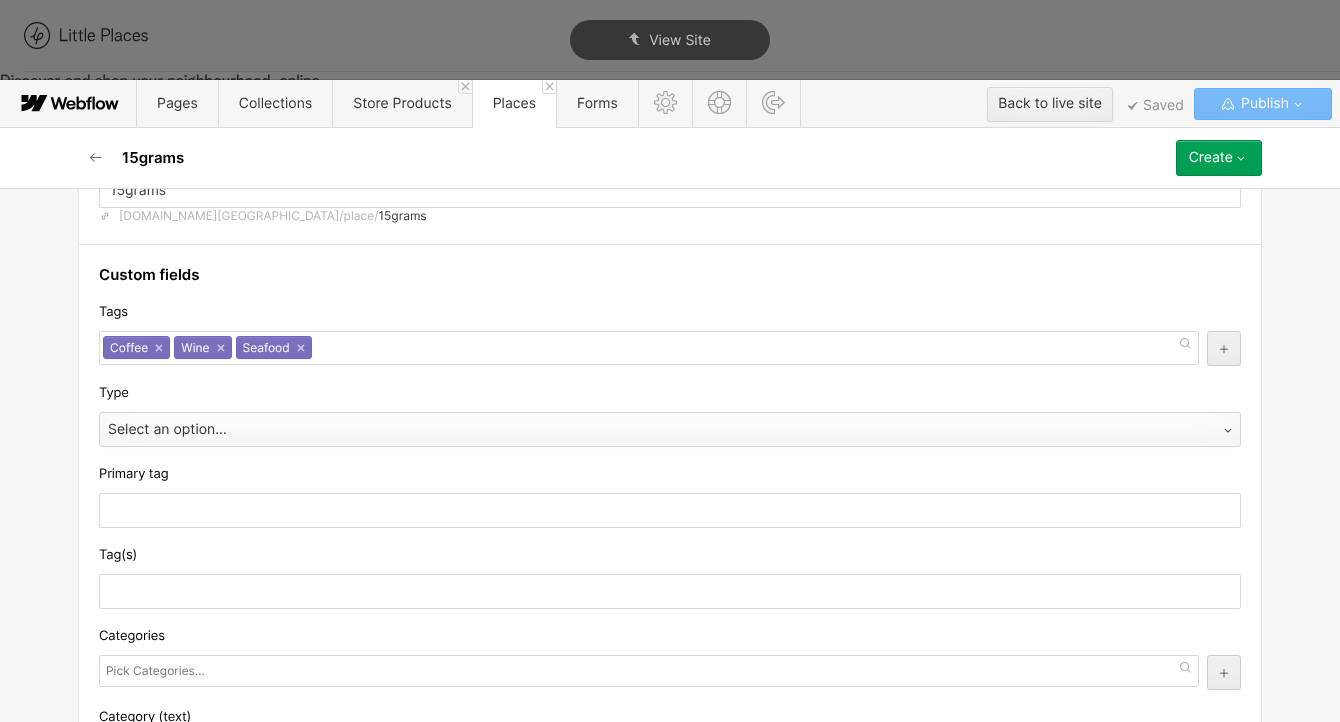 click on "Select an option..." at bounding box center [670, 429] 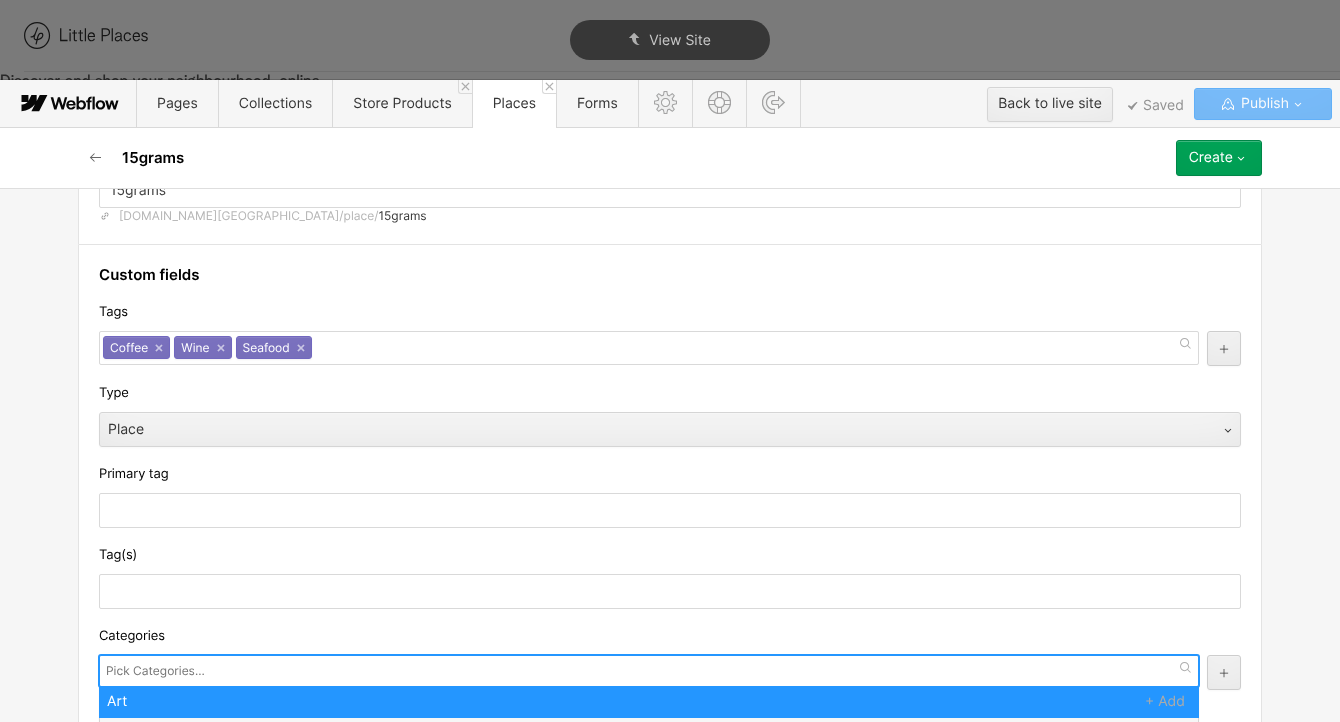 click at bounding box center (157, 671) 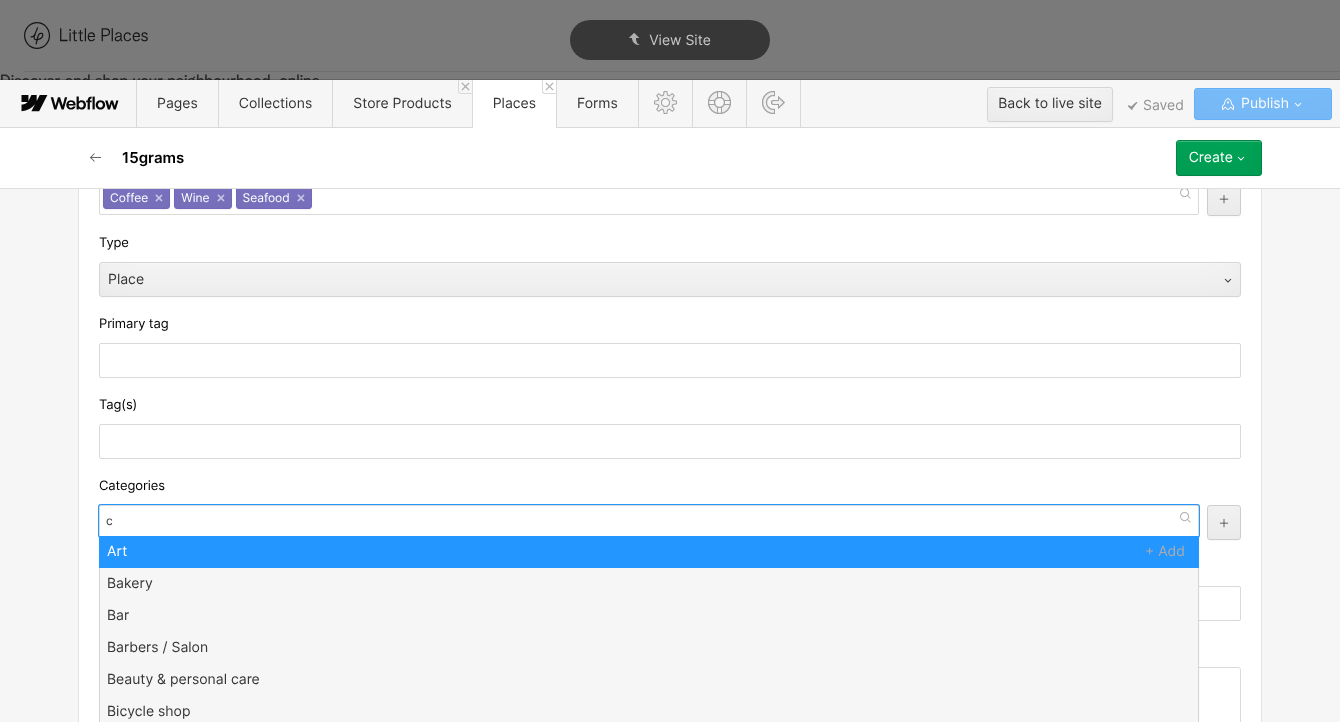 scroll, scrollTop: 353, scrollLeft: 0, axis: vertical 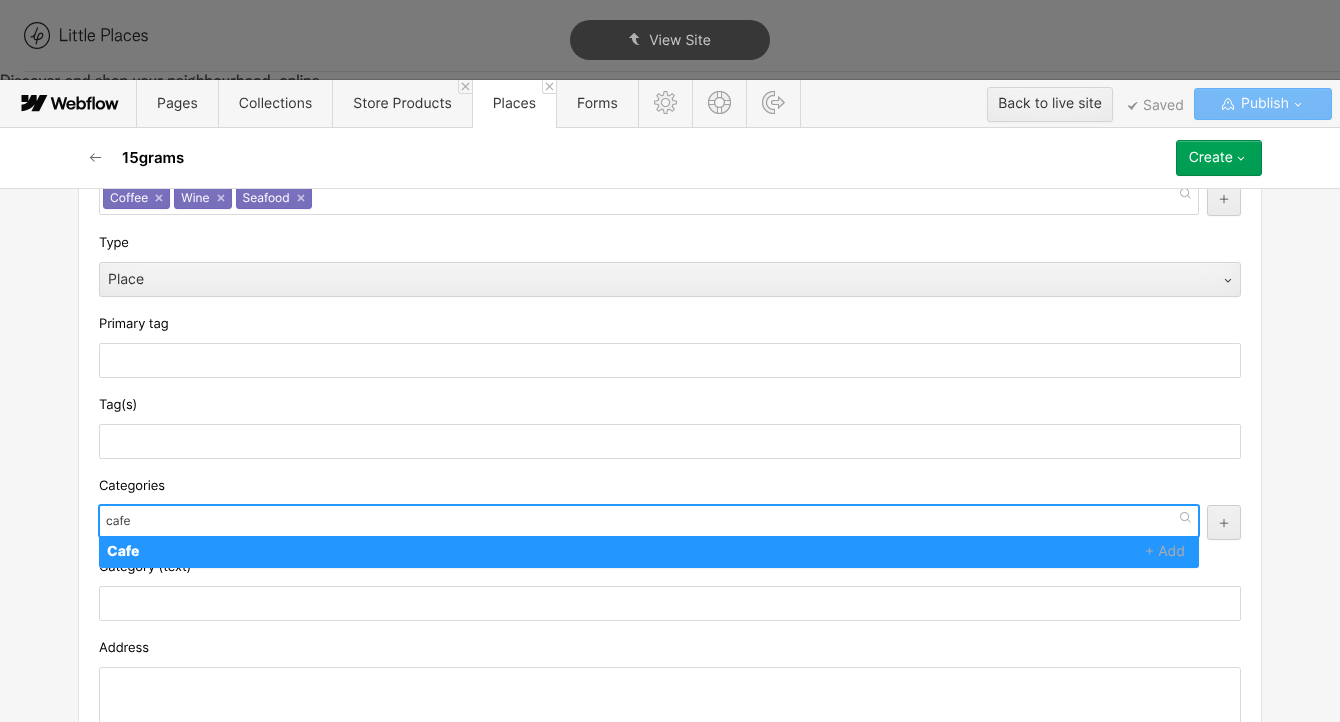 click on "cafe" at bounding box center (649, 521) 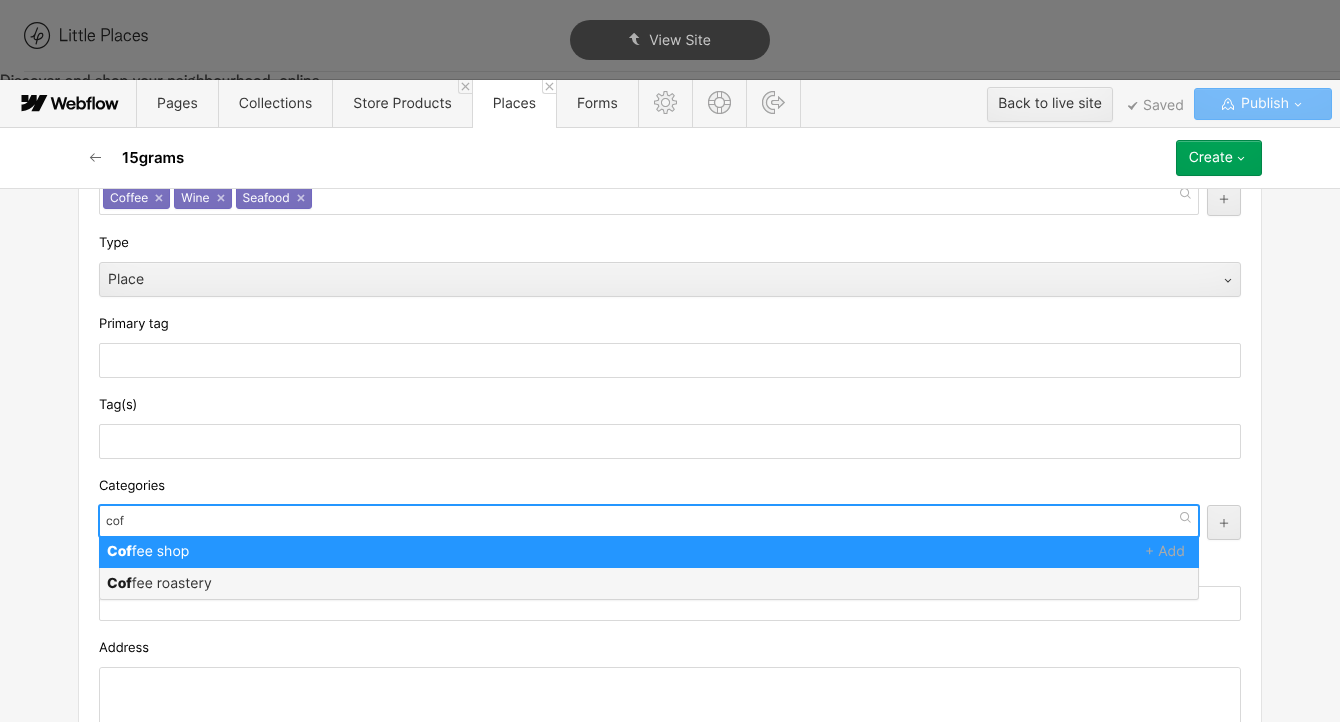 type on "coff" 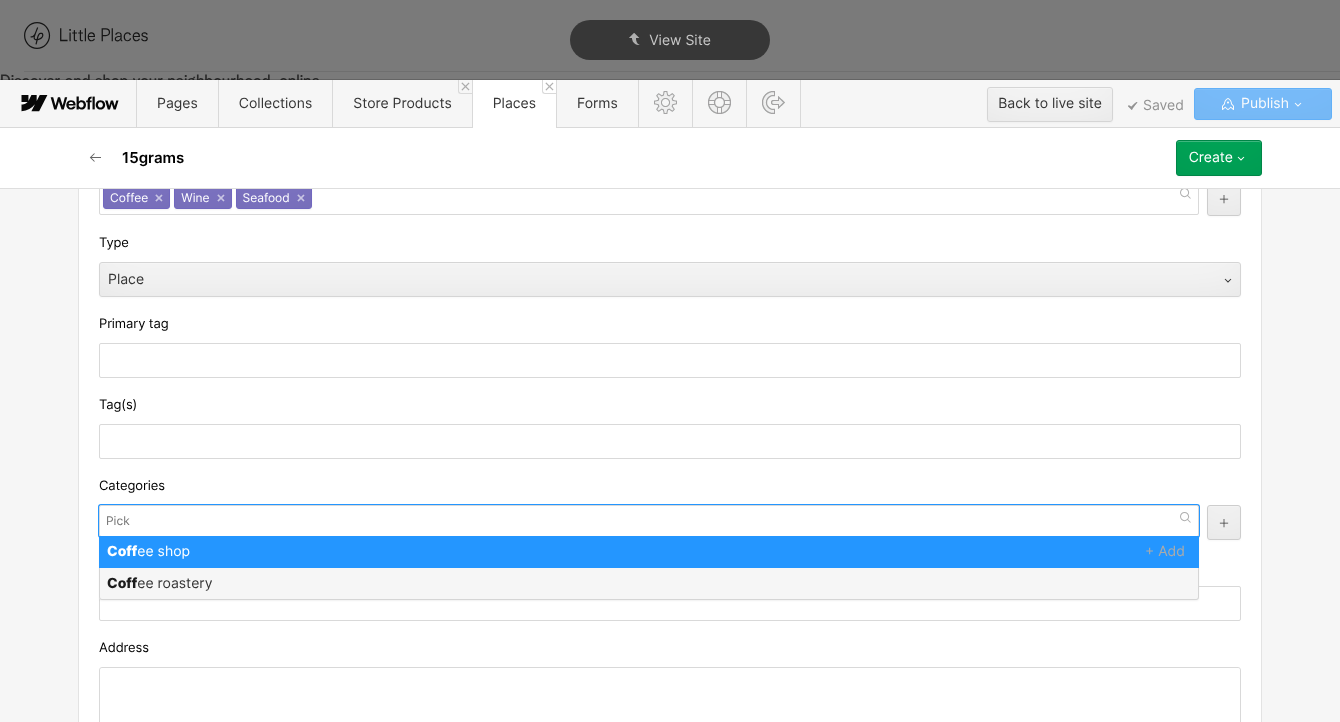 scroll, scrollTop: 0, scrollLeft: 0, axis: both 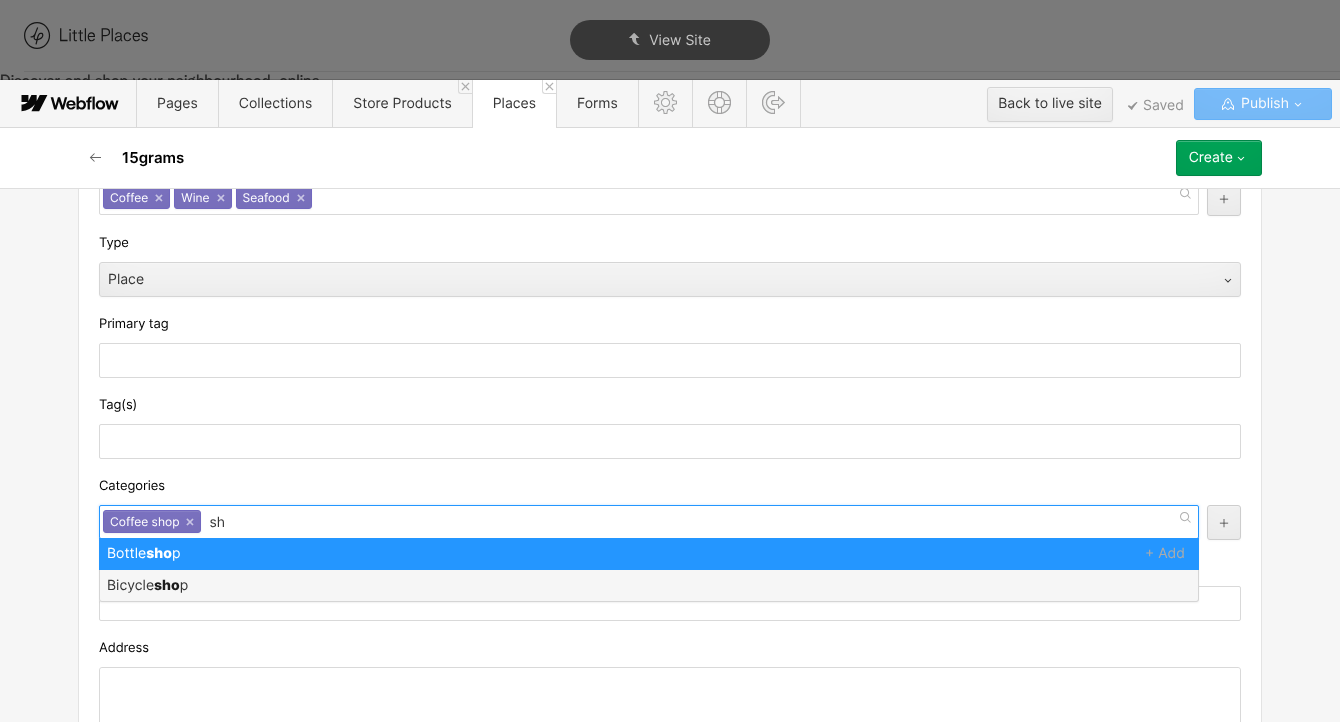 type on "s" 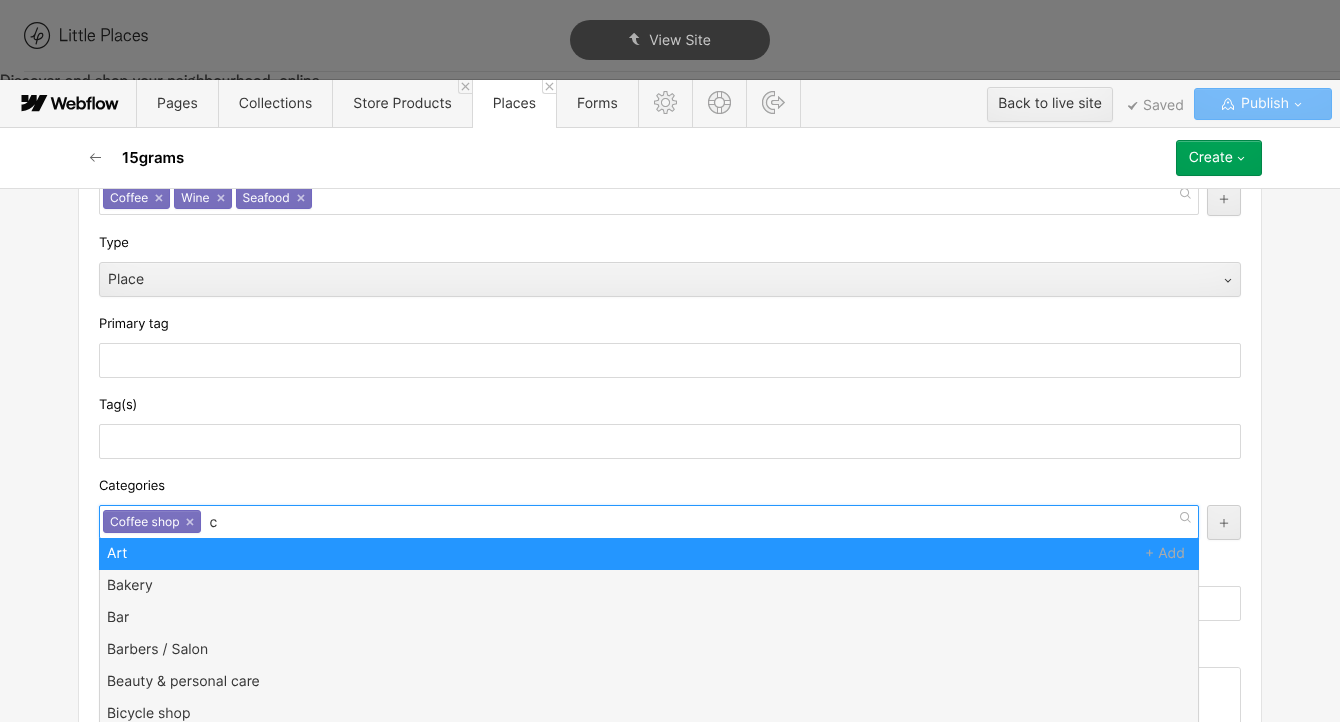 scroll, scrollTop: 0, scrollLeft: 0, axis: both 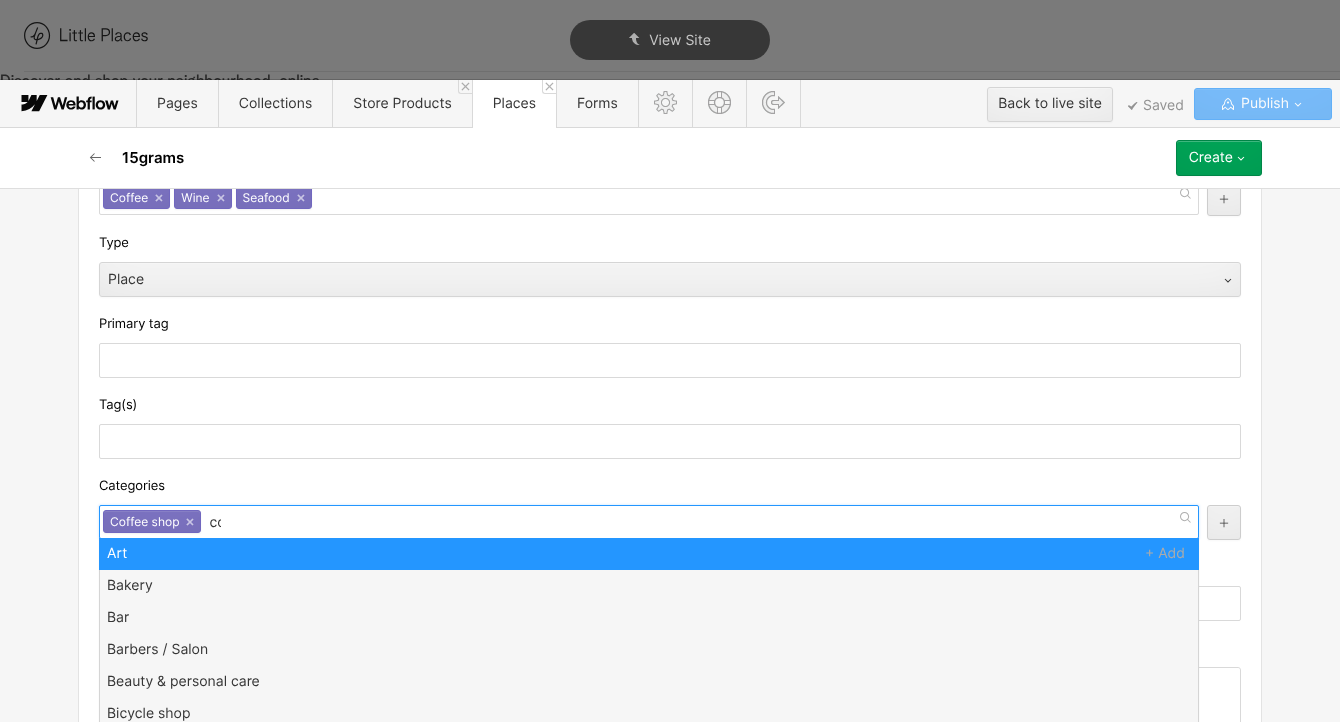 type on "cof" 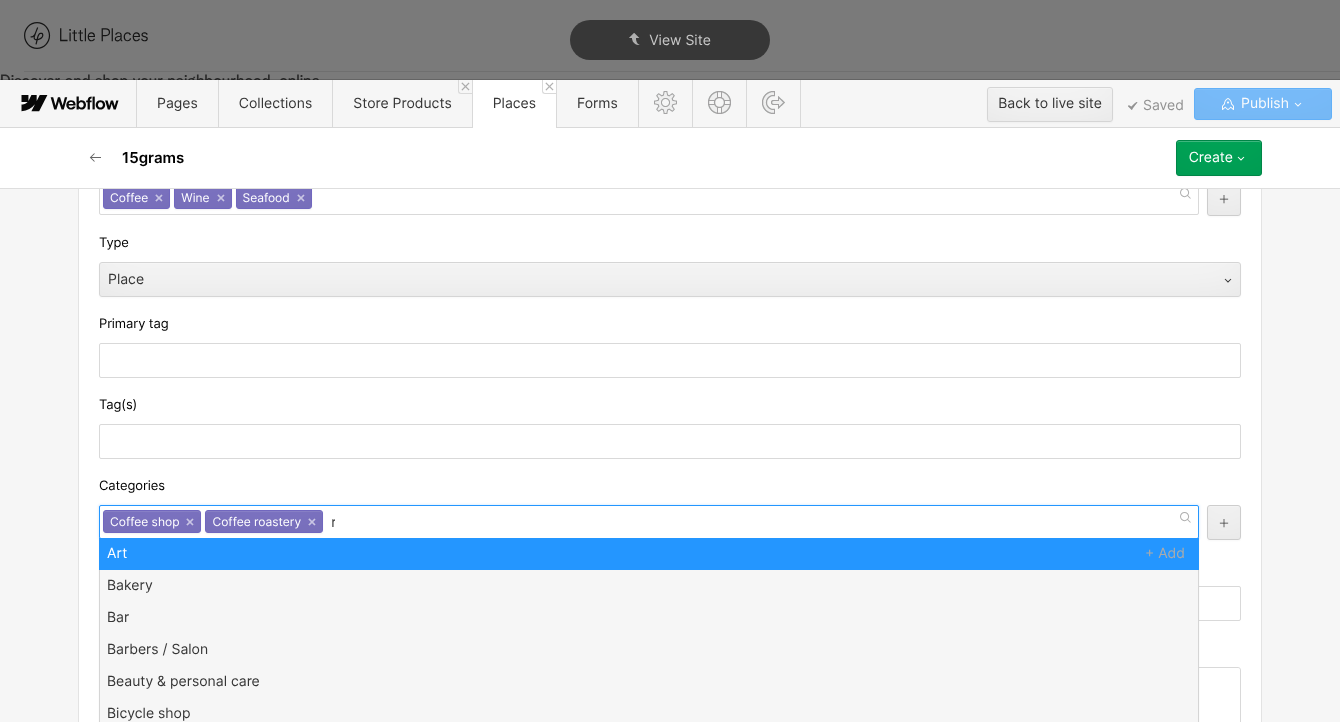 type on "res" 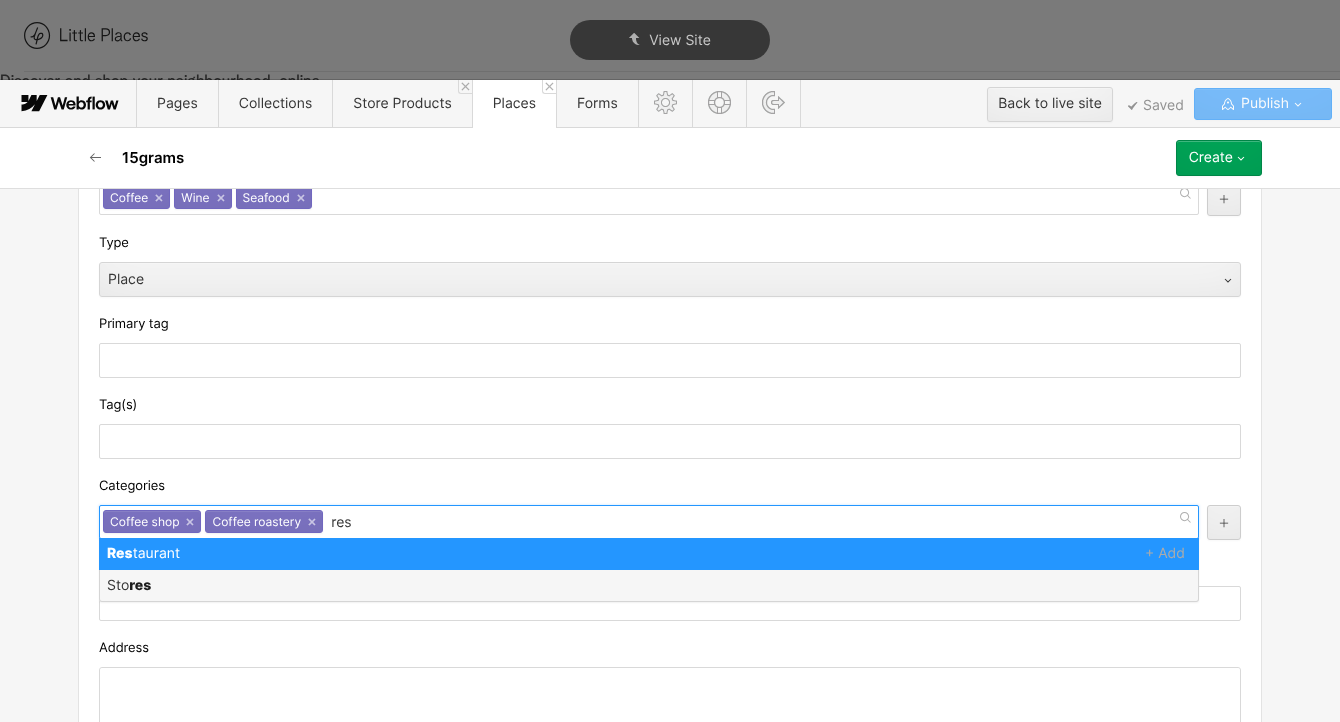 type 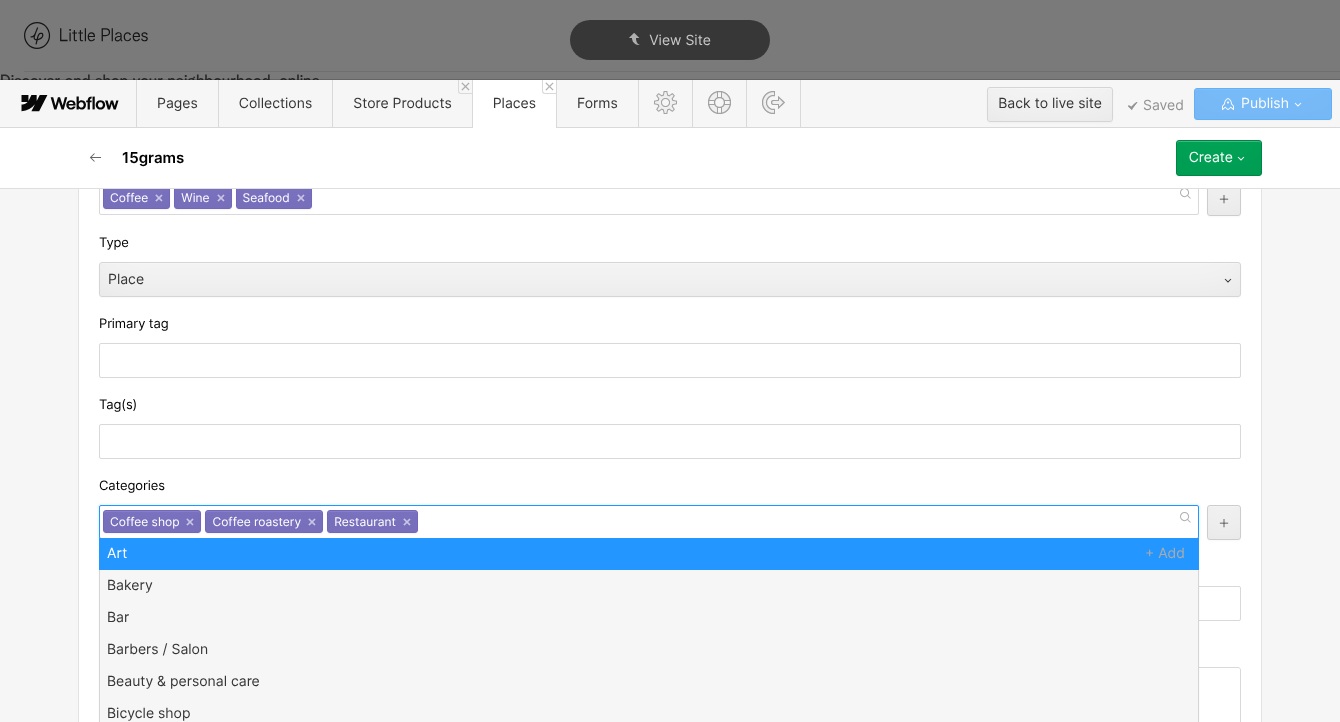 scroll, scrollTop: 0, scrollLeft: 0, axis: both 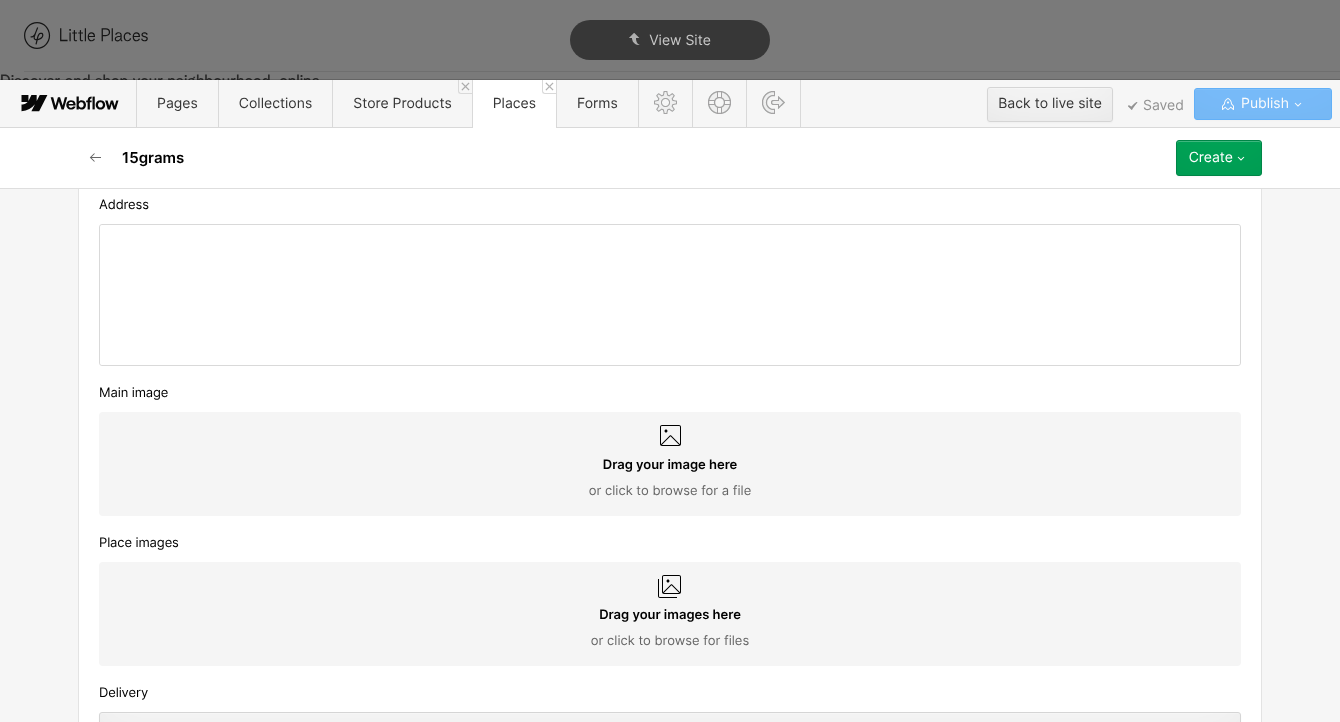 click at bounding box center (670, 295) 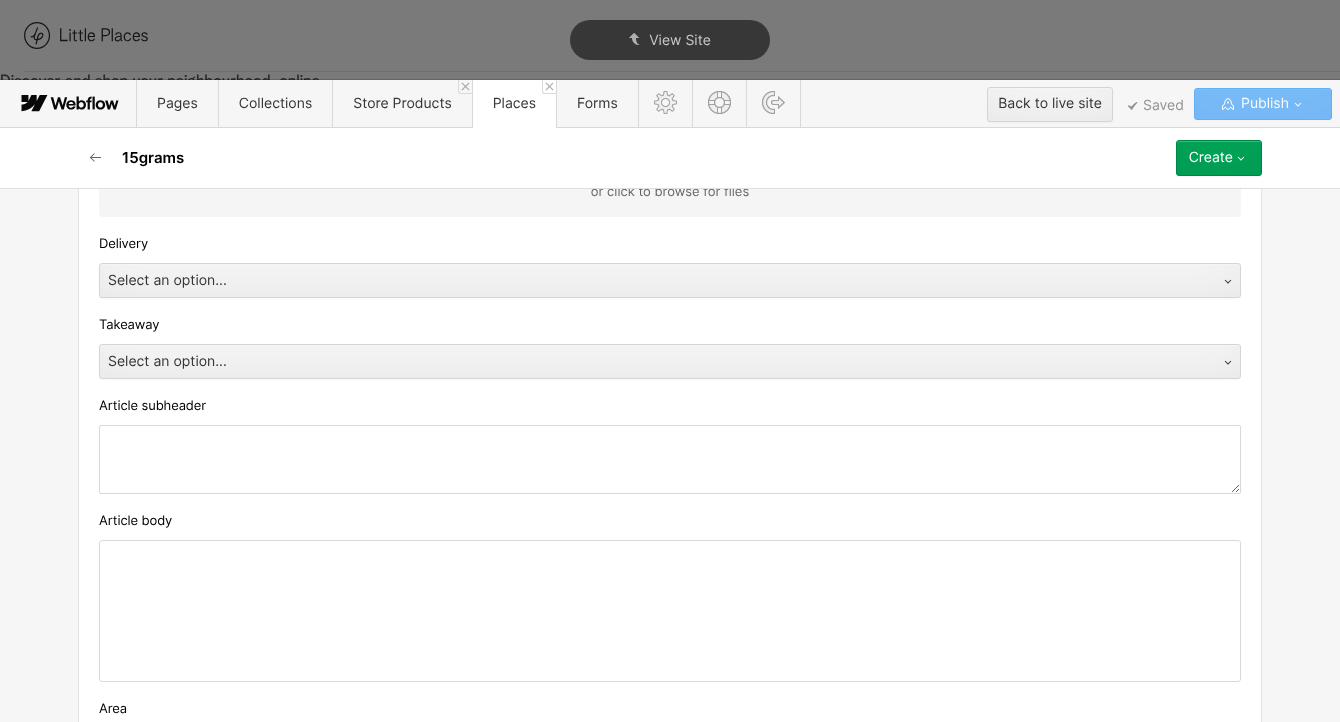 scroll, scrollTop: 1269, scrollLeft: 0, axis: vertical 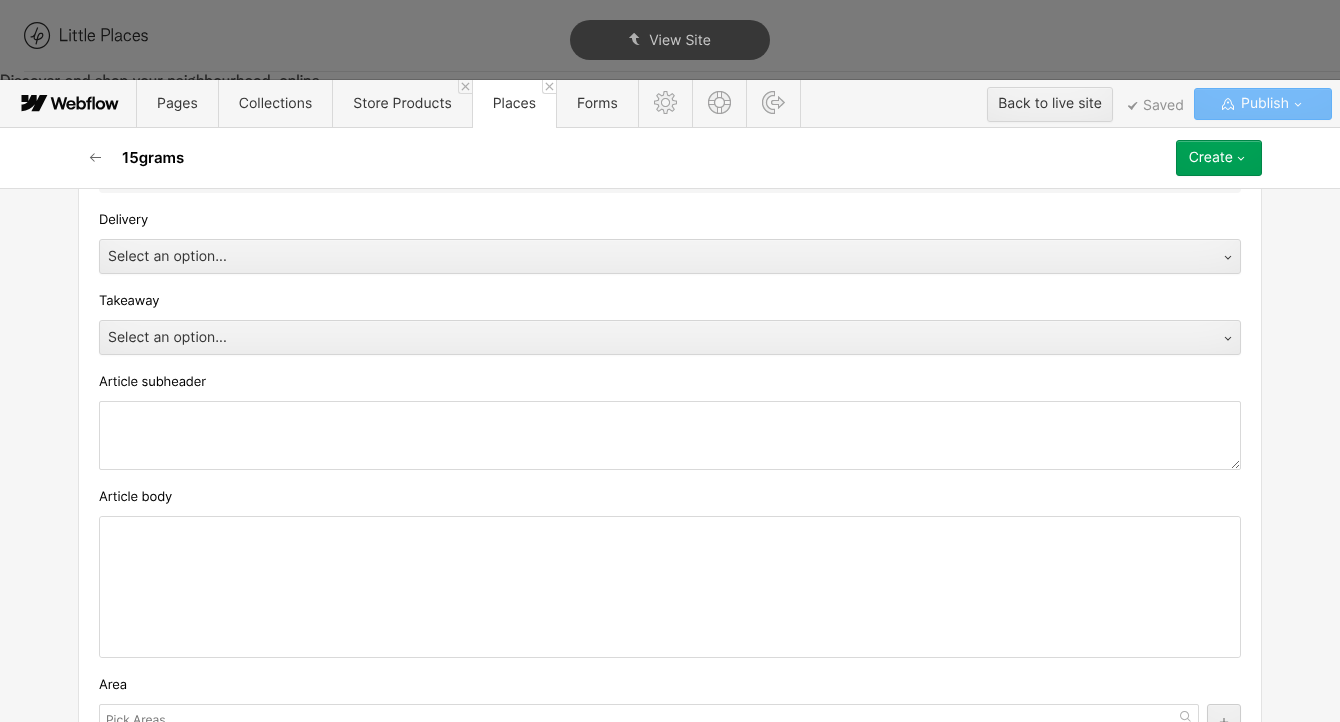 click on "Delivery" at bounding box center [670, 220] 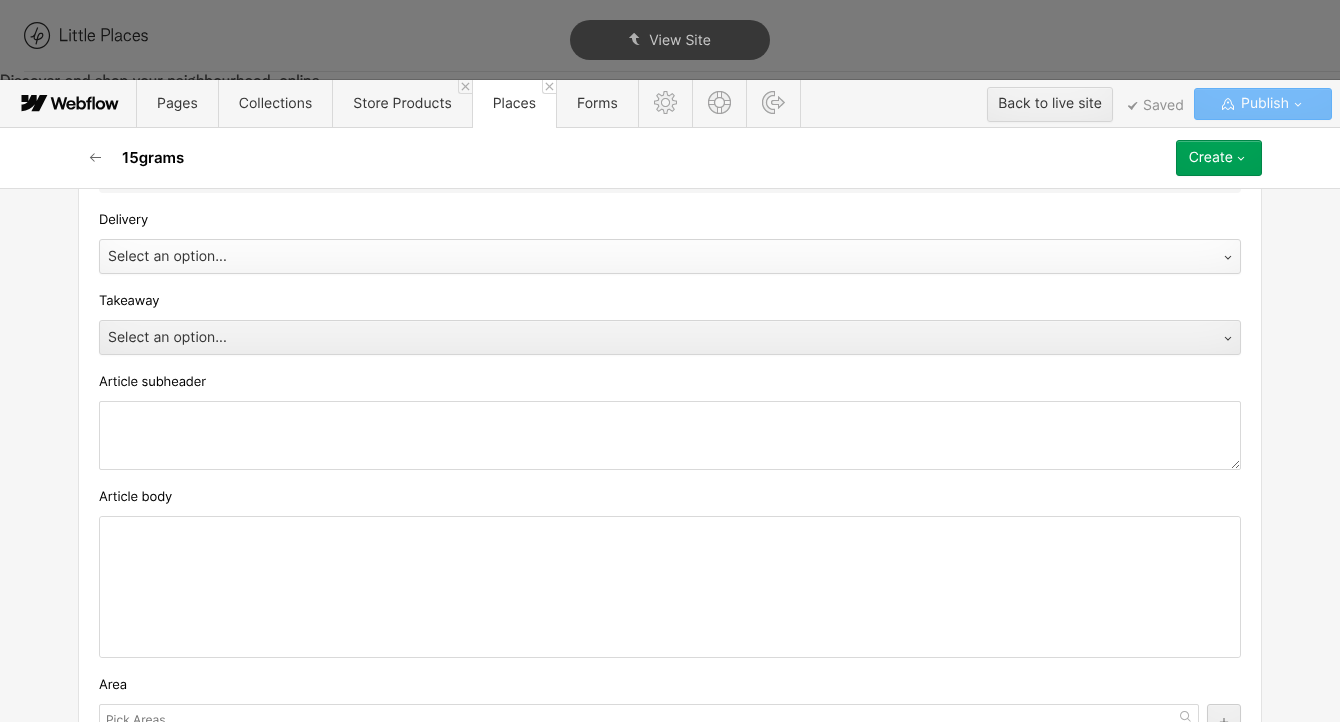 click on "Select an option..." at bounding box center (650, 257) 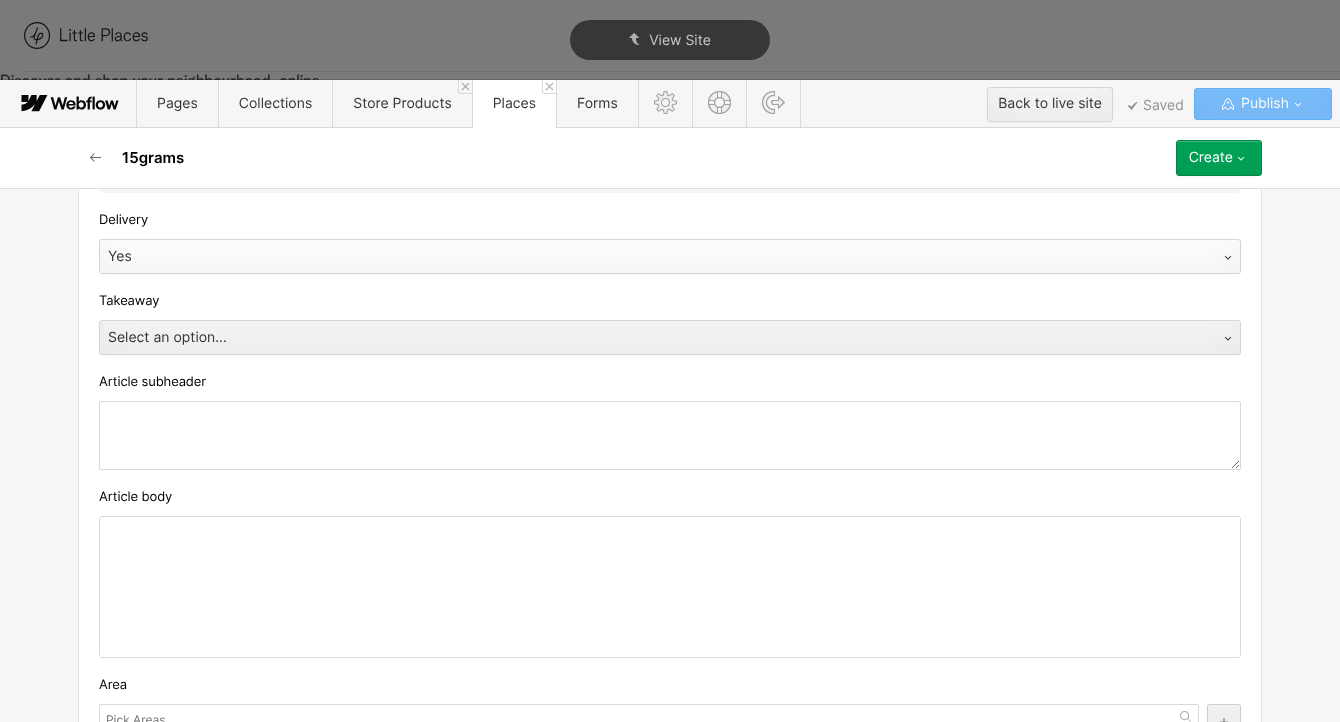 click on "Yes" at bounding box center [650, 257] 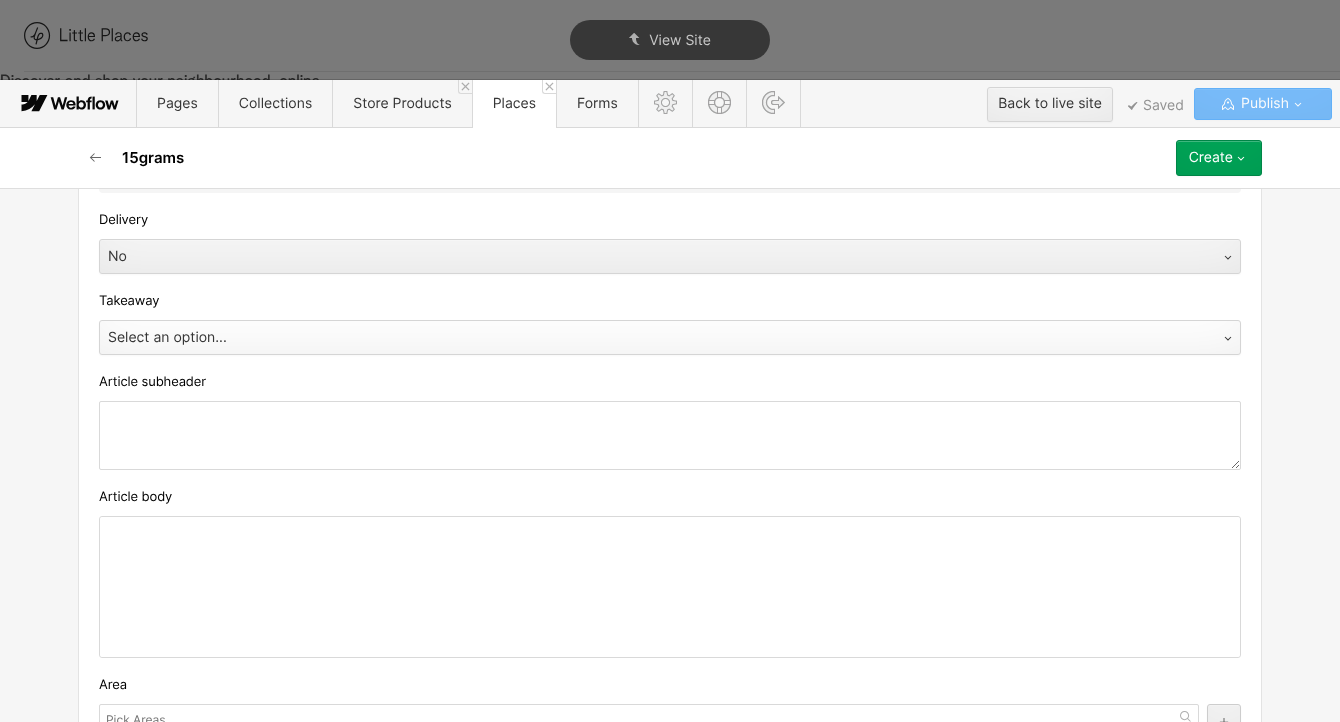 click on "Select an option..." at bounding box center (650, 338) 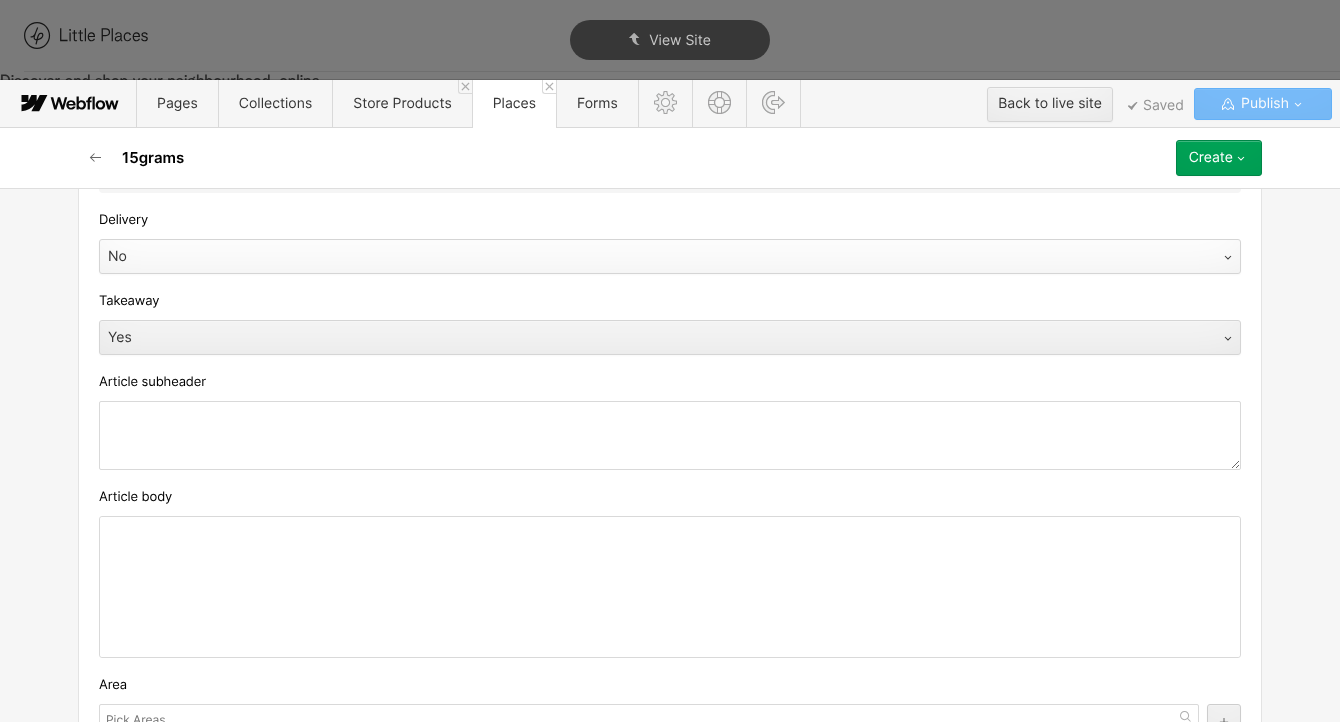 click on "No" at bounding box center [670, 256] 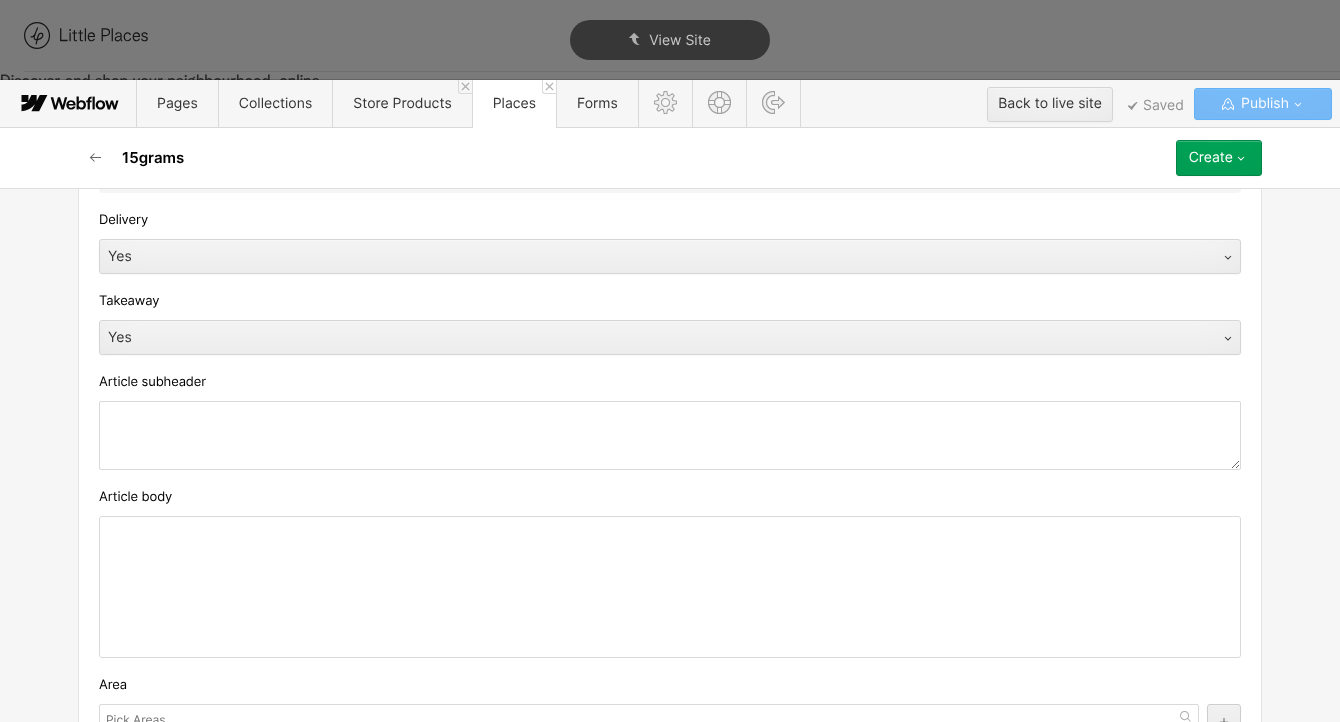 click at bounding box center [670, 587] 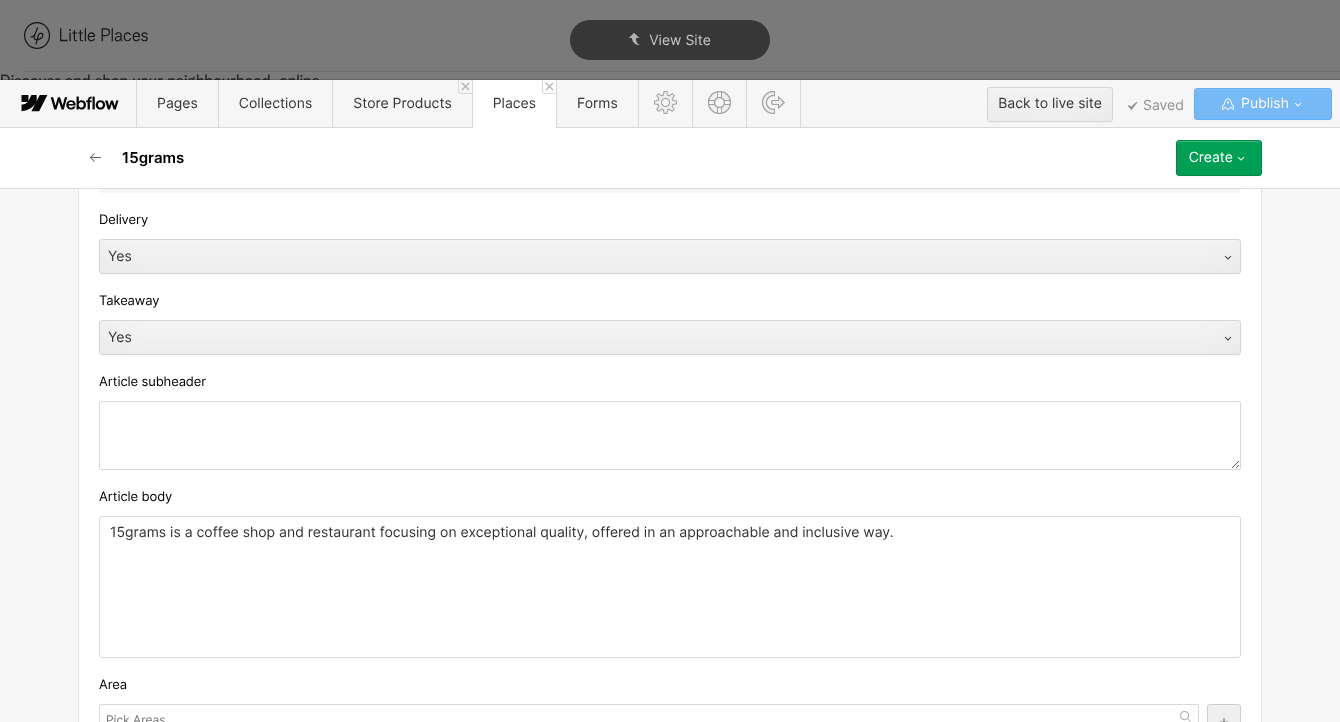 click at bounding box center [670, 435] 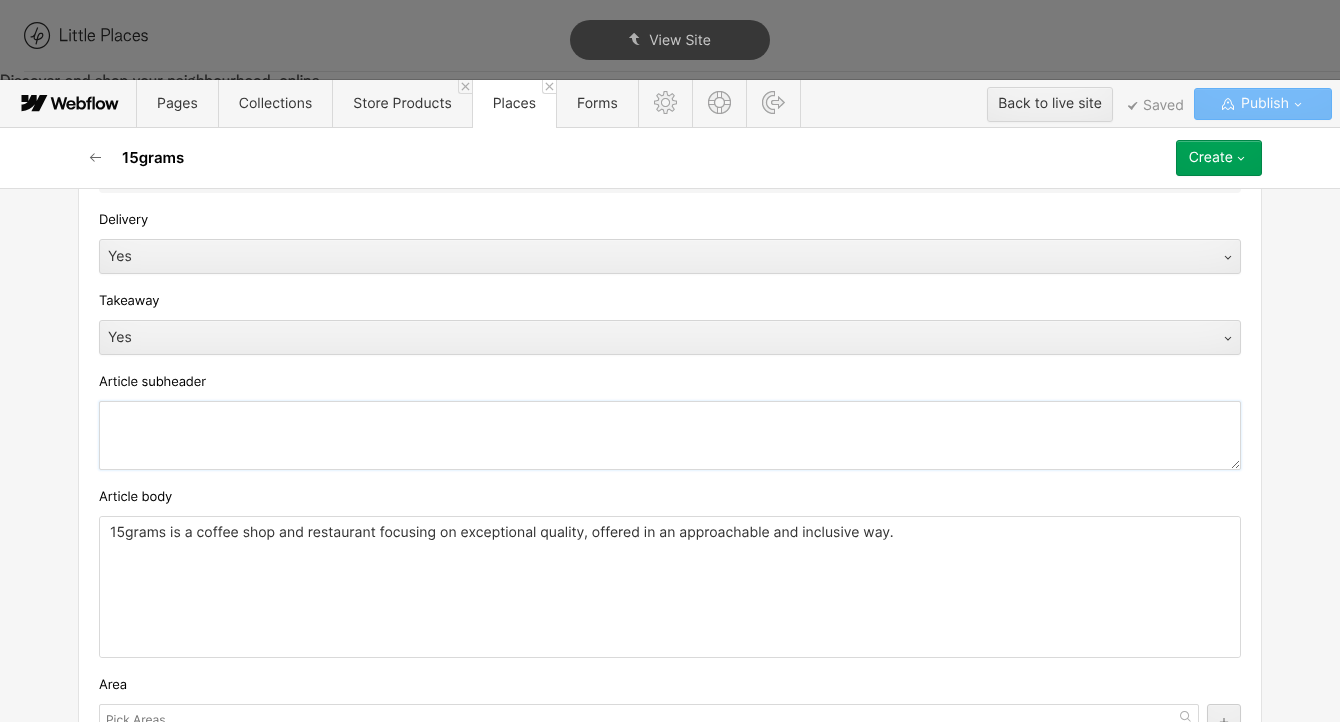 click at bounding box center (670, 435) 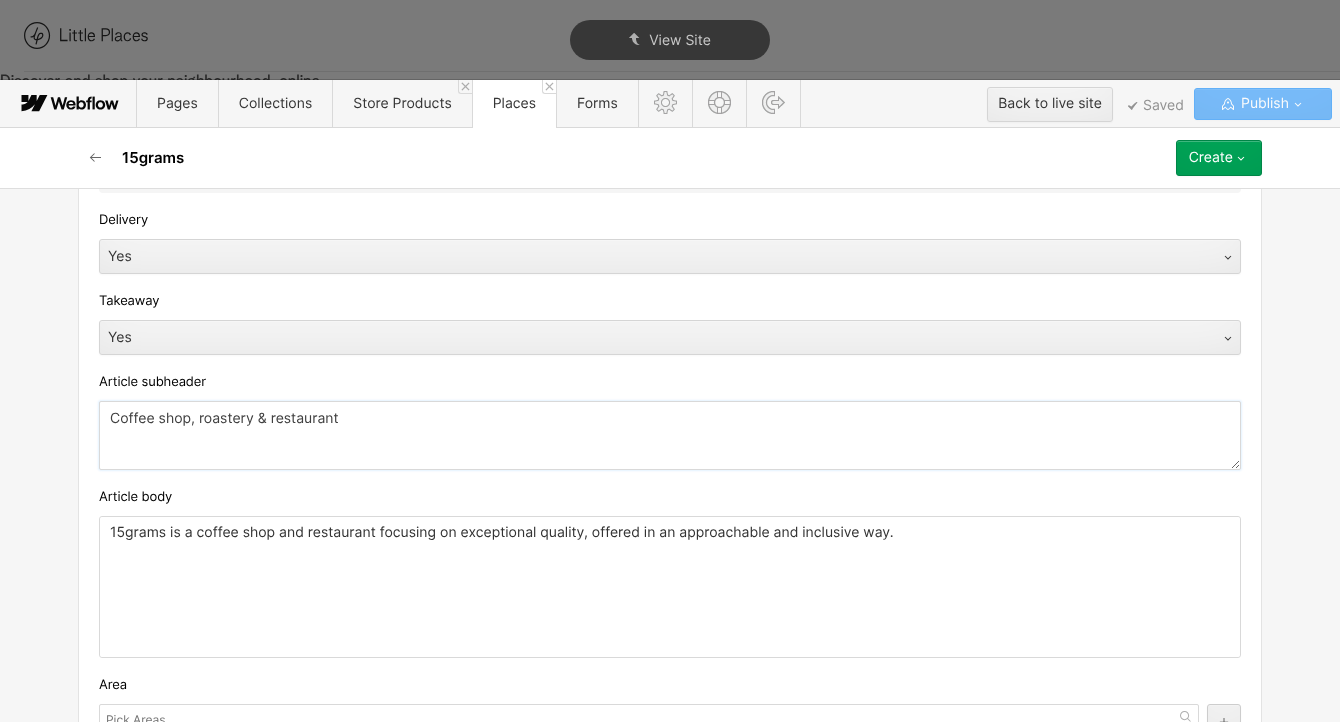 click on "Coffee shop, roastery & restaurant" at bounding box center [670, 435] 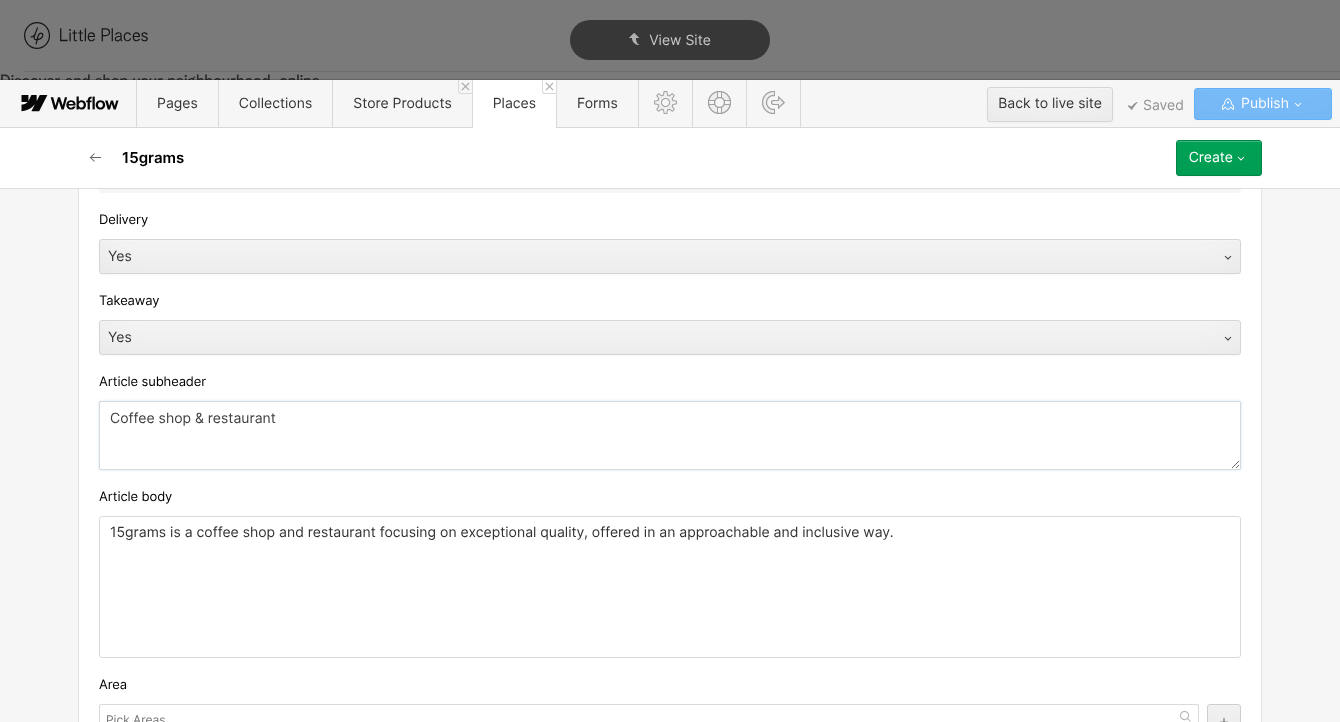 click on "Coffee shop & restaurant" at bounding box center [670, 435] 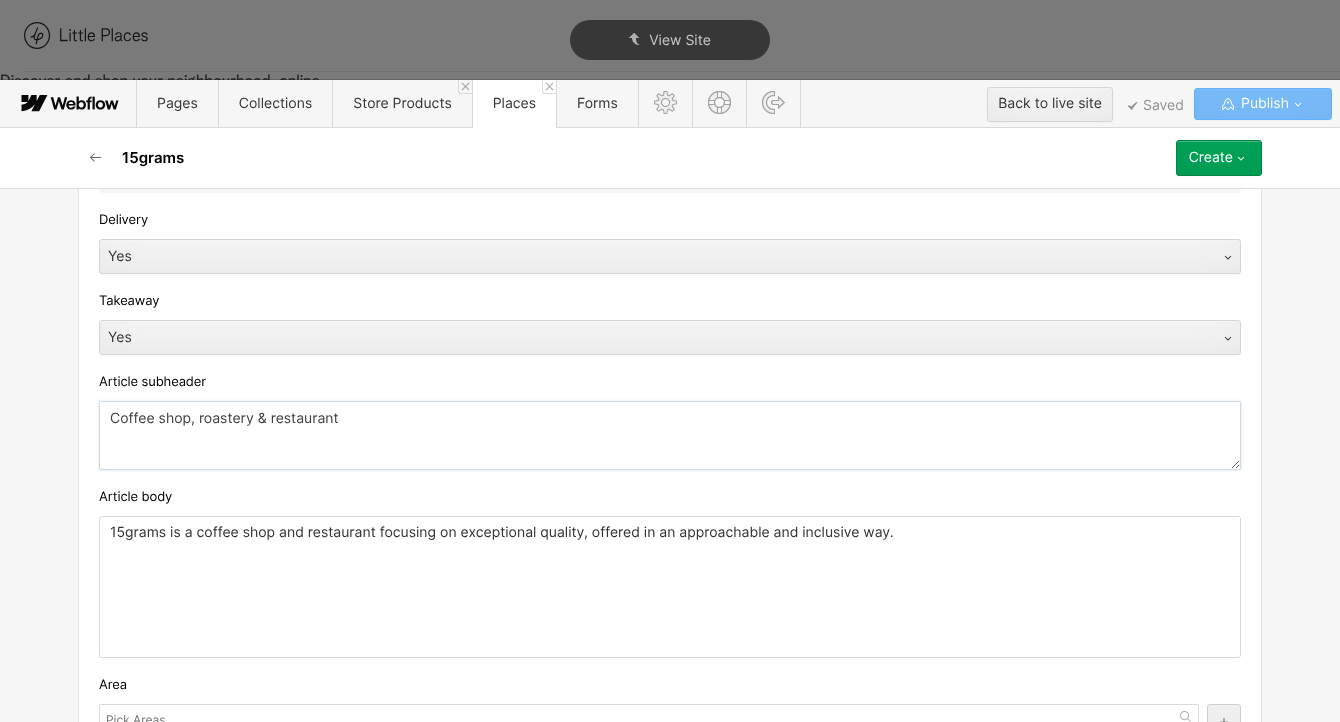 click on "Coffee shop, roastery & restaurant" at bounding box center [670, 435] 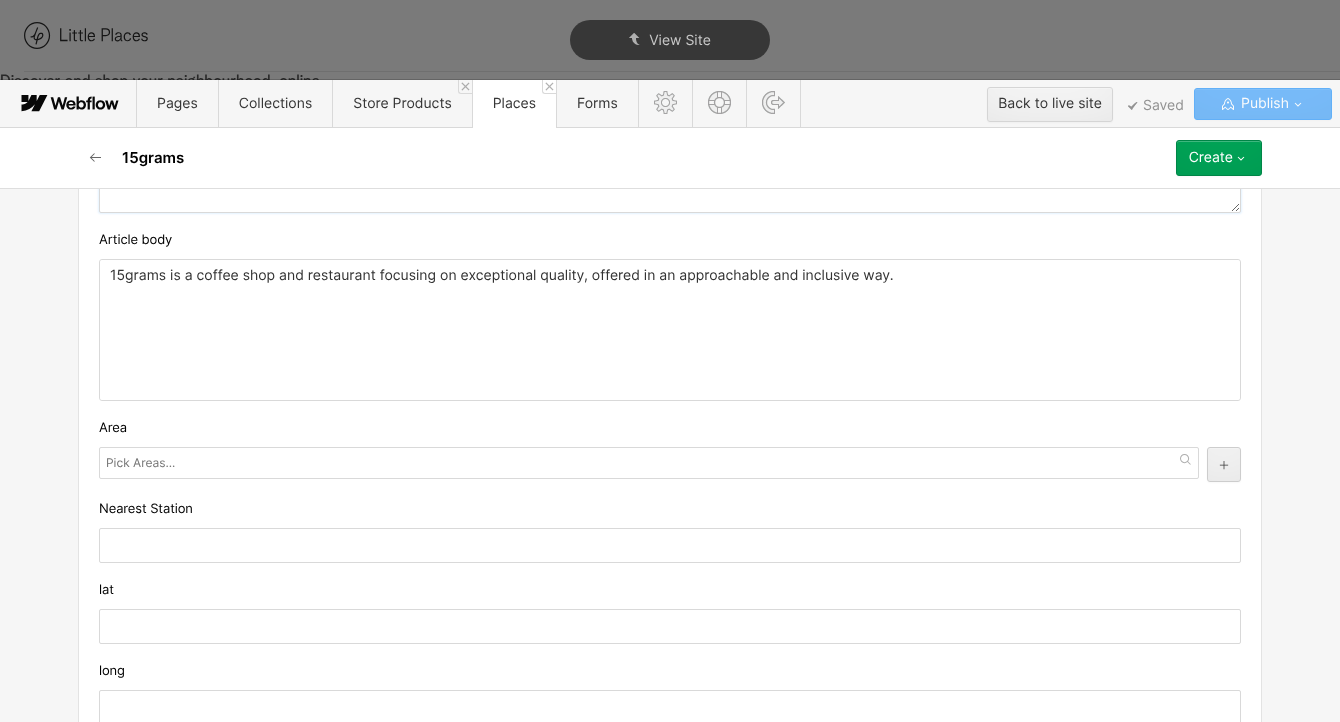 scroll, scrollTop: 1535, scrollLeft: 0, axis: vertical 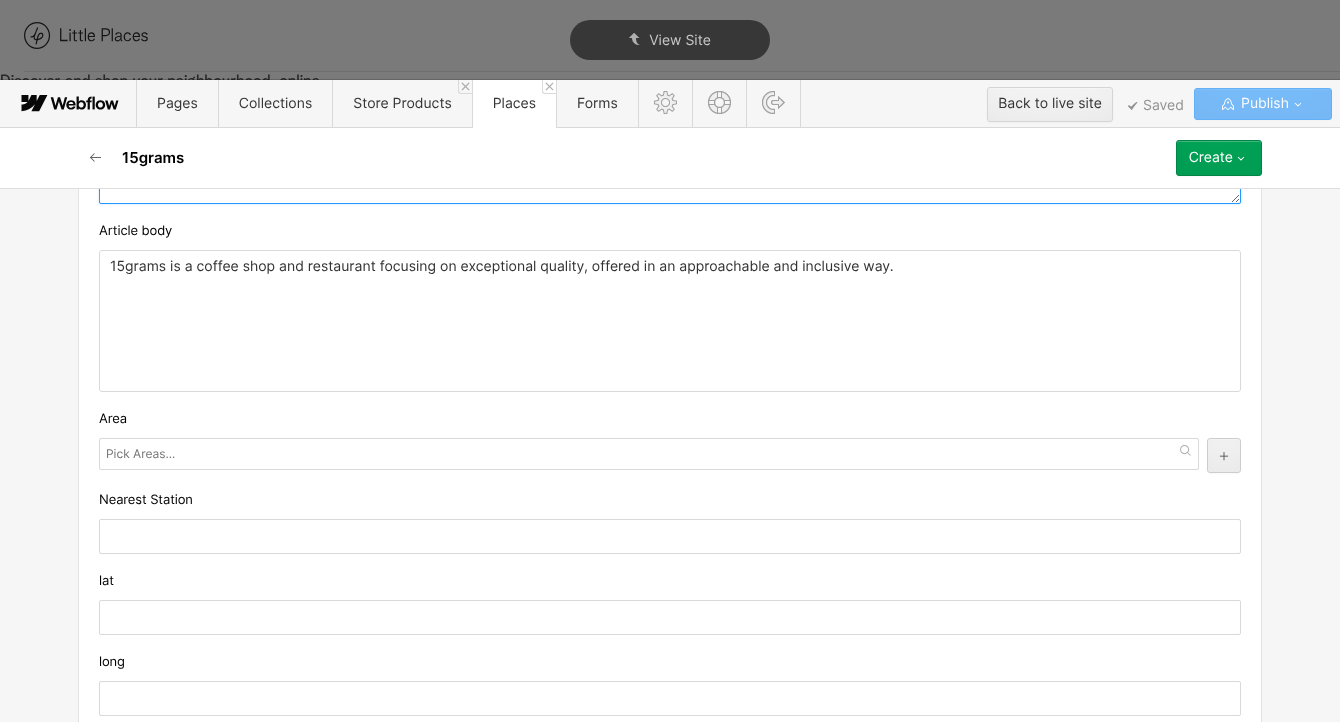 type on "Coffee shop, roastery & restaurant" 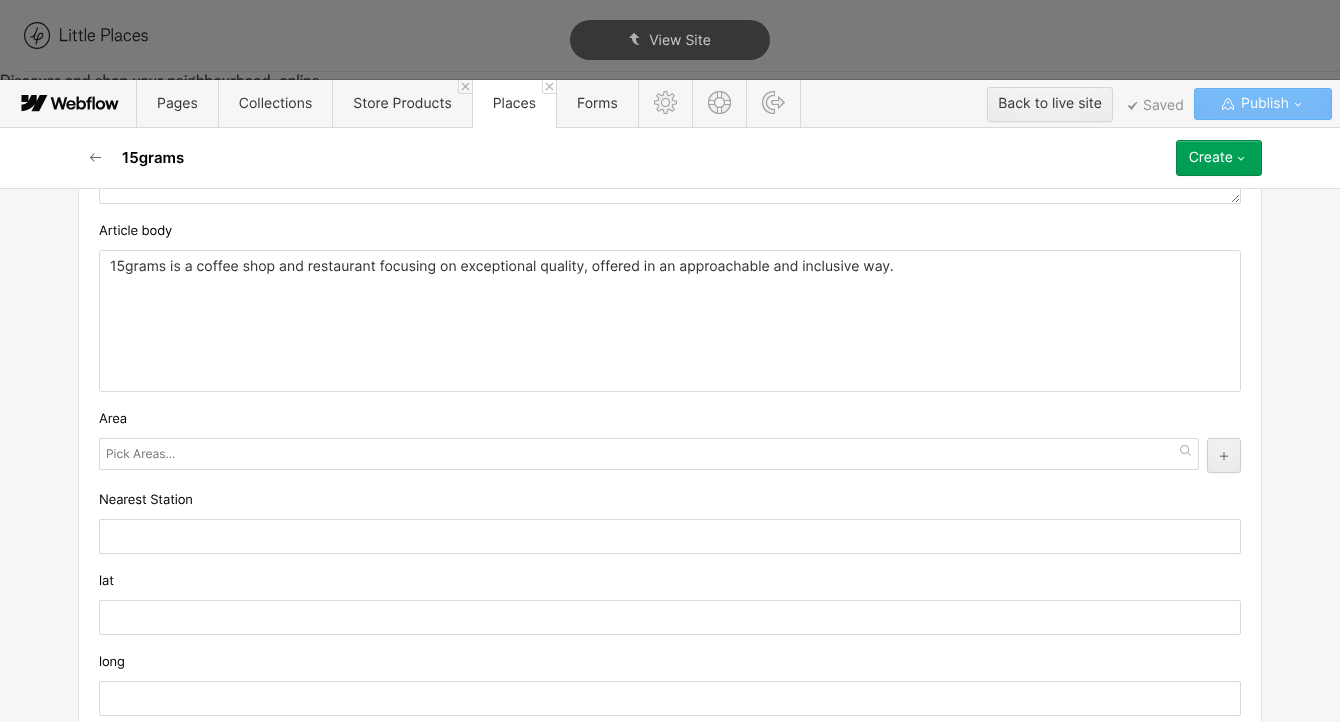 click on "15grams is a coffee shop and restaurant focusing on exceptional quality, offered in an approachable and inclusive way." at bounding box center [670, 267] 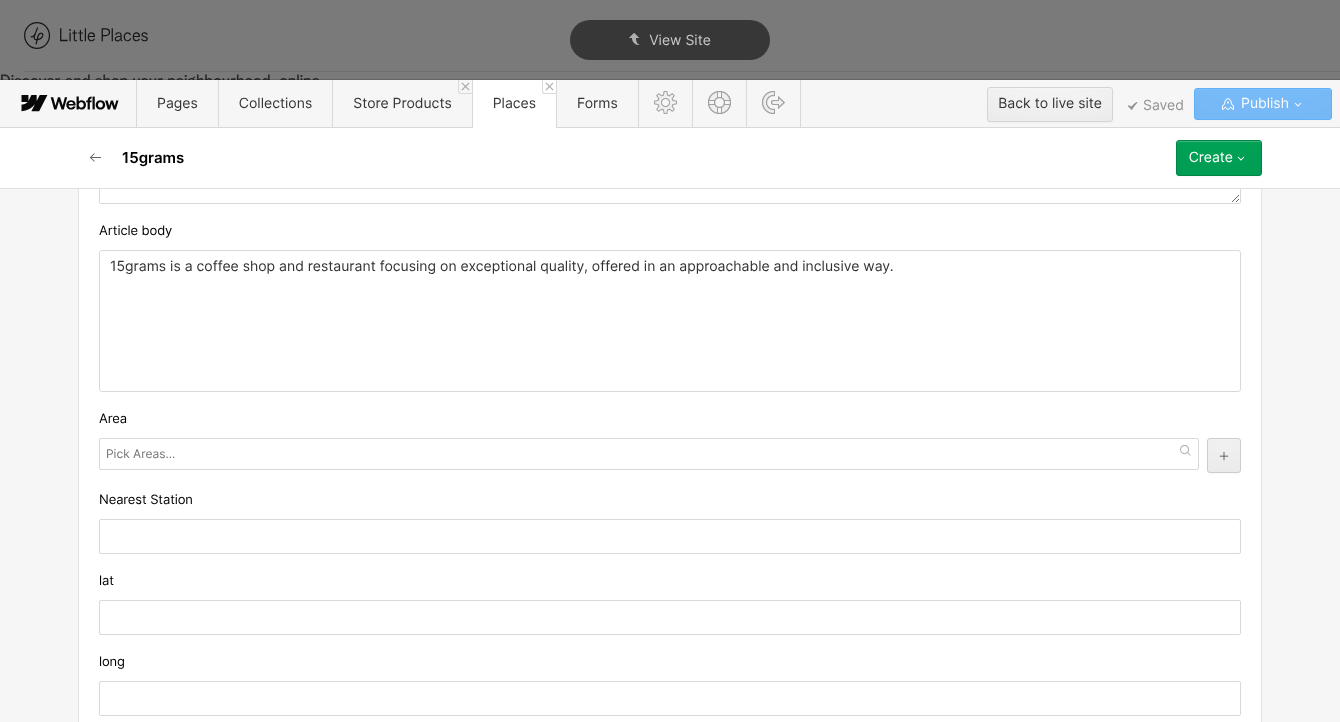 type 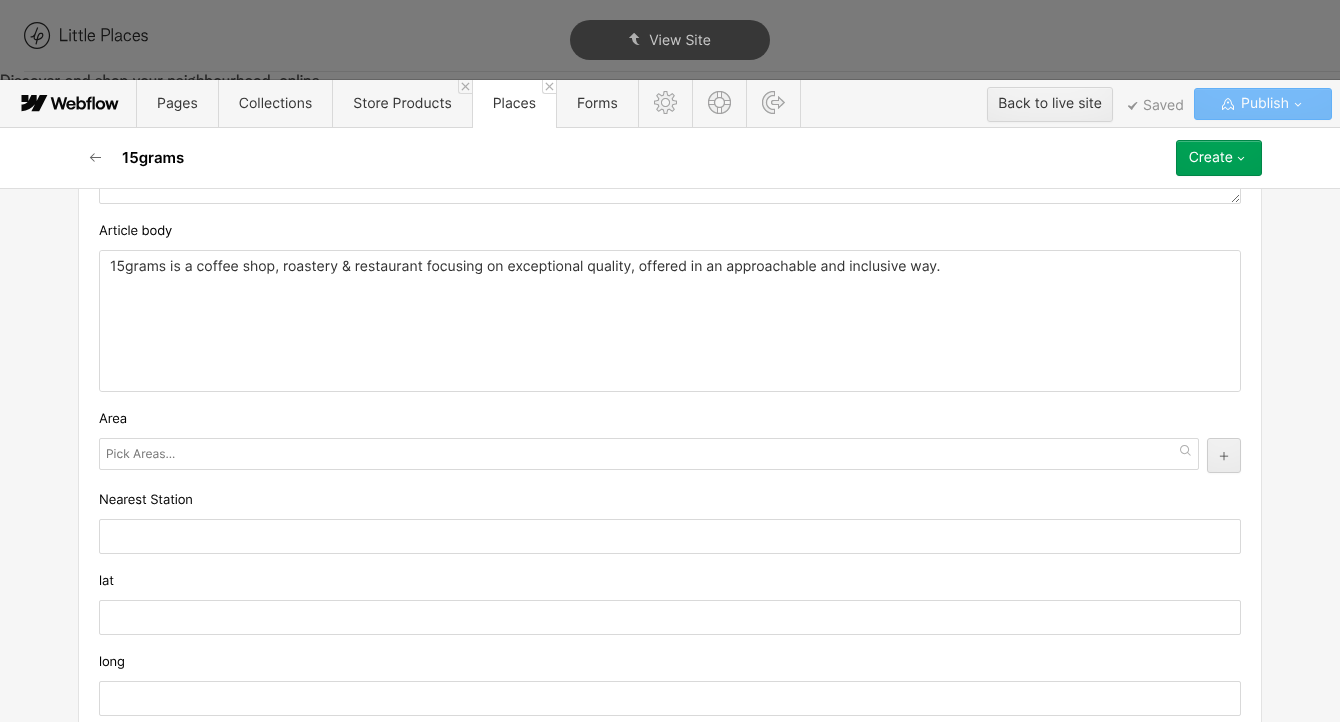 click at bounding box center [142, 454] 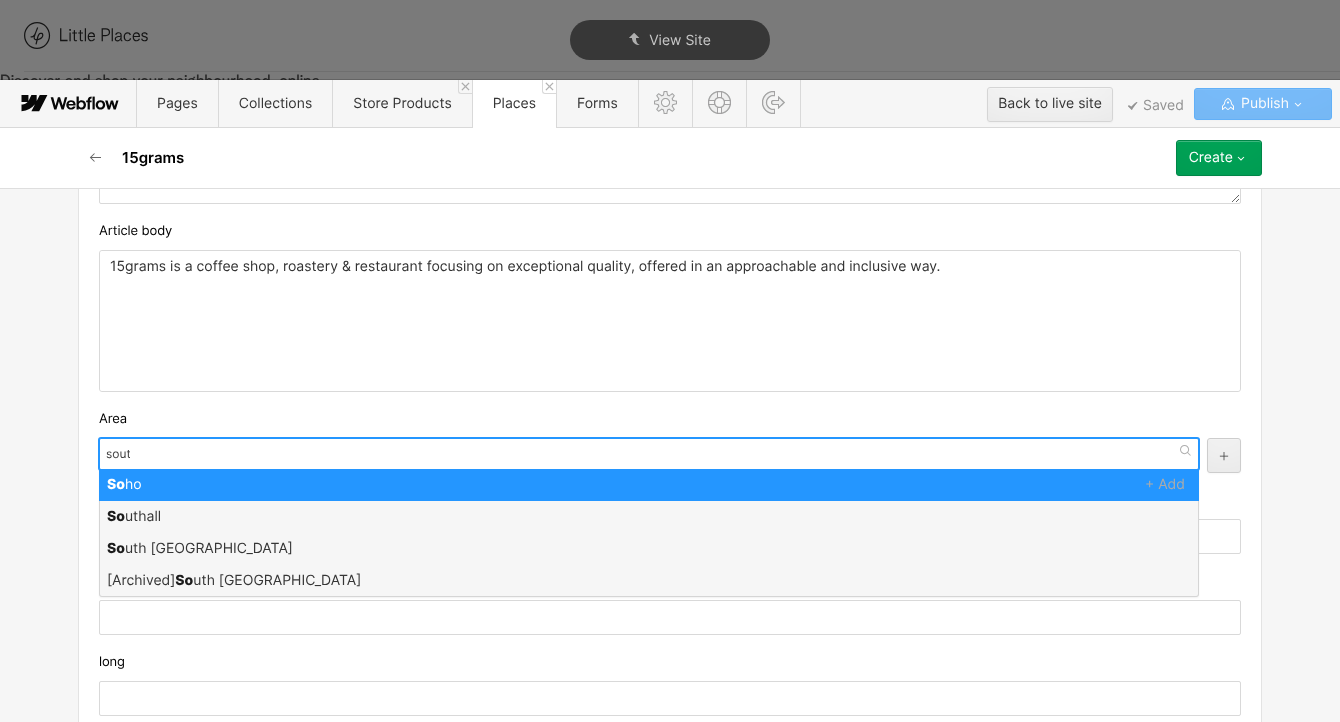 type on "south" 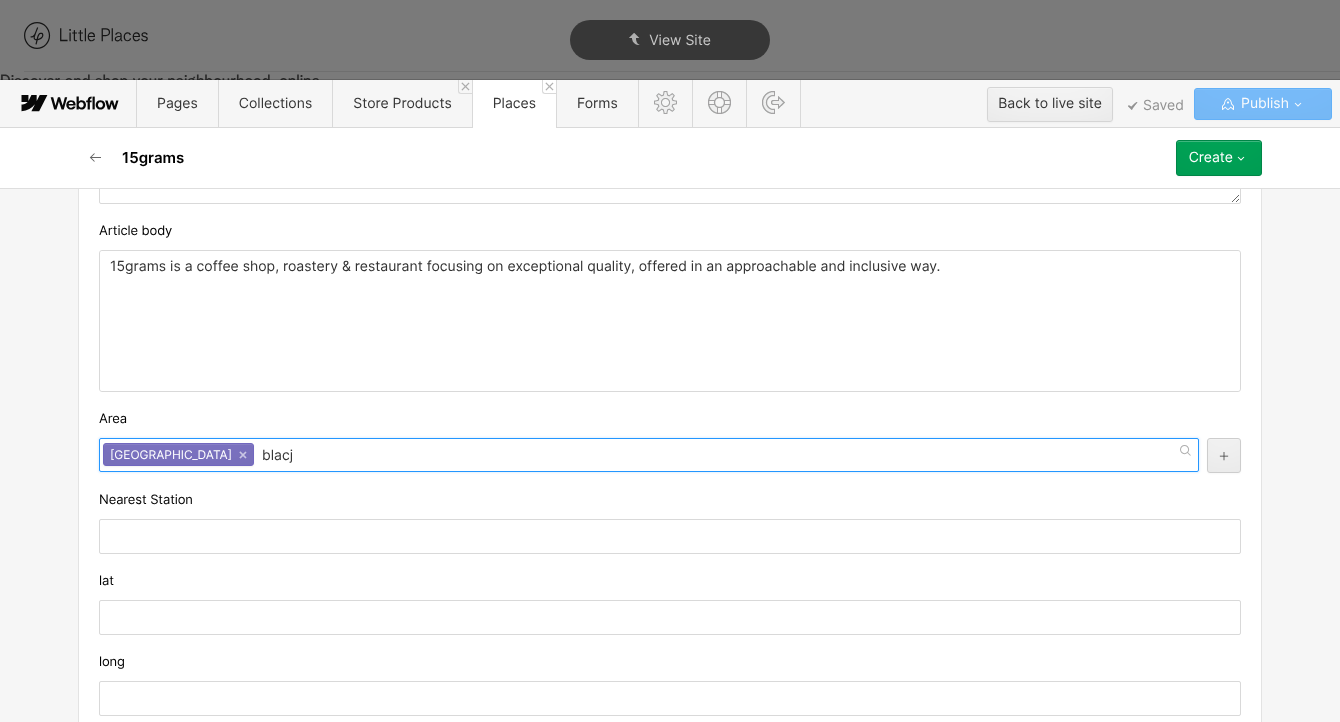 type on "blac" 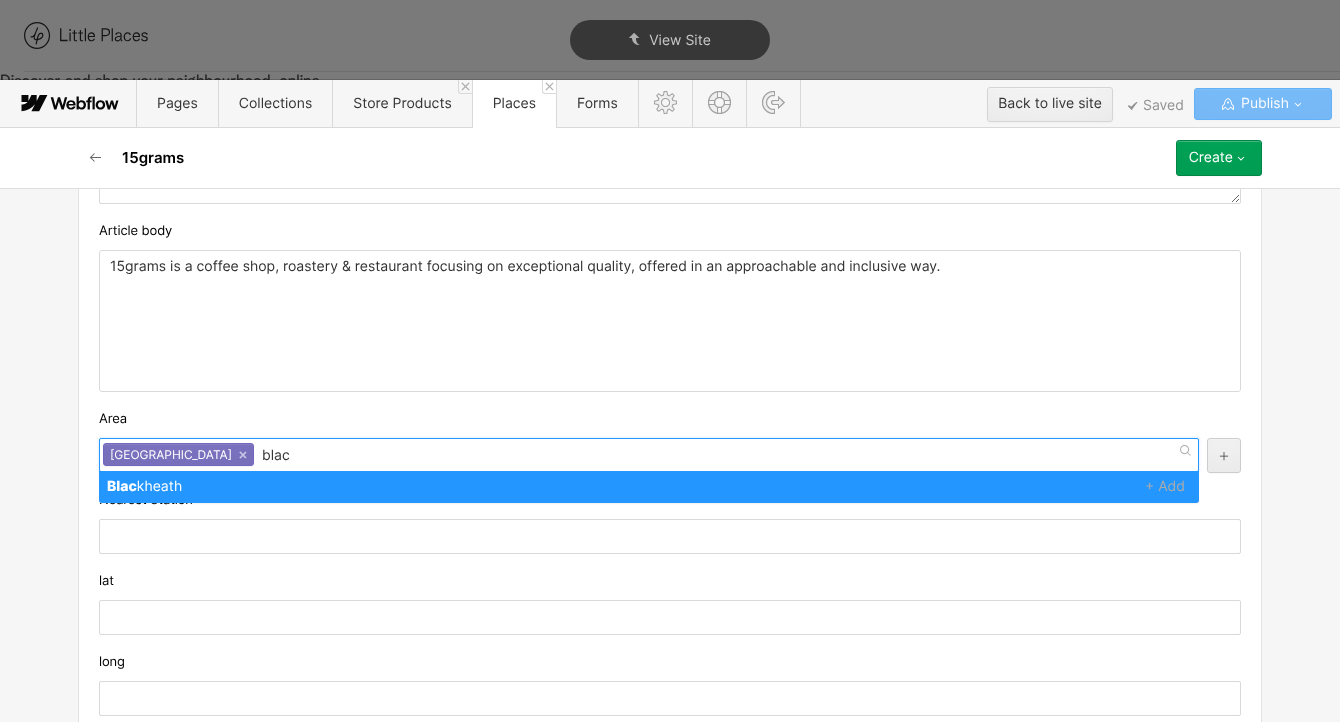 type 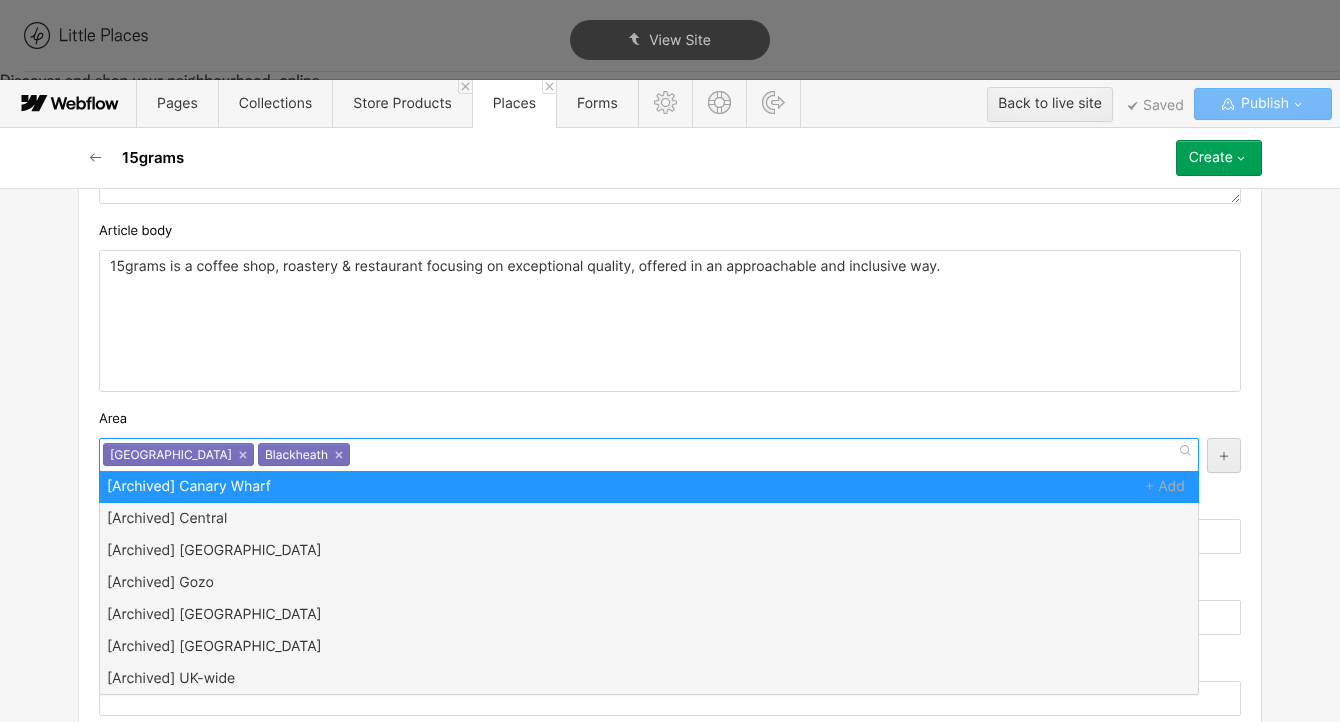 click on "Custom fields Tags Coffee Wine Seafood Coffee × Wine × Seafood × [Archived] Vegetarian options [Draft] British Airy Arches Austrian Bagels Bags BBQ Bicycle repairs Bicycles Bike accessories Biscuits Black Owned Business Black-owned Body care Books Boxed wine Bright Brownies Brunch Burgers Cacti Cakes Canalside Candles Cap Cards Caribbean Casual CDs Ceramics Ceviche Charcuterie Cheese Chinese Chocolate Cider Clothing Cocktails Comedy Condiments Contemporary Cookies Cosmetics Cosy Cupcakes [PERSON_NAME] Date night Dog friendly Dried flowers Dumplings Electric bicycles Ethiopian Exercise Fish Fitness French Fruits Gifts Glasses Gluten free options Granola Hair cut Haircare Hand sanitiser Helmets Hip Hole-in-the-wall Household Ice cream Indonesian Industrial Intimate Juice Kimchi Kitchenware Knife Kombucha Korean Leafy Lebanese Live music Mac & cheese Macarons Magazines Malaysian Masks Massage Matches Mauritian Meal kit Mediterranean Menswear Mexican Mezze Middle Eastern Modern Movies Nepalese NHS Nigerian Outdoors ×" at bounding box center (670, 177) 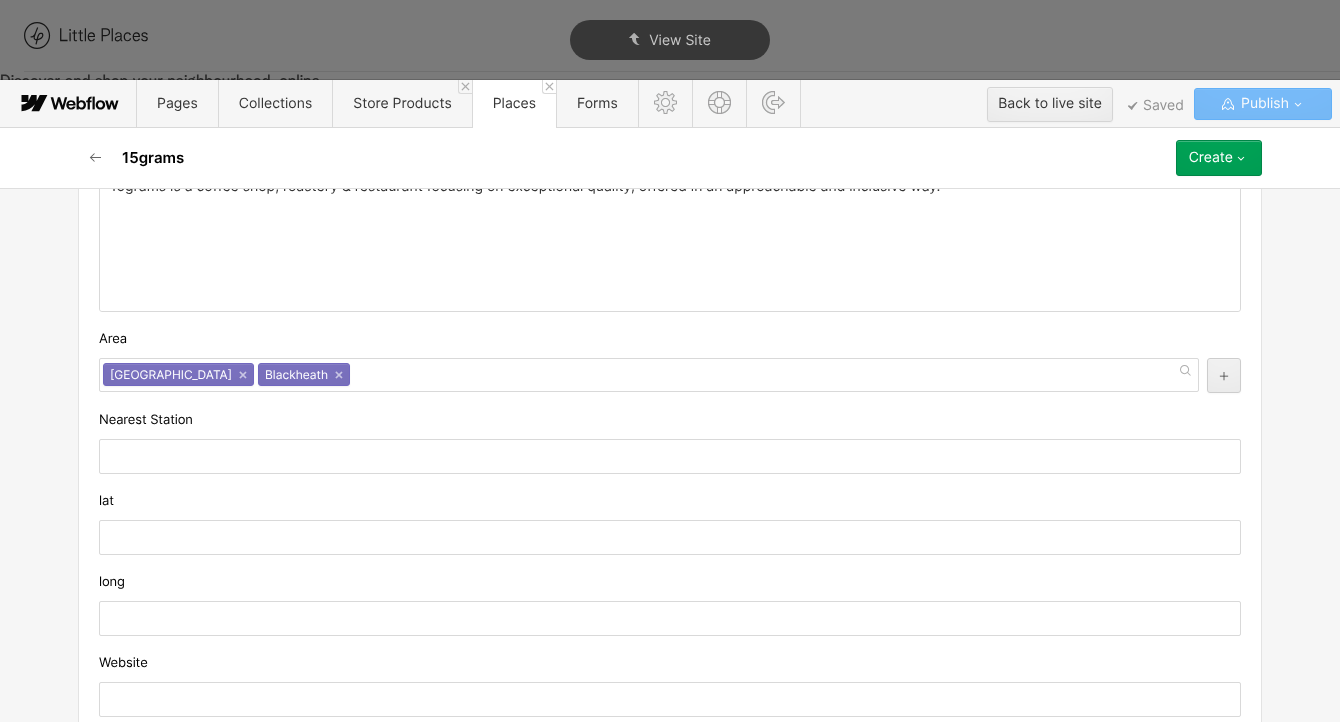 scroll, scrollTop: 1624, scrollLeft: 0, axis: vertical 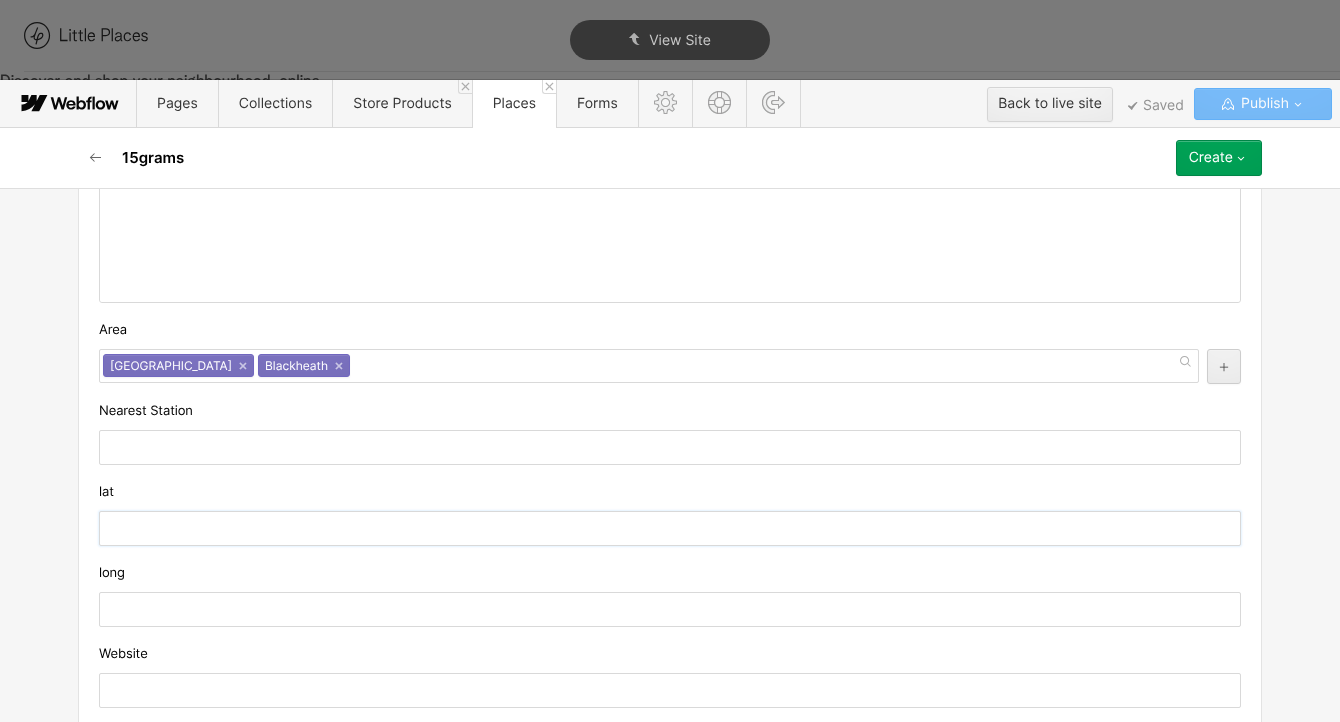 click at bounding box center [670, 528] 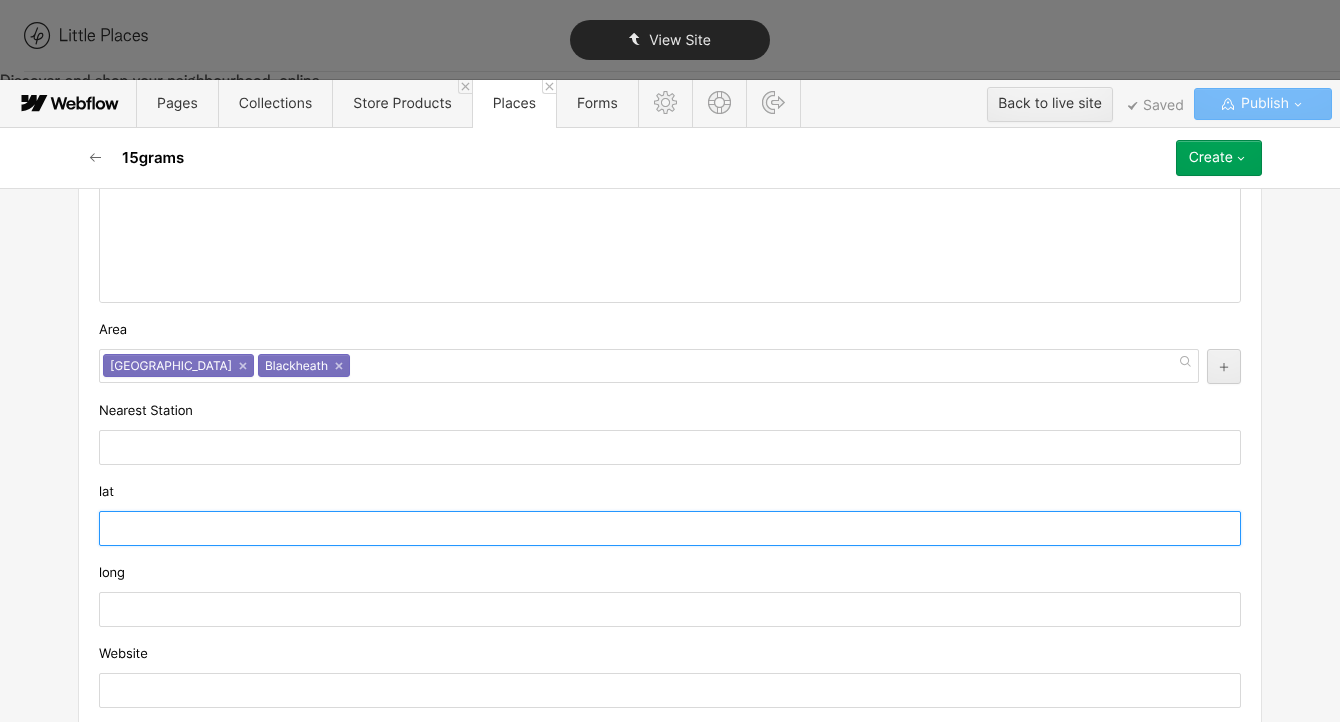 paste on "51.4662714" 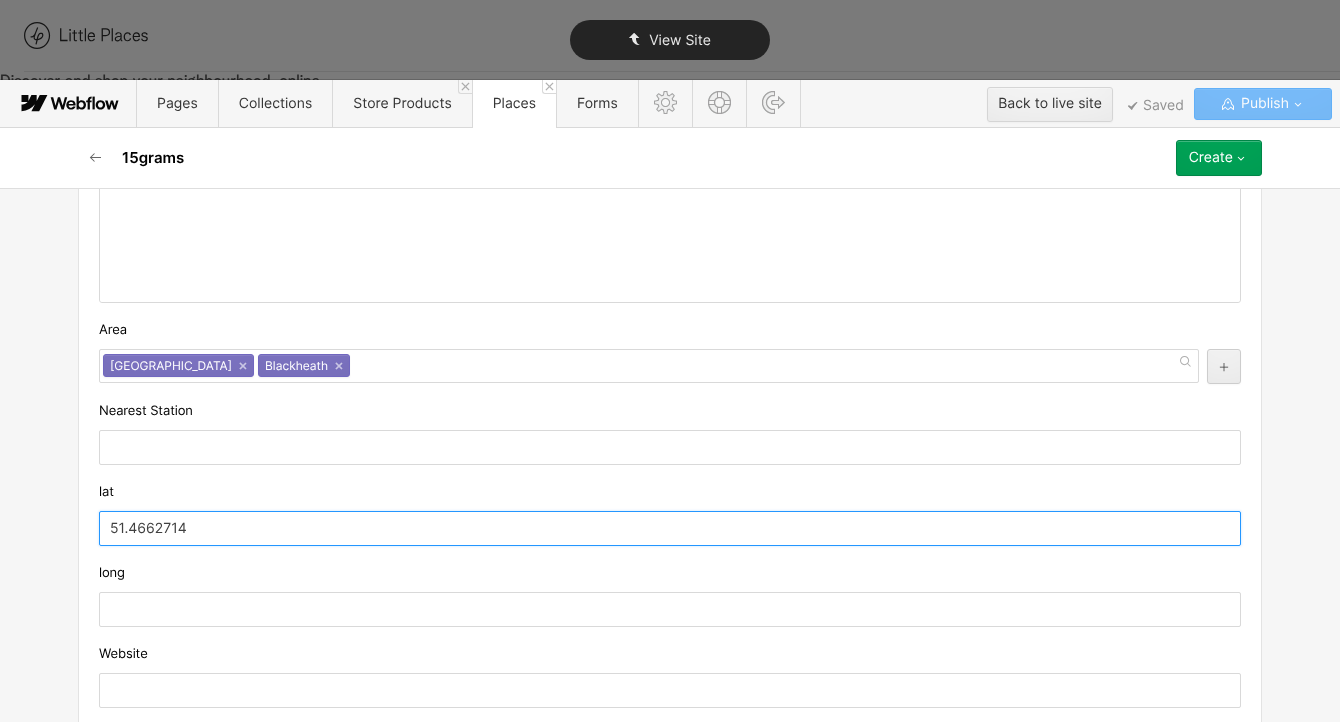type on "51.4662714" 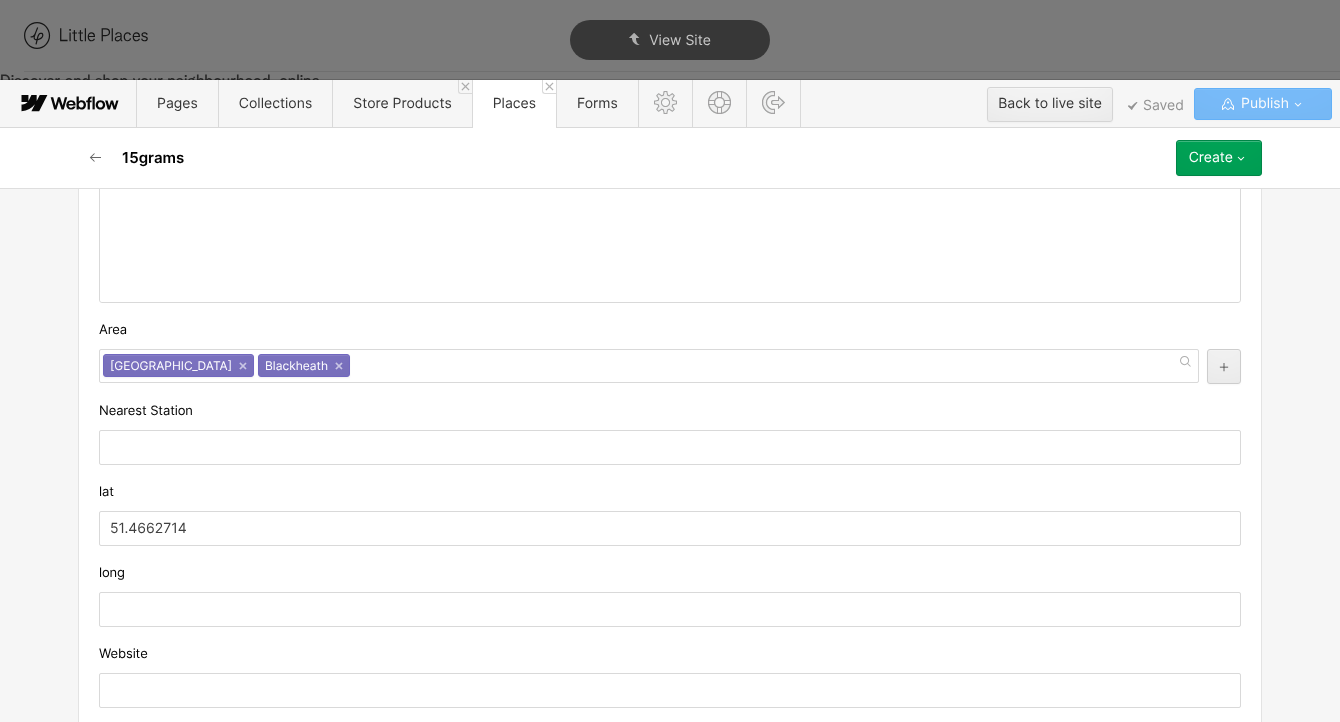 click on "Custom fields Tags Coffee Wine Seafood Coffee × Wine × Seafood × [Archived] Vegetarian options [Draft] British Airy Arches Austrian Bagels Bags BBQ Bicycle repairs Bicycles Bike accessories Biscuits Black Owned Business Black-owned Body care Books Boxed wine Bright Brownies Brunch Burgers Cacti Cakes Canalside Candles Cap Cards Caribbean Casual CDs Ceramics Ceviche Charcuterie Cheese Chinese Chocolate Cider Clothing Cocktails Comedy Condiments Contemporary Cookies Cosmetics Cosy Cupcakes [PERSON_NAME] Date night Dog friendly Dried flowers Dumplings Electric bicycles Ethiopian Exercise Fish Fitness French Fruits Gifts Glasses Gluten free options Granola Hair cut Haircare Hand sanitiser Helmets Hip Hole-in-the-wall Household Ice cream Indonesian Industrial Intimate Juice Kimchi Kitchenware Knife Kombucha Korean Leafy Lebanese Live music Mac & cheese Macarons Magazines Malaysian Masks Massage Matches Mauritian Meal kit Mediterranean Menswear Mexican Mezze Middle Eastern Modern Movies Nepalese NHS Nigerian Outdoors ×" at bounding box center [670, 88] 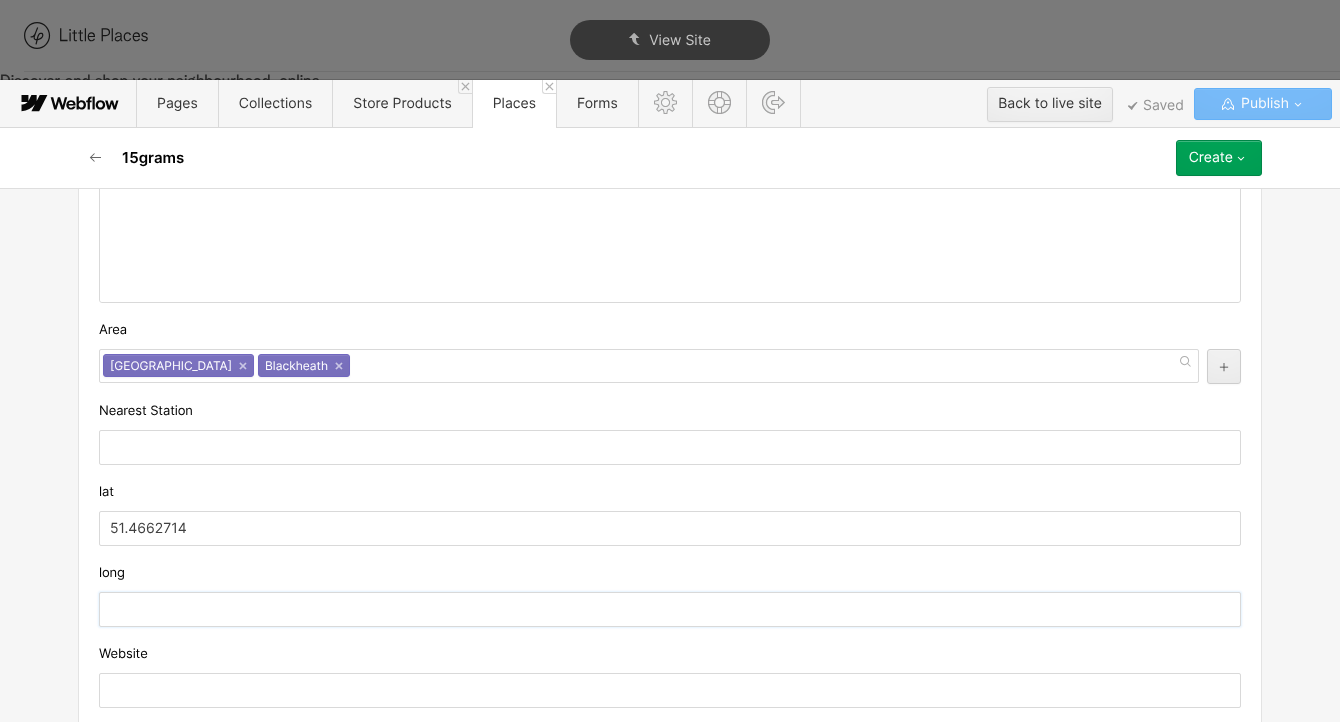 click at bounding box center [670, 609] 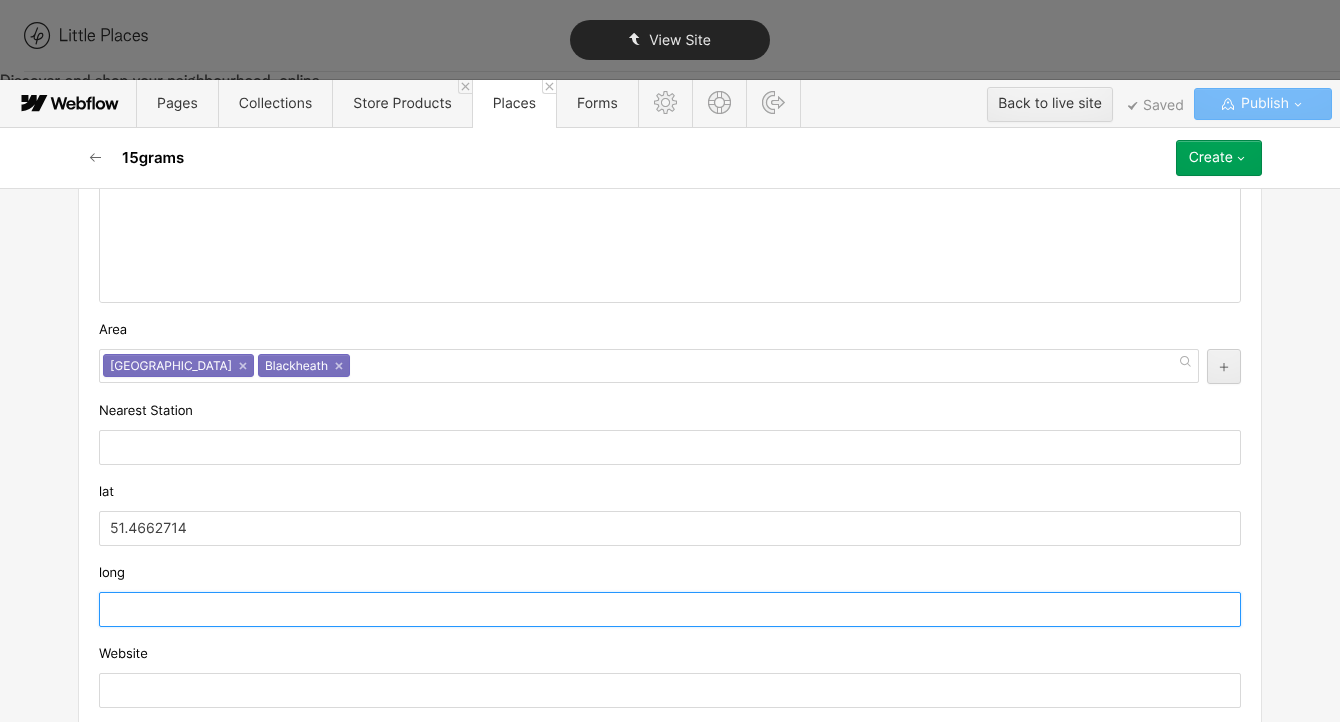 paste on "0.0088677" 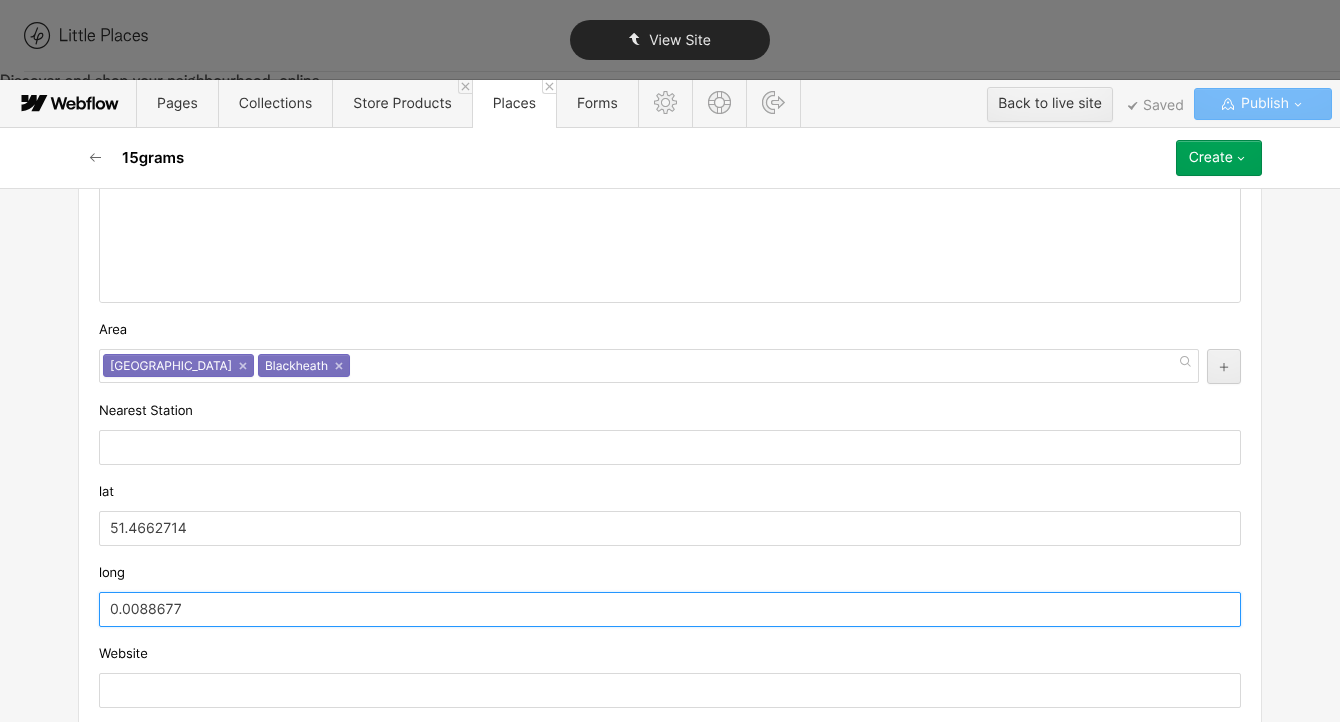 type on "0.0088677" 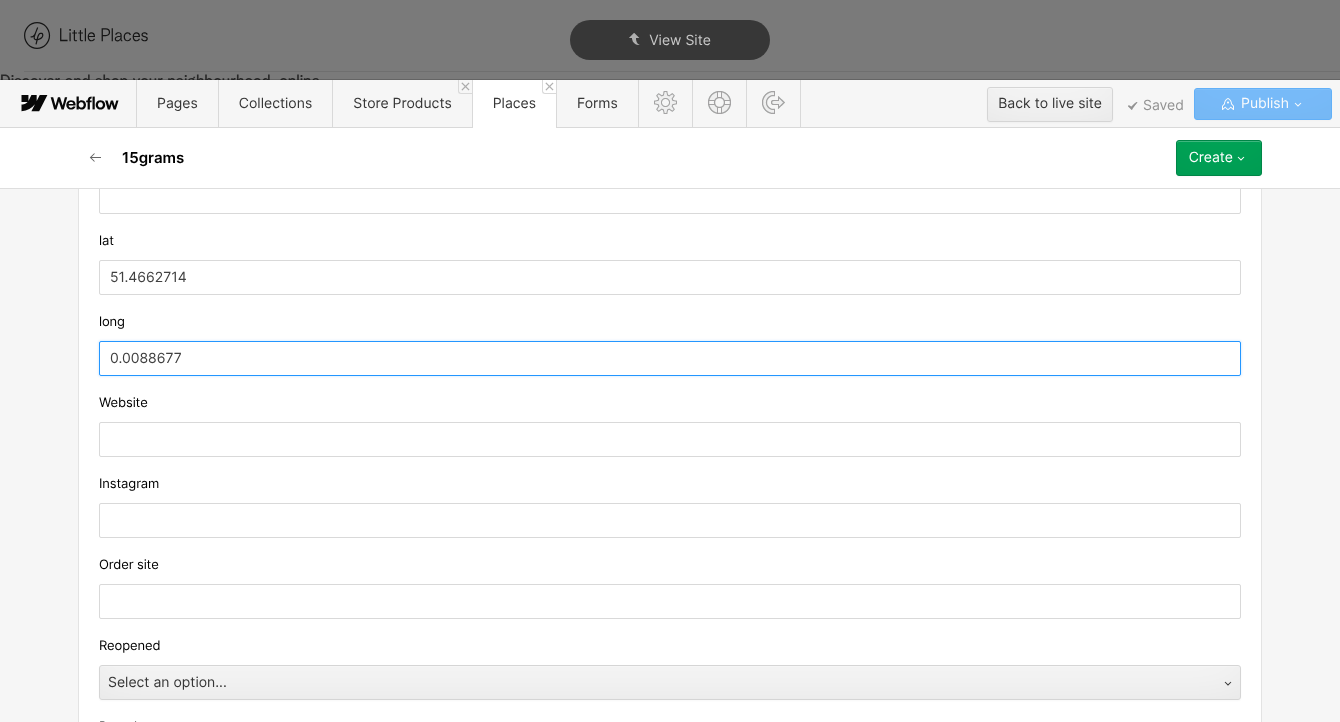 scroll, scrollTop: 1898, scrollLeft: 0, axis: vertical 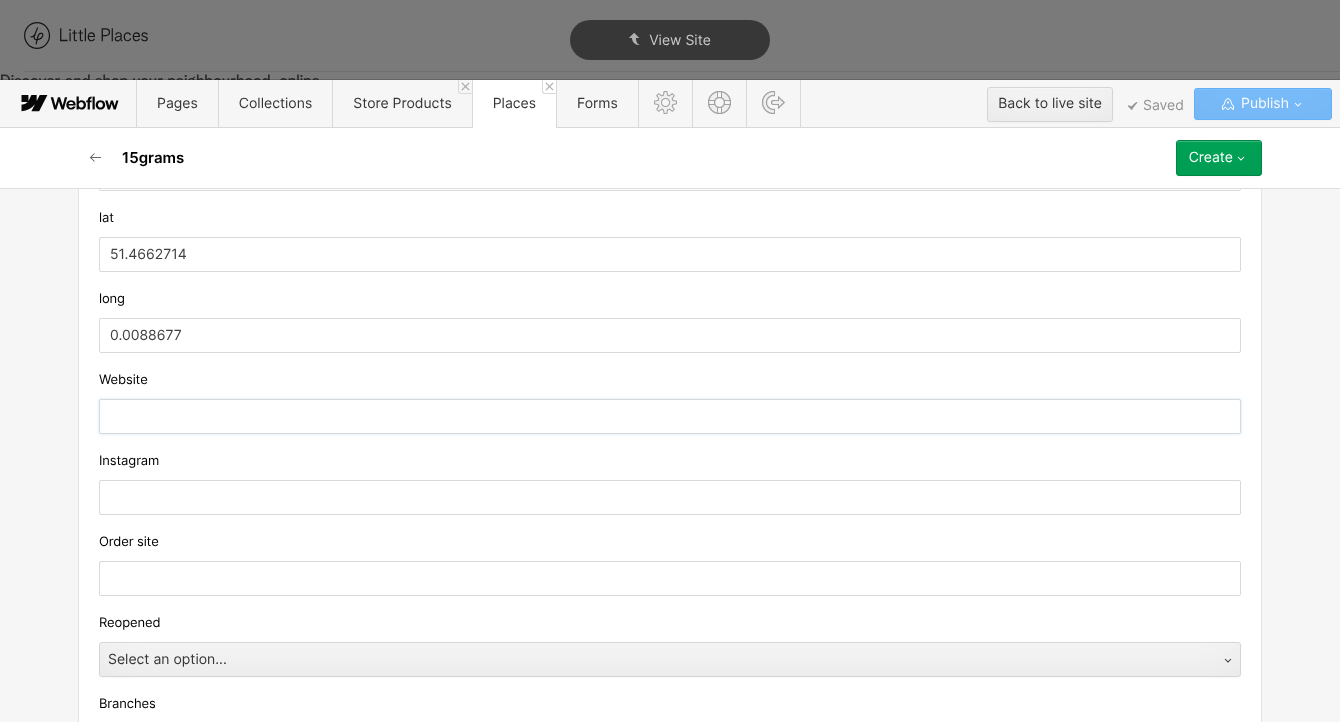 click at bounding box center (670, 416) 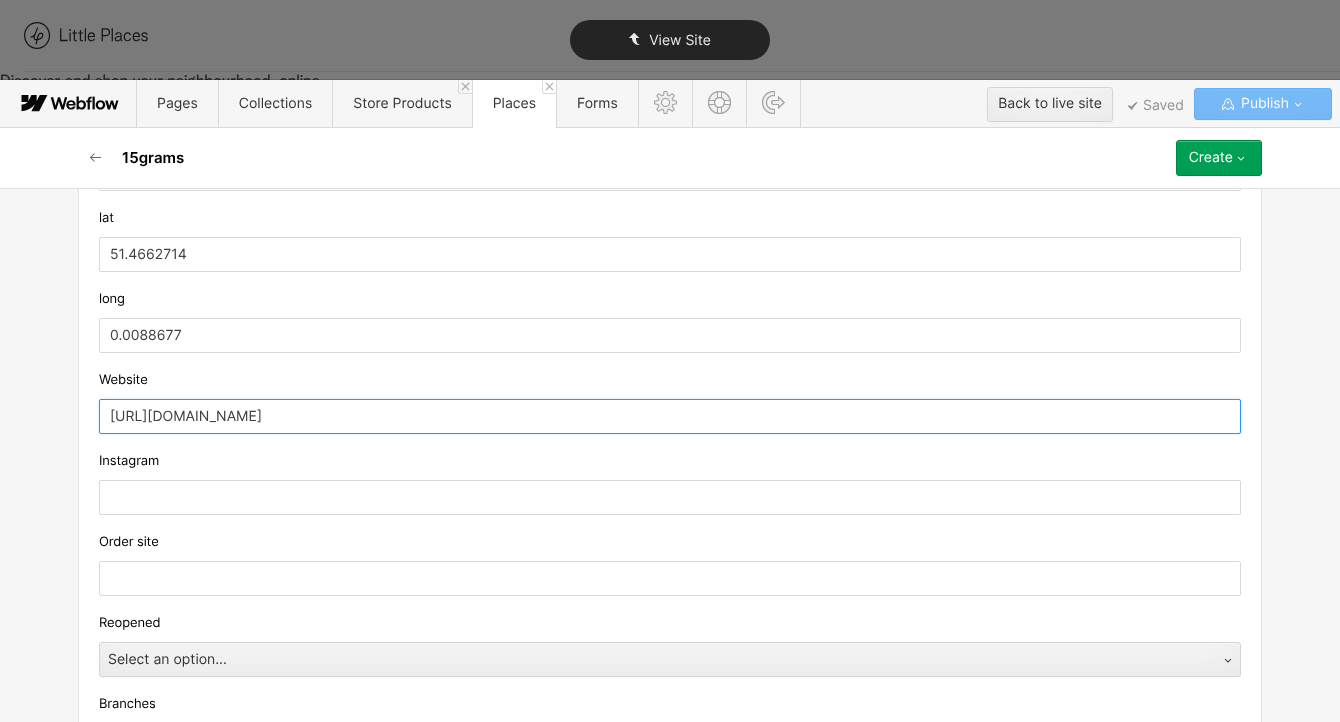 type on "[URL][DOMAIN_NAME]" 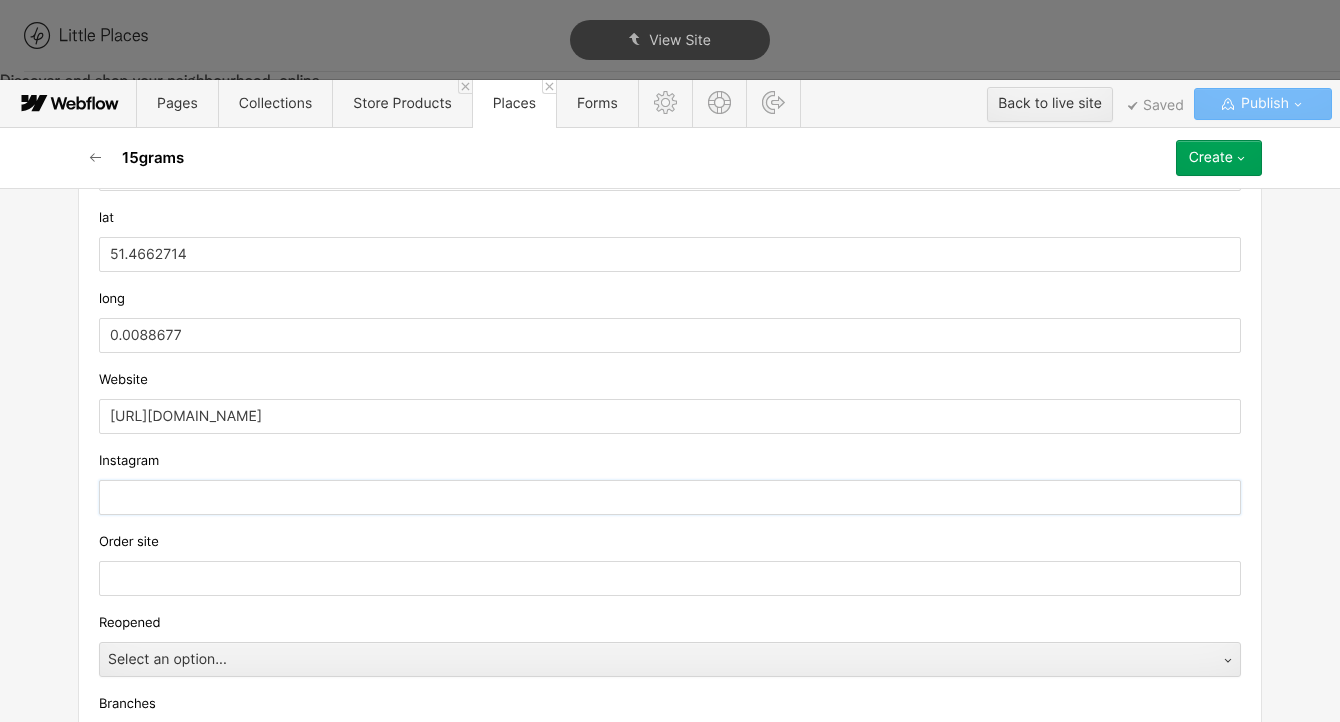 click at bounding box center [670, 497] 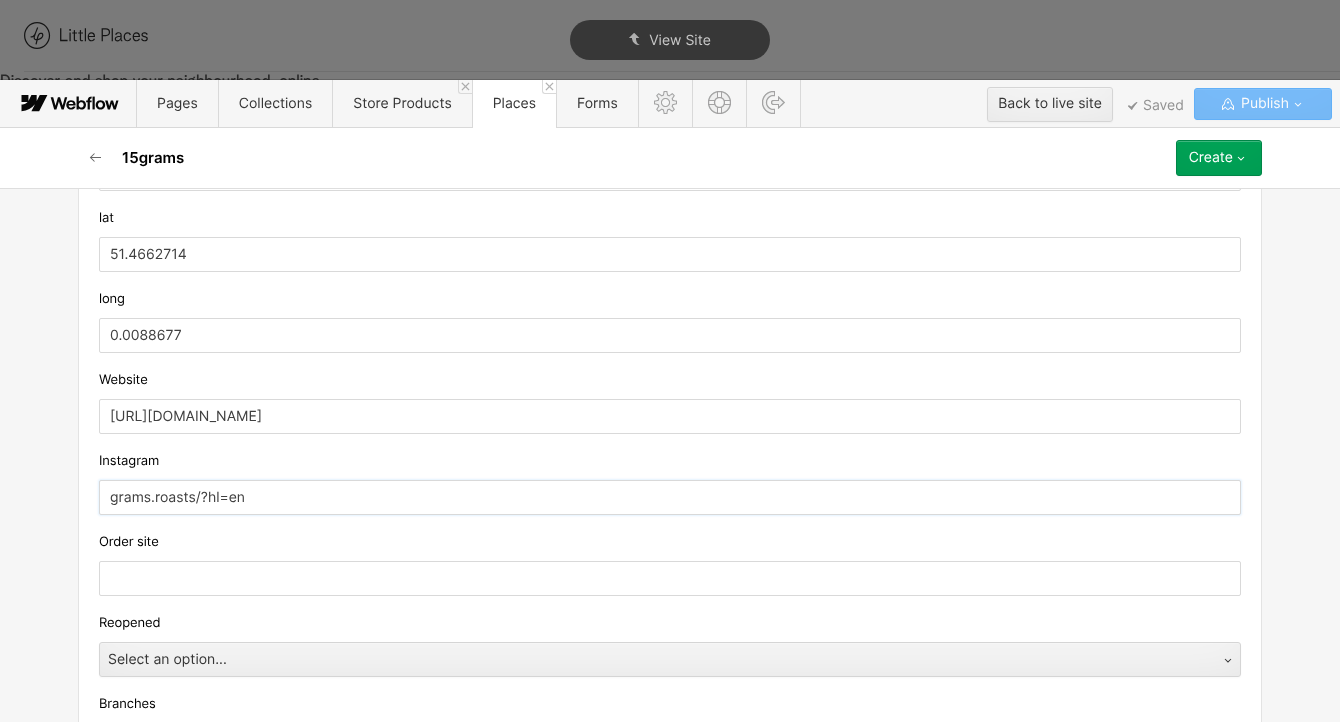 click on "grams.roasts/?hl=en" at bounding box center [670, 497] 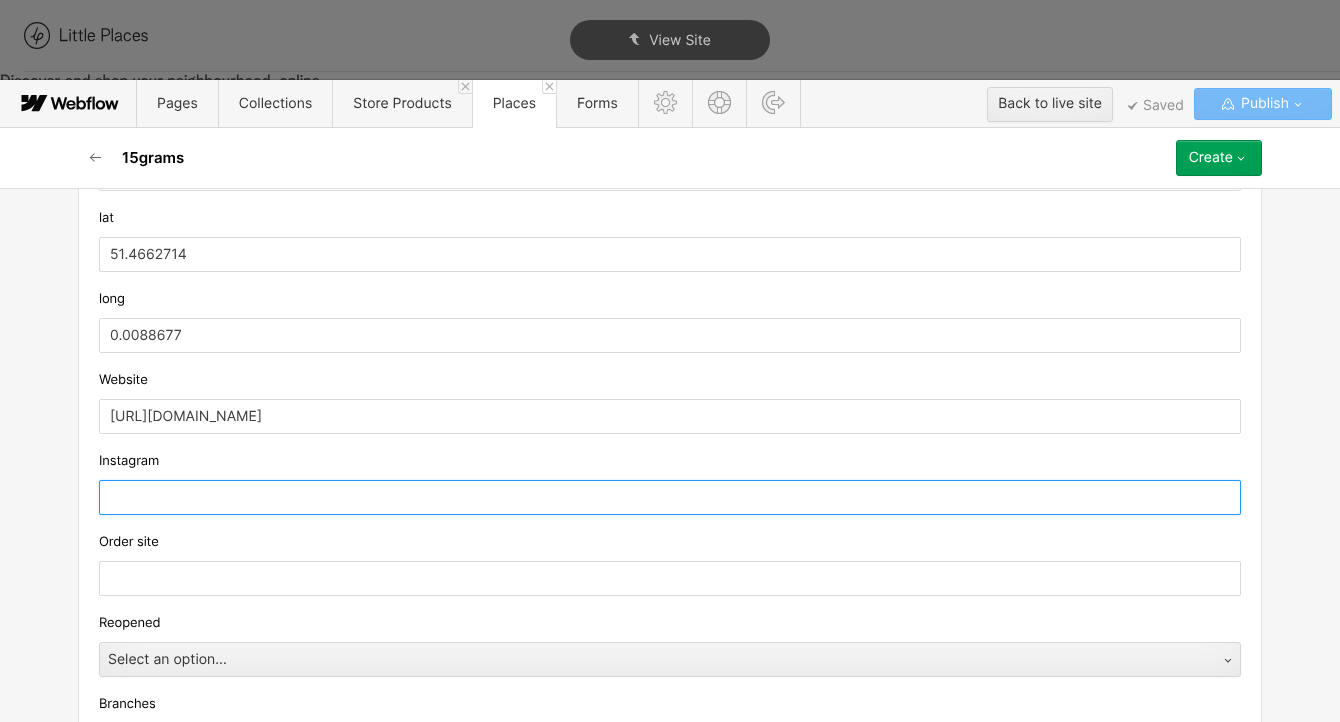 paste on "[URL][DOMAIN_NAME][DOMAIN_NAME]" 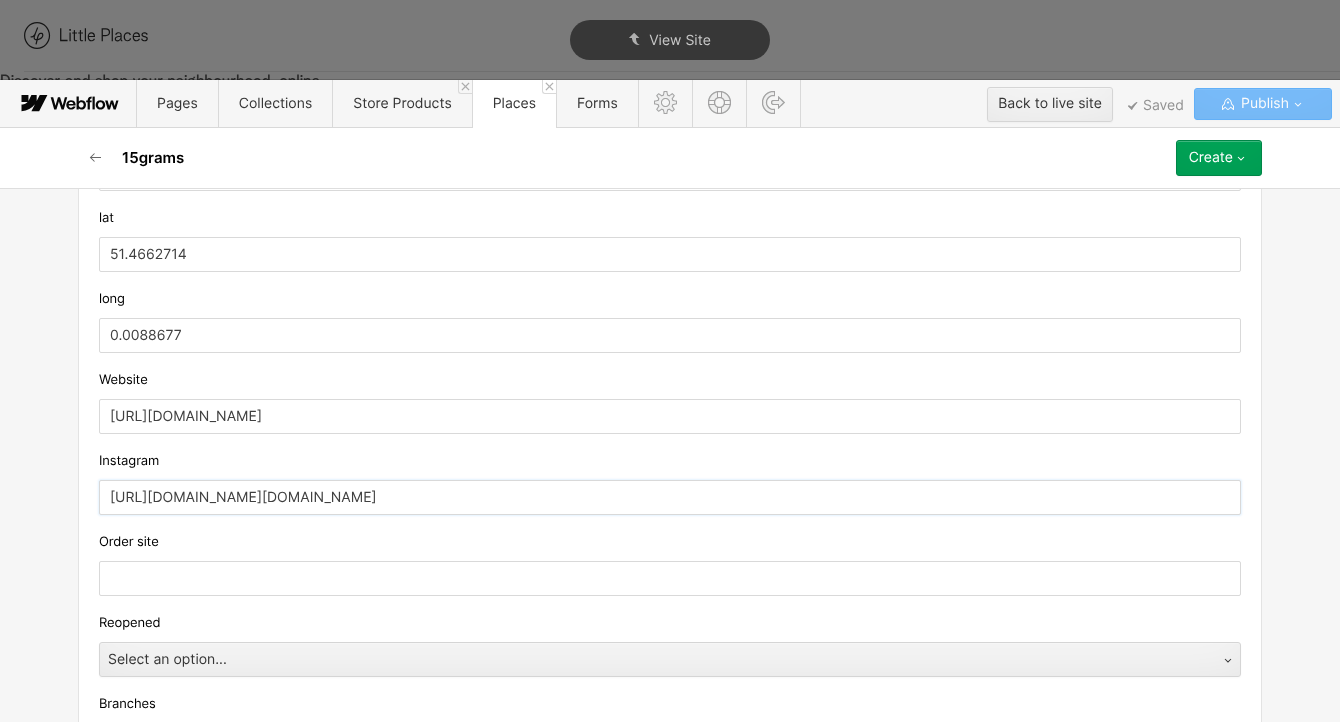 click on "[URL][DOMAIN_NAME][DOMAIN_NAME]" at bounding box center (670, 497) 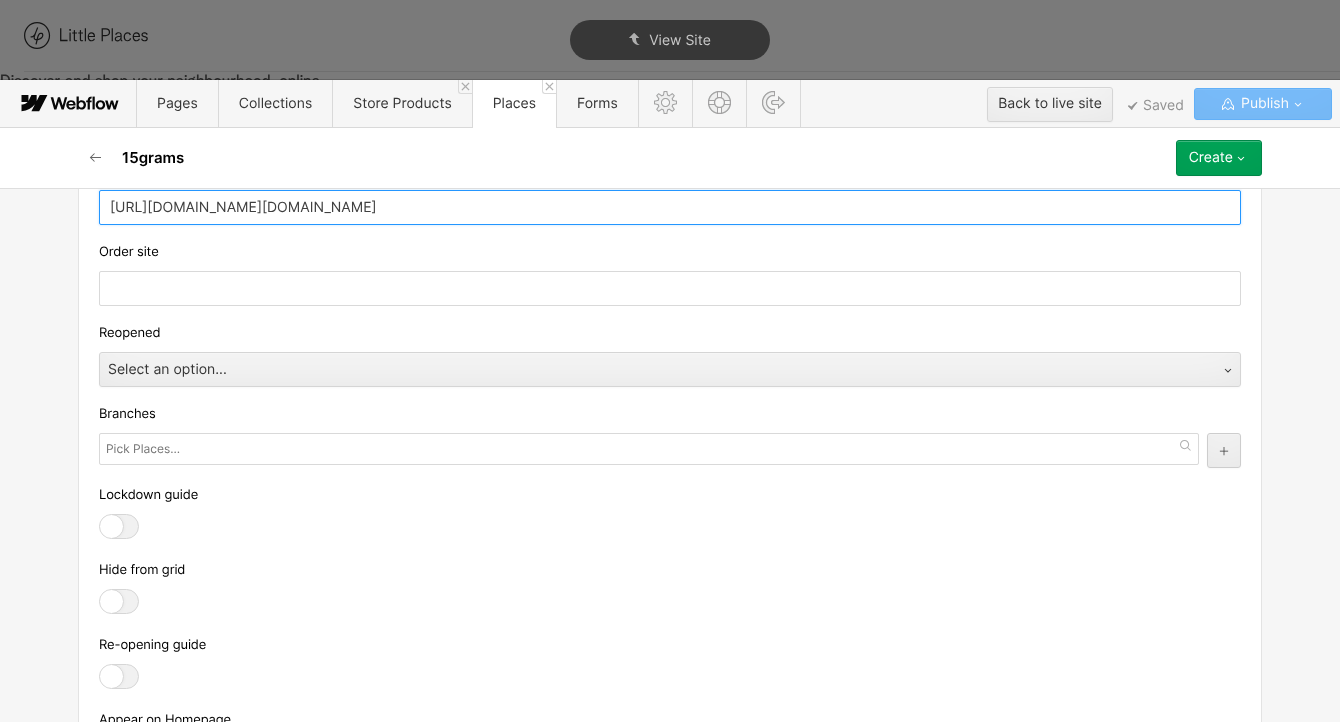 scroll, scrollTop: 2271, scrollLeft: 0, axis: vertical 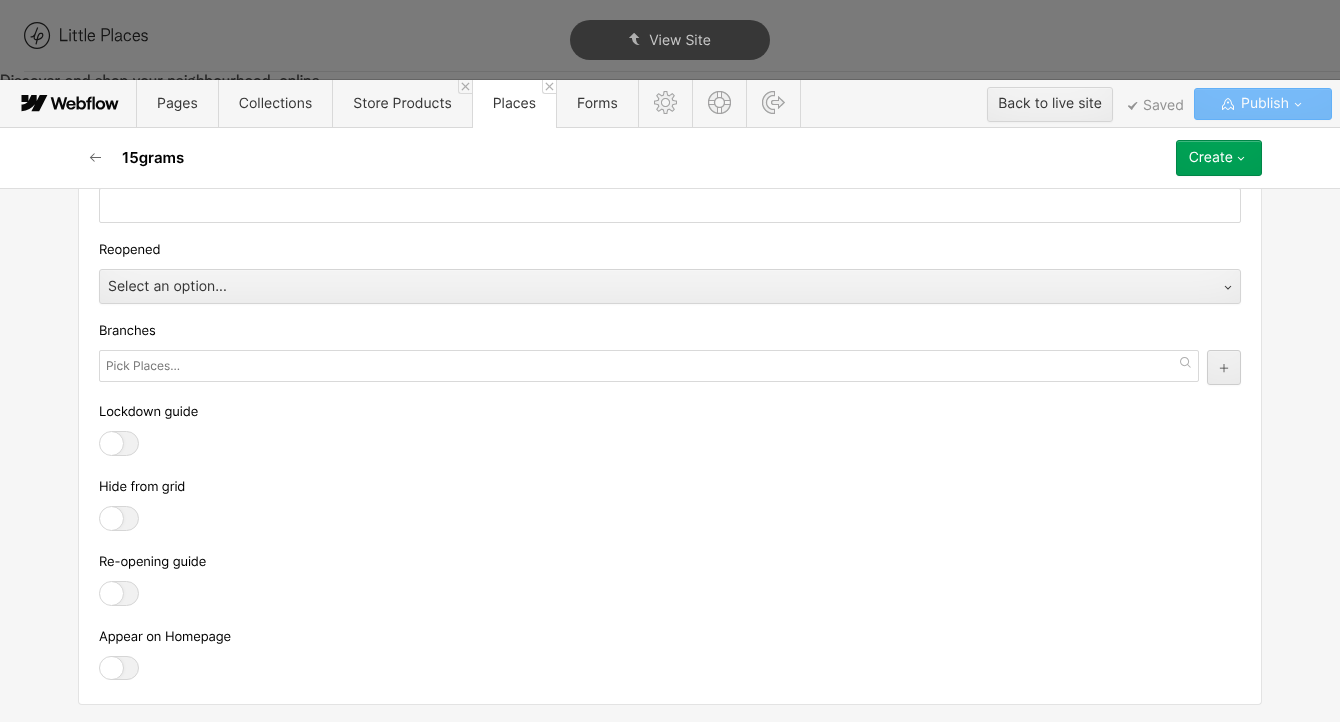 type on "[URL][DOMAIN_NAME][DOMAIN_NAME]" 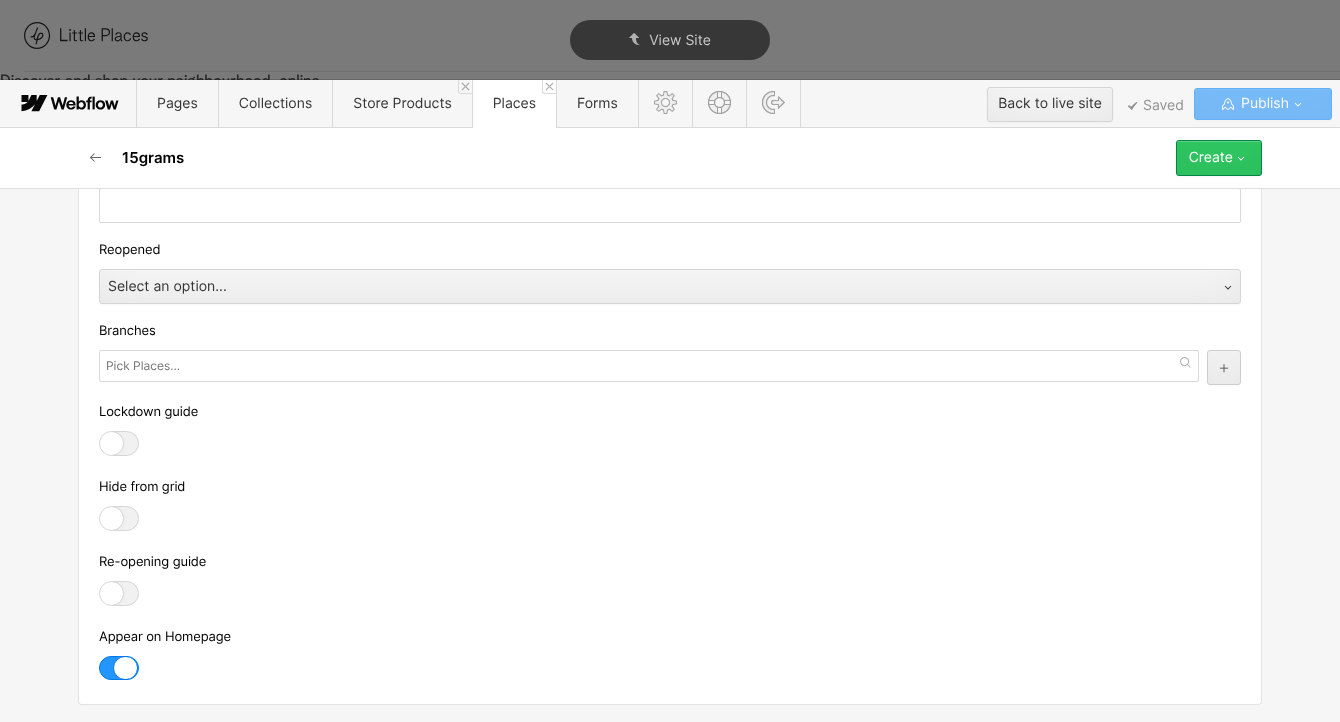 click on "Create" at bounding box center (1211, 158) 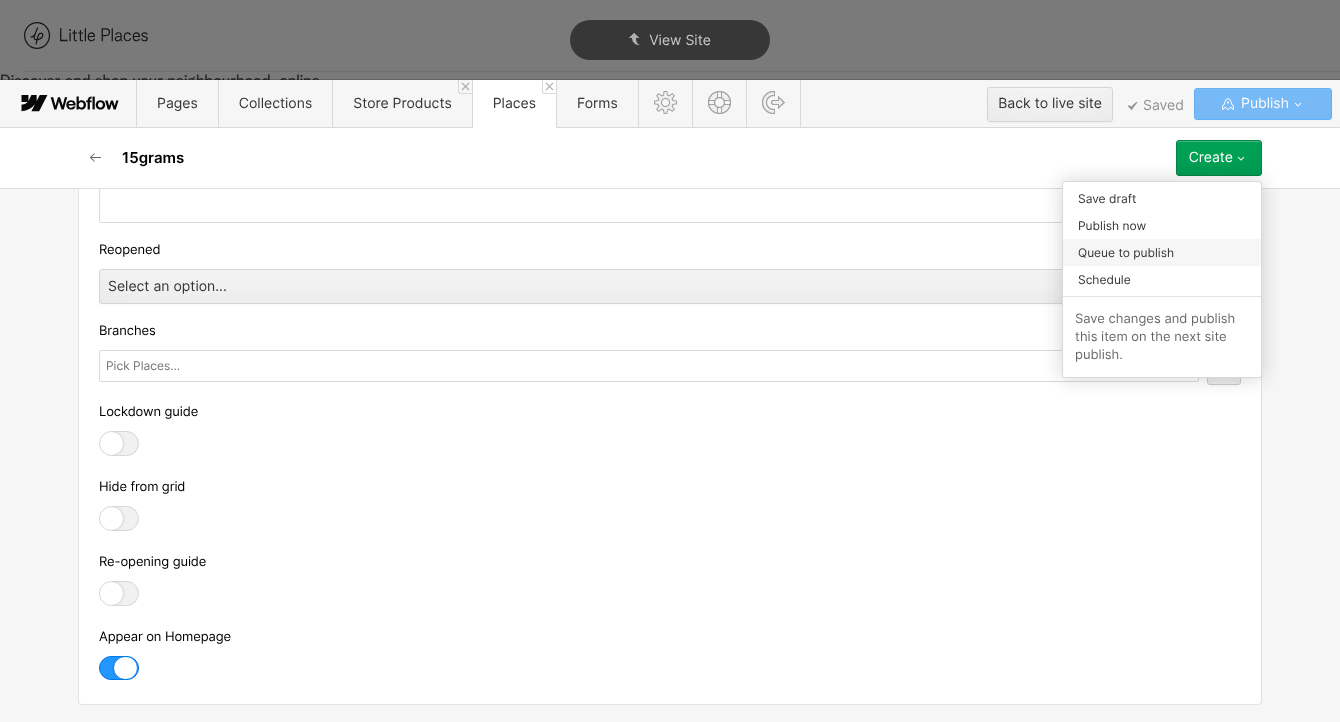 click on "Queue to publish" at bounding box center [1162, 252] 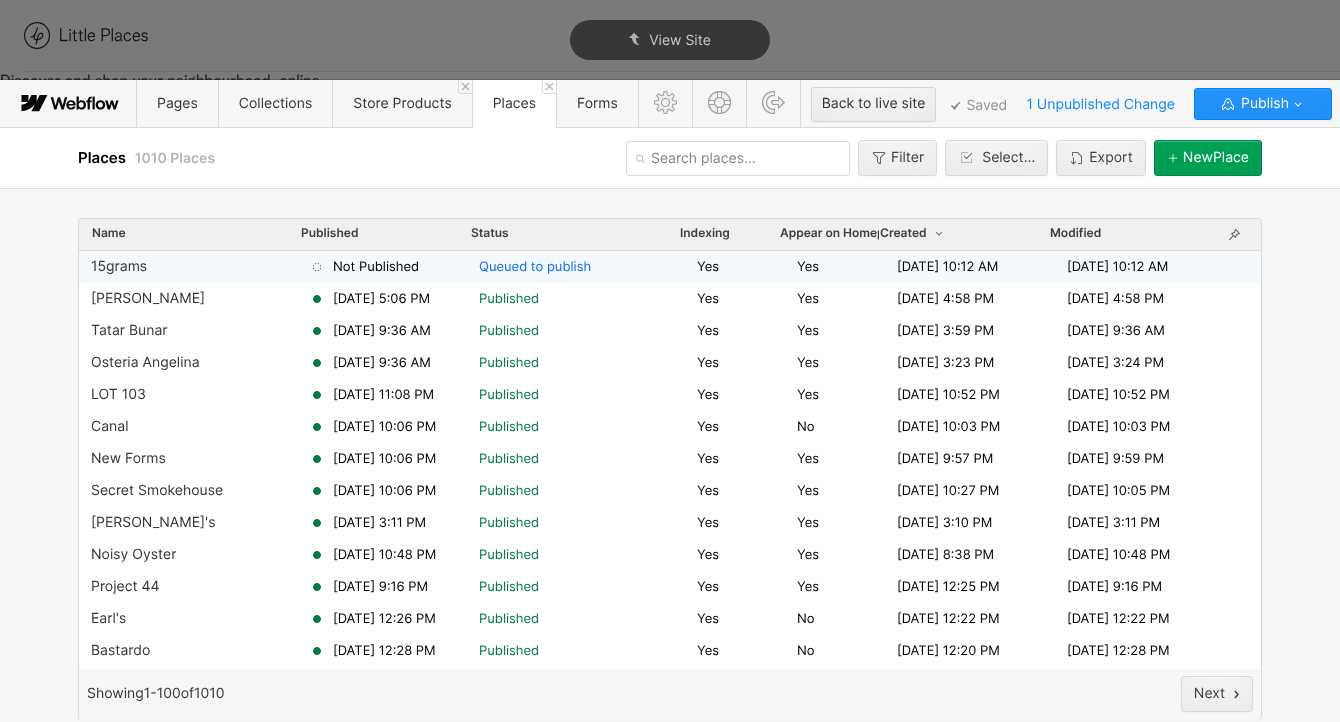 click on "Not Published" at bounding box center [376, 267] 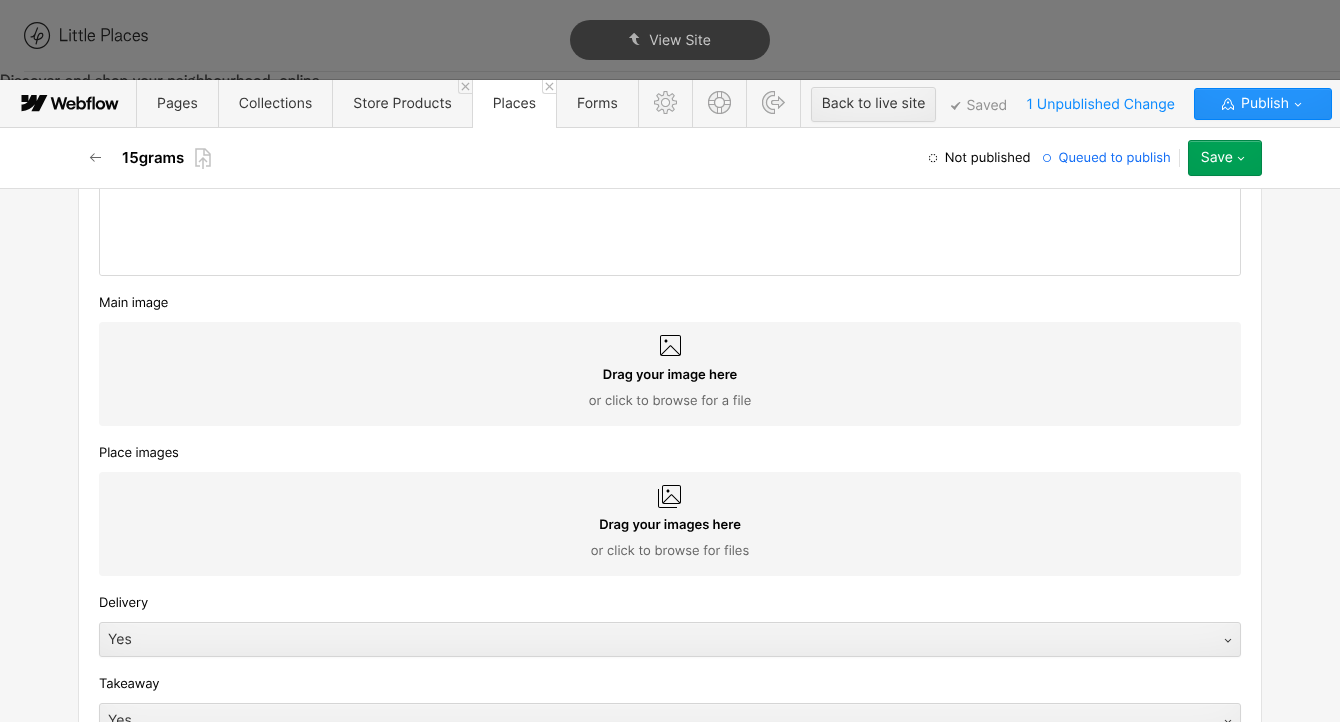 scroll, scrollTop: 882, scrollLeft: 0, axis: vertical 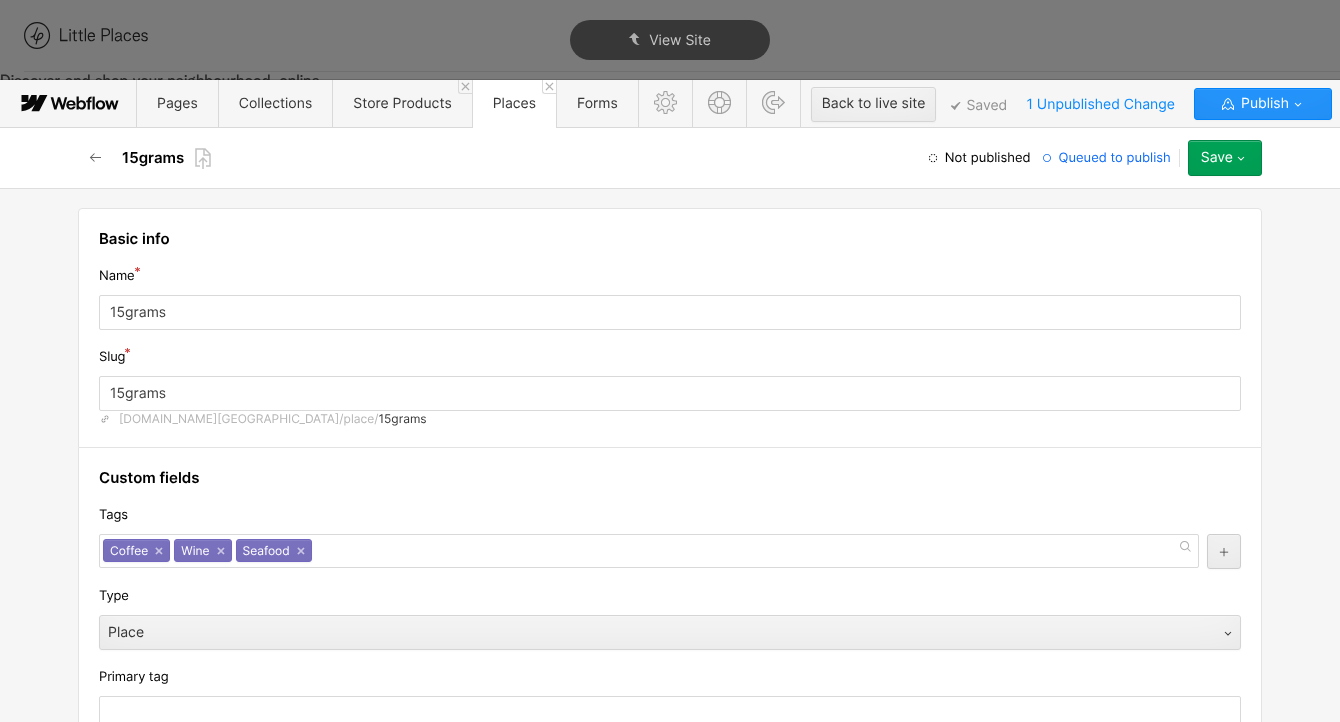 click on "Save" at bounding box center [1217, 158] 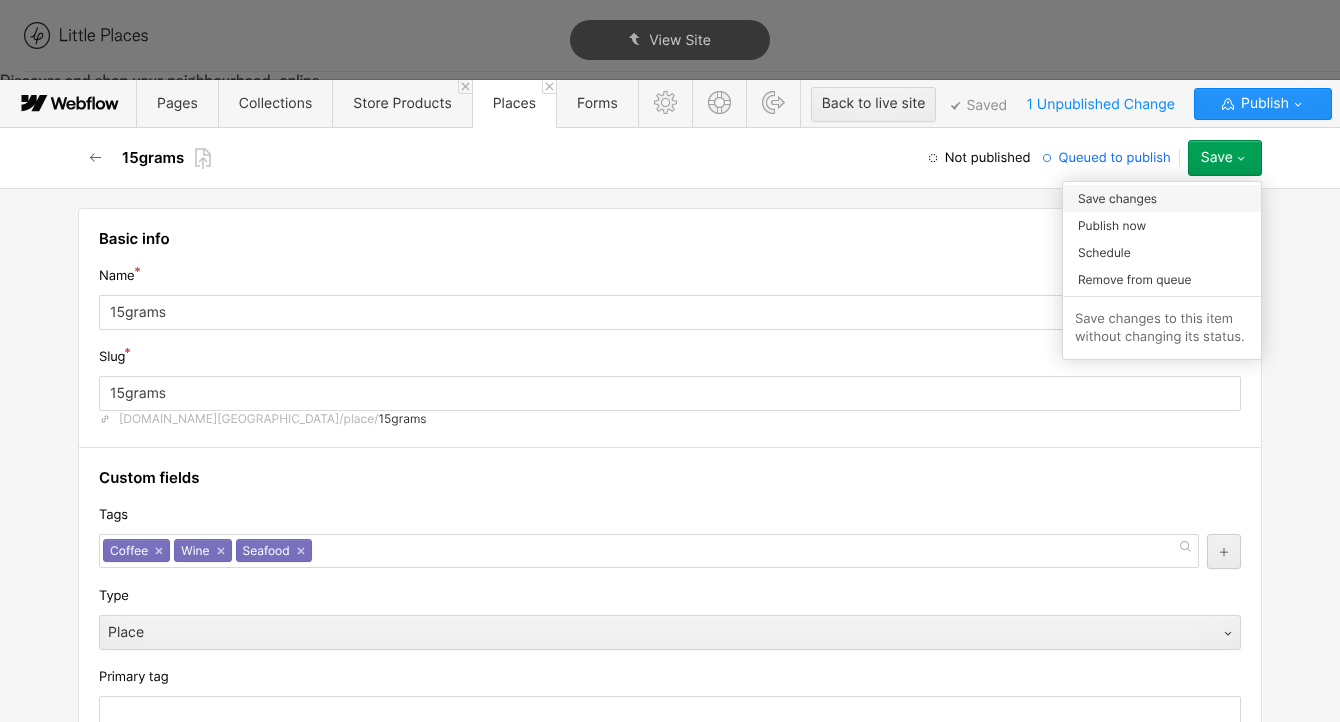 click on "Save changes" at bounding box center [1162, 198] 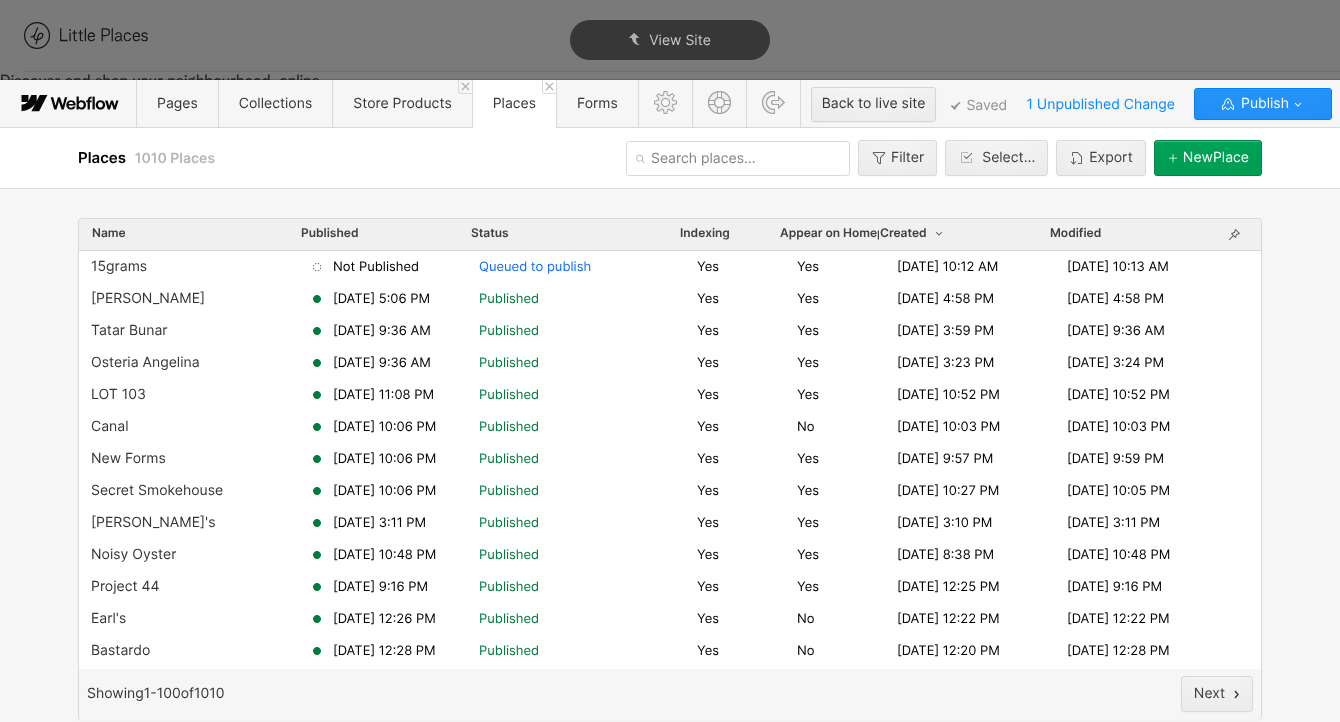 click on "[GEOGRAPHIC_DATA]" at bounding box center (1208, 158) 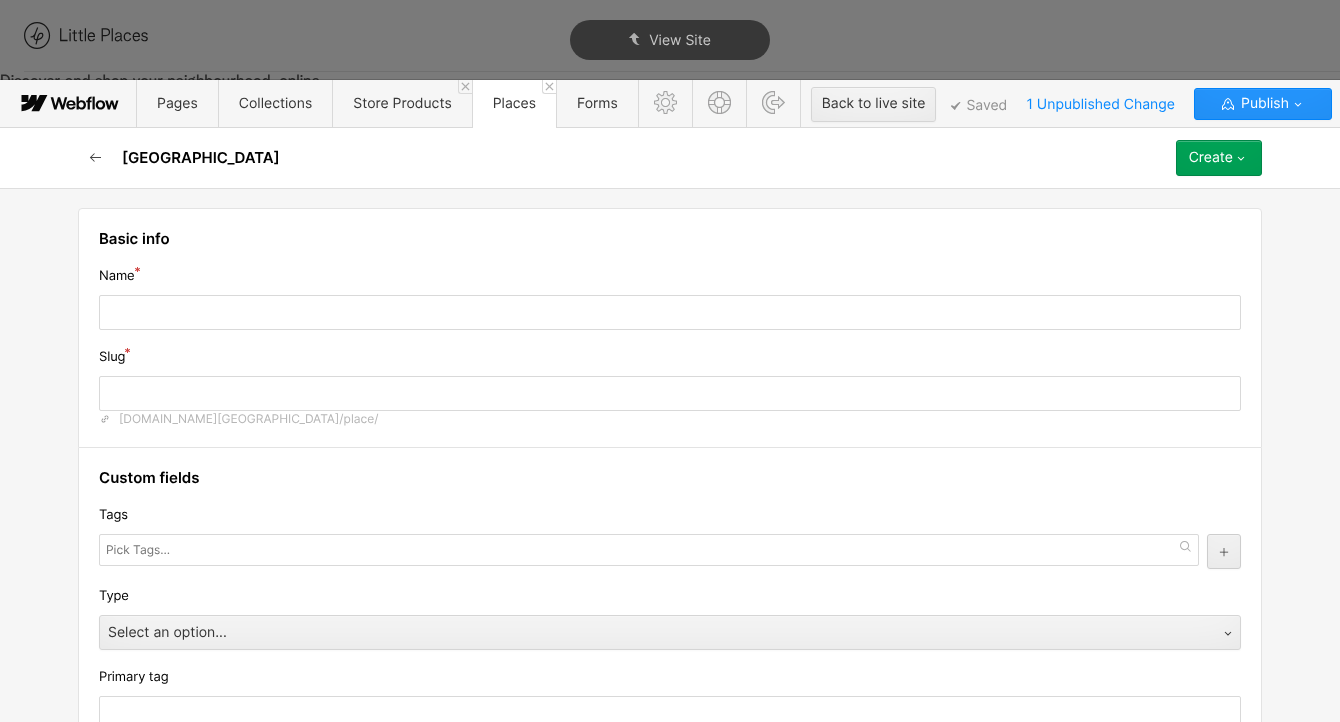 click at bounding box center [96, 158] 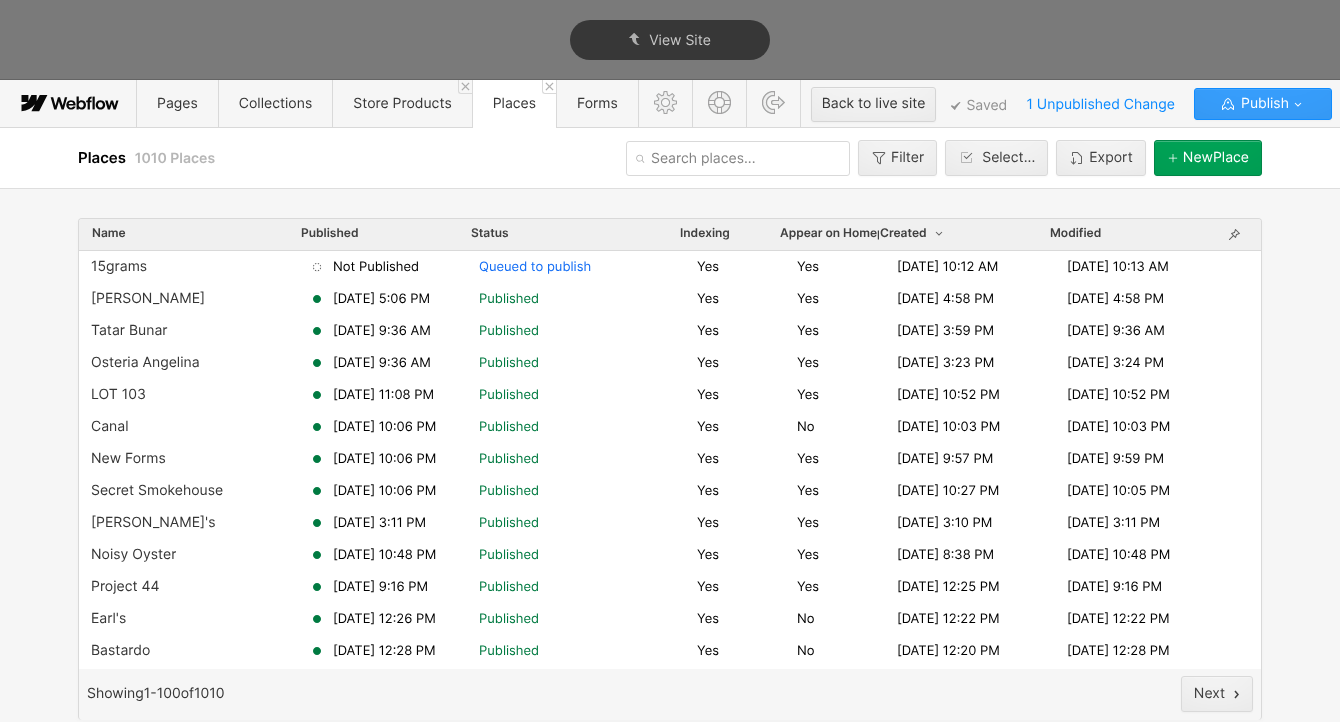 click on "Publish" at bounding box center (1263, 104) 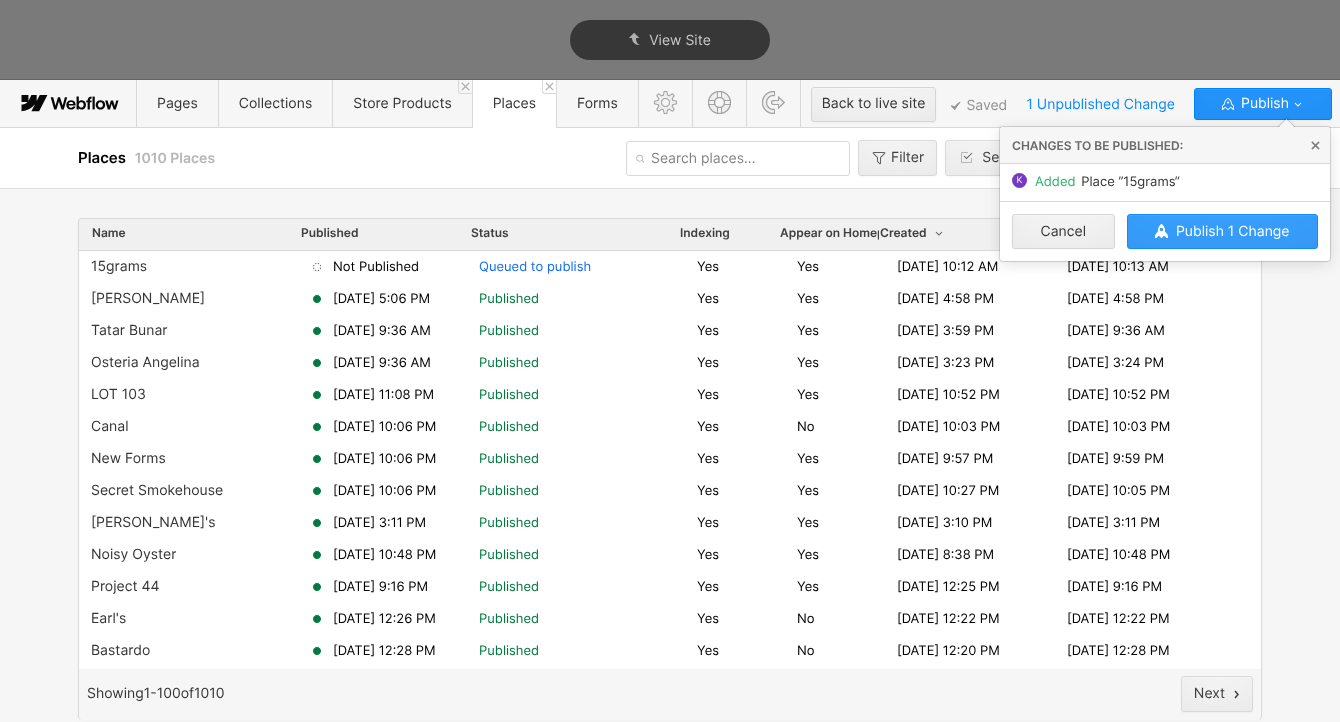 click on "Publish 1 Change" at bounding box center (1223, 231) 